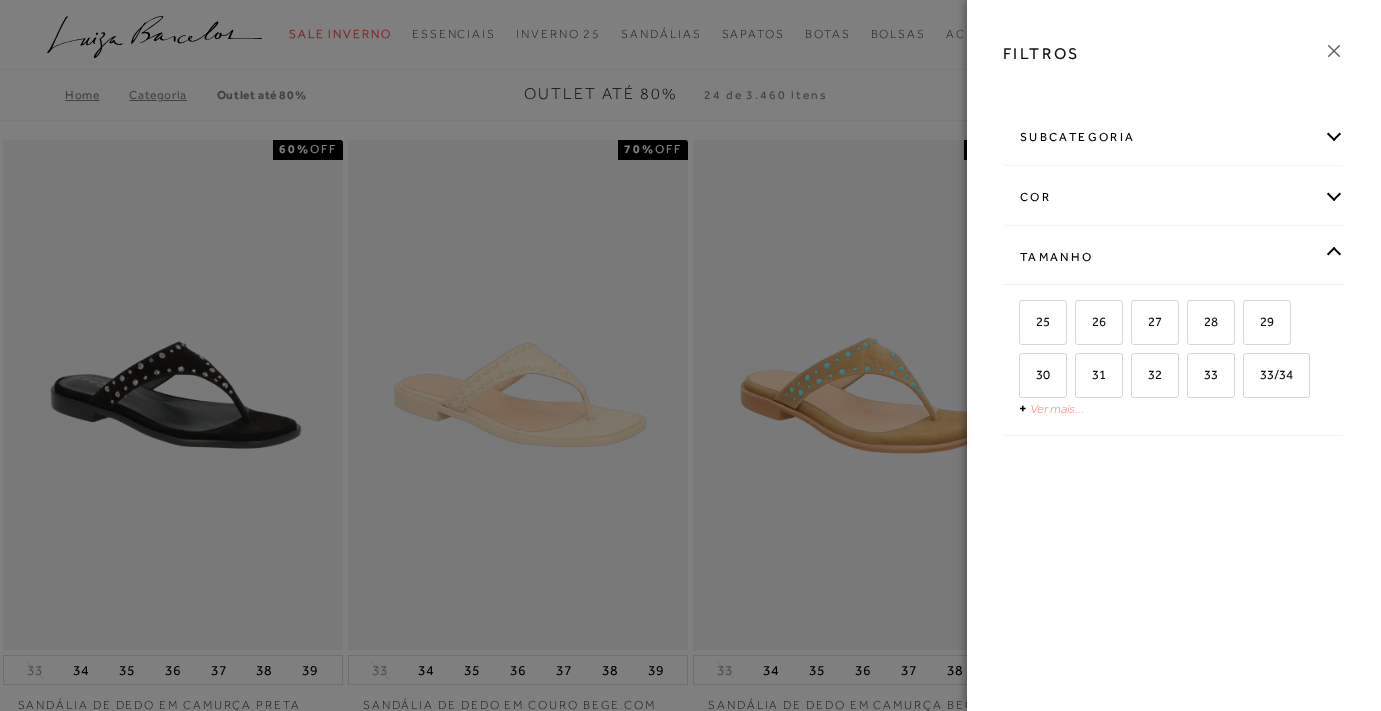 scroll, scrollTop: 0, scrollLeft: 0, axis: both 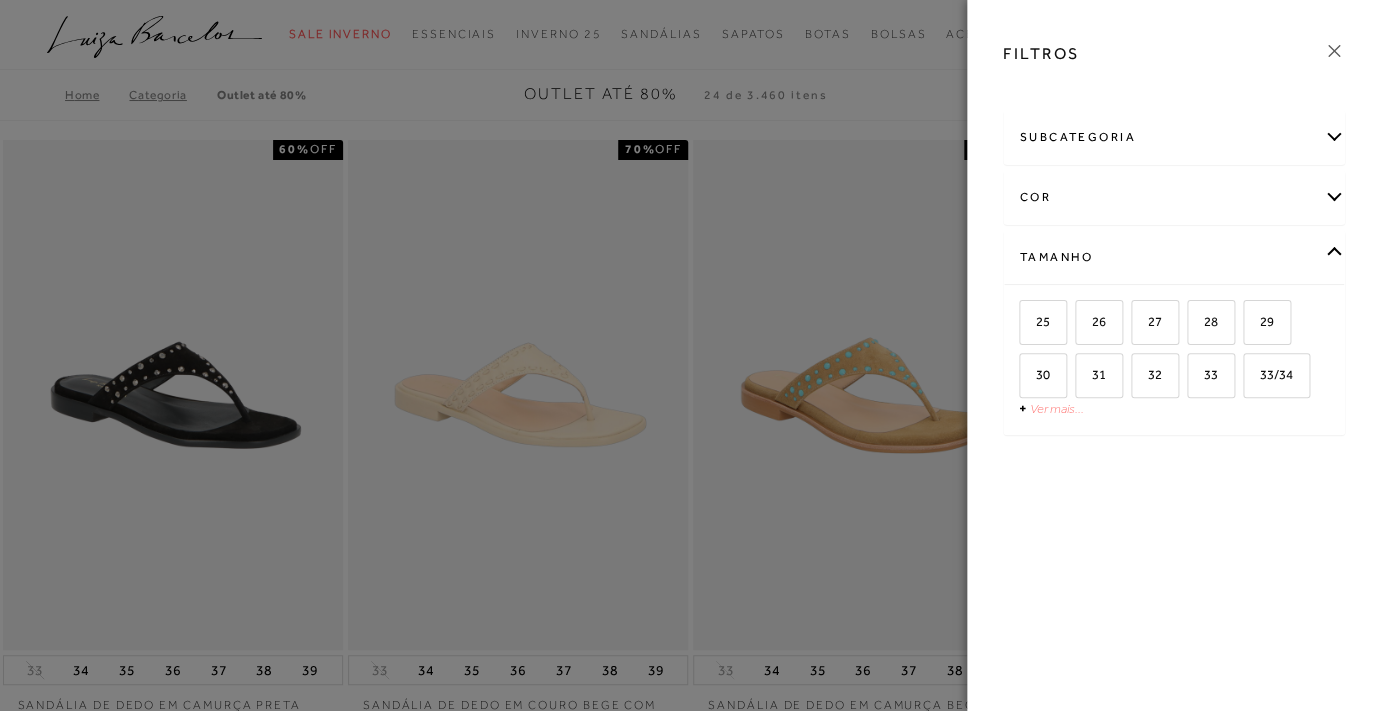 click on "Ver mais..." at bounding box center [1057, 408] 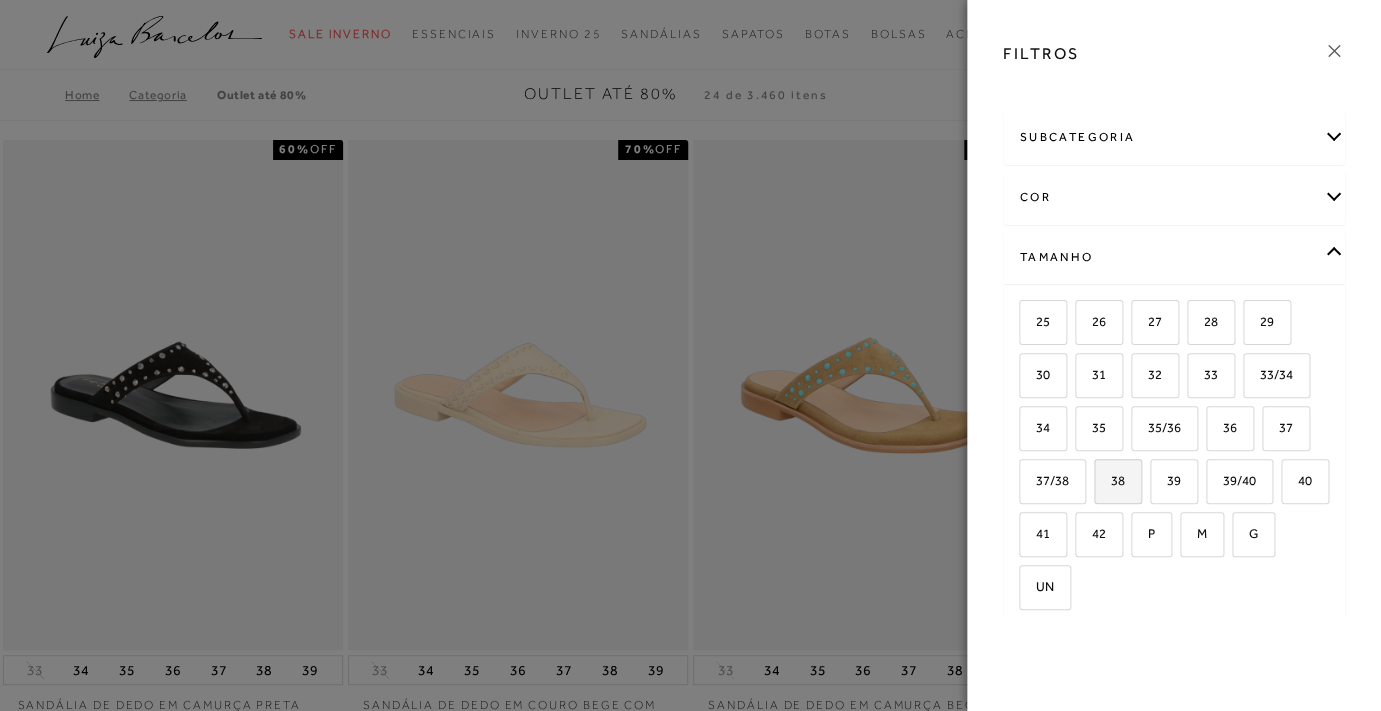click on "38" at bounding box center [1110, 480] 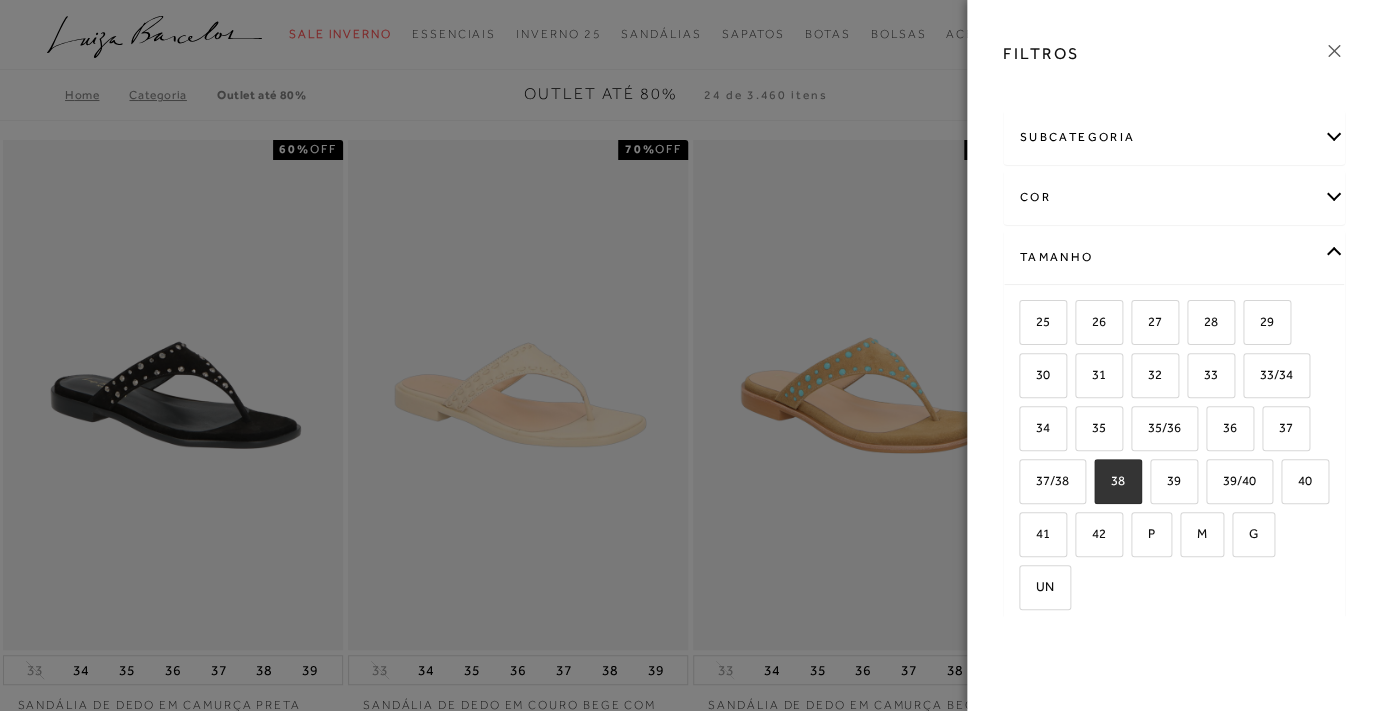 checkbox on "true" 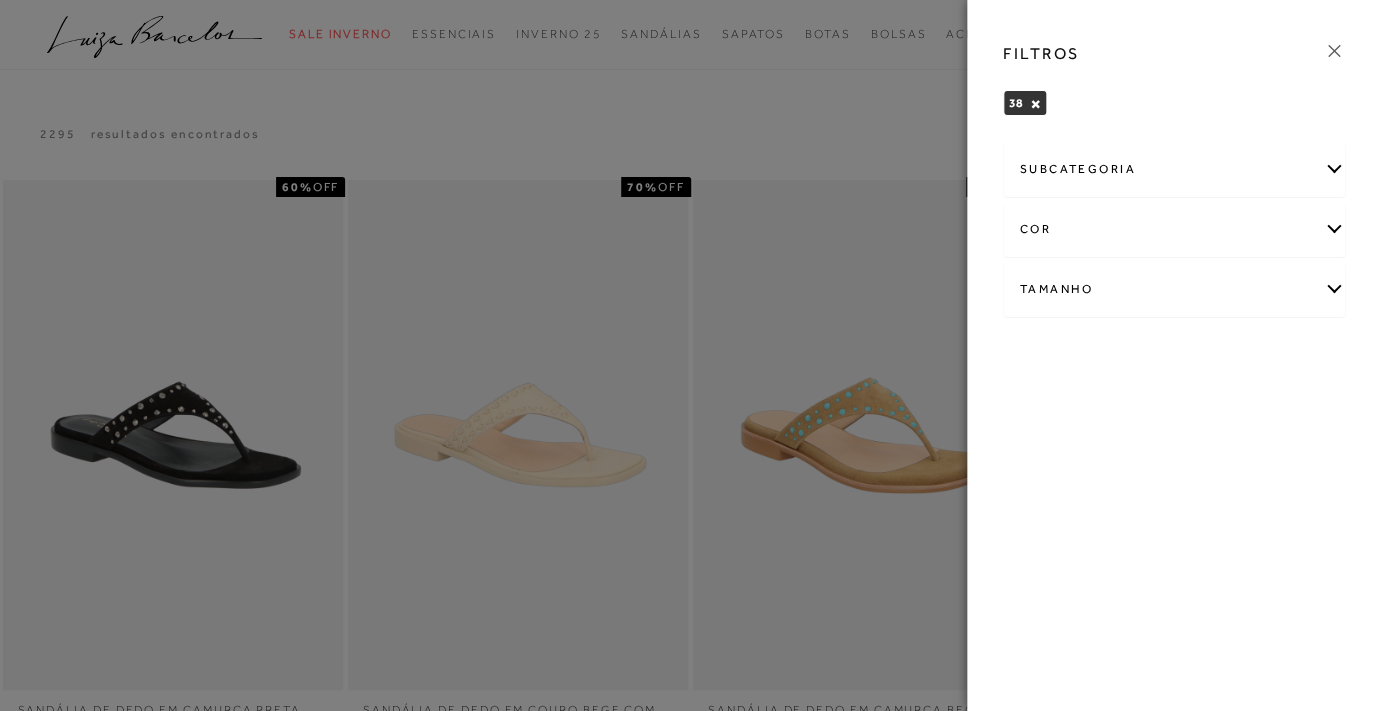 click 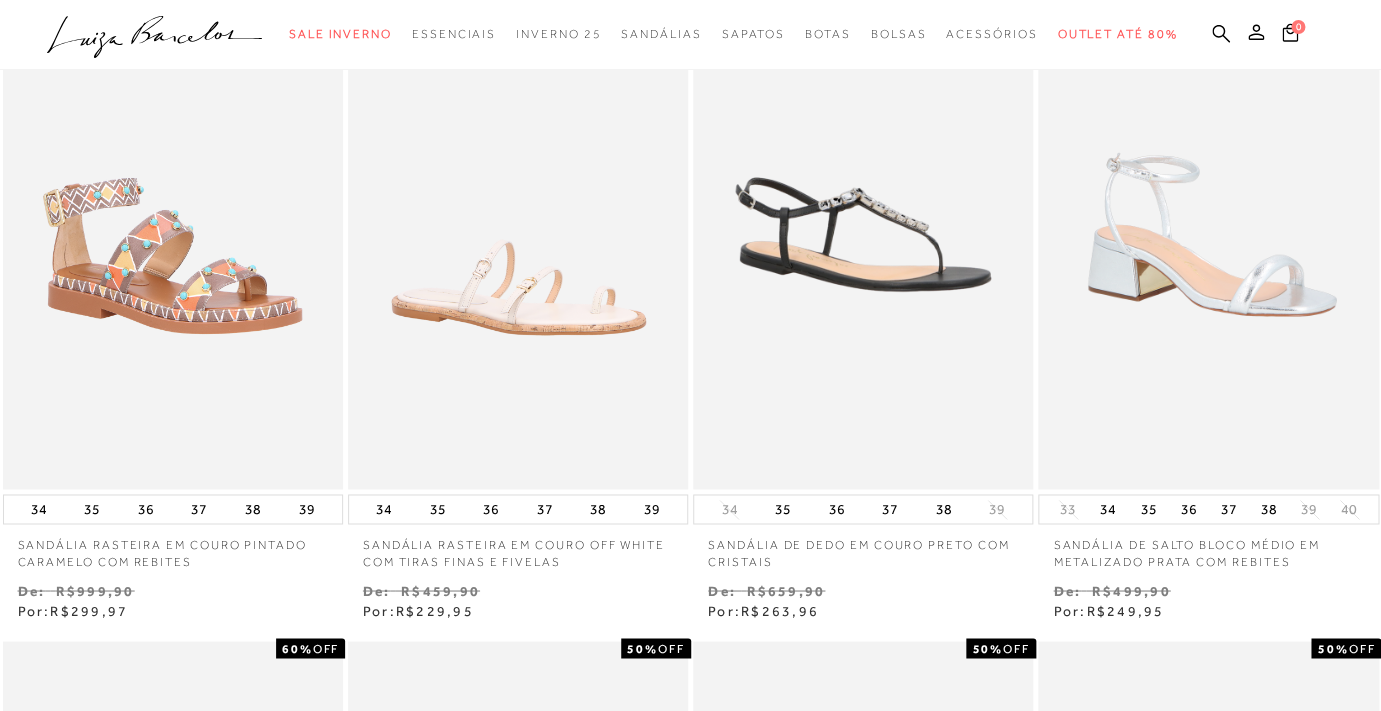 scroll, scrollTop: 867, scrollLeft: 0, axis: vertical 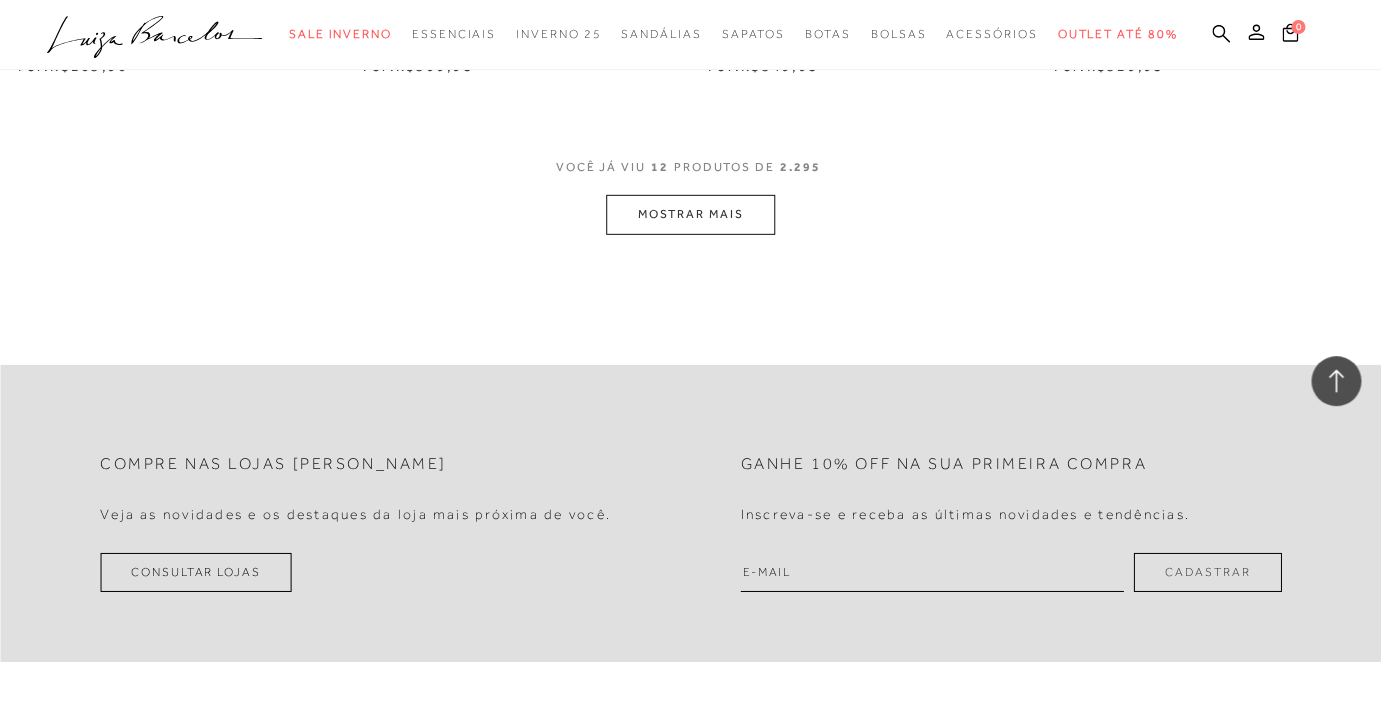 click on "MOSTRAR MAIS" at bounding box center (690, 214) 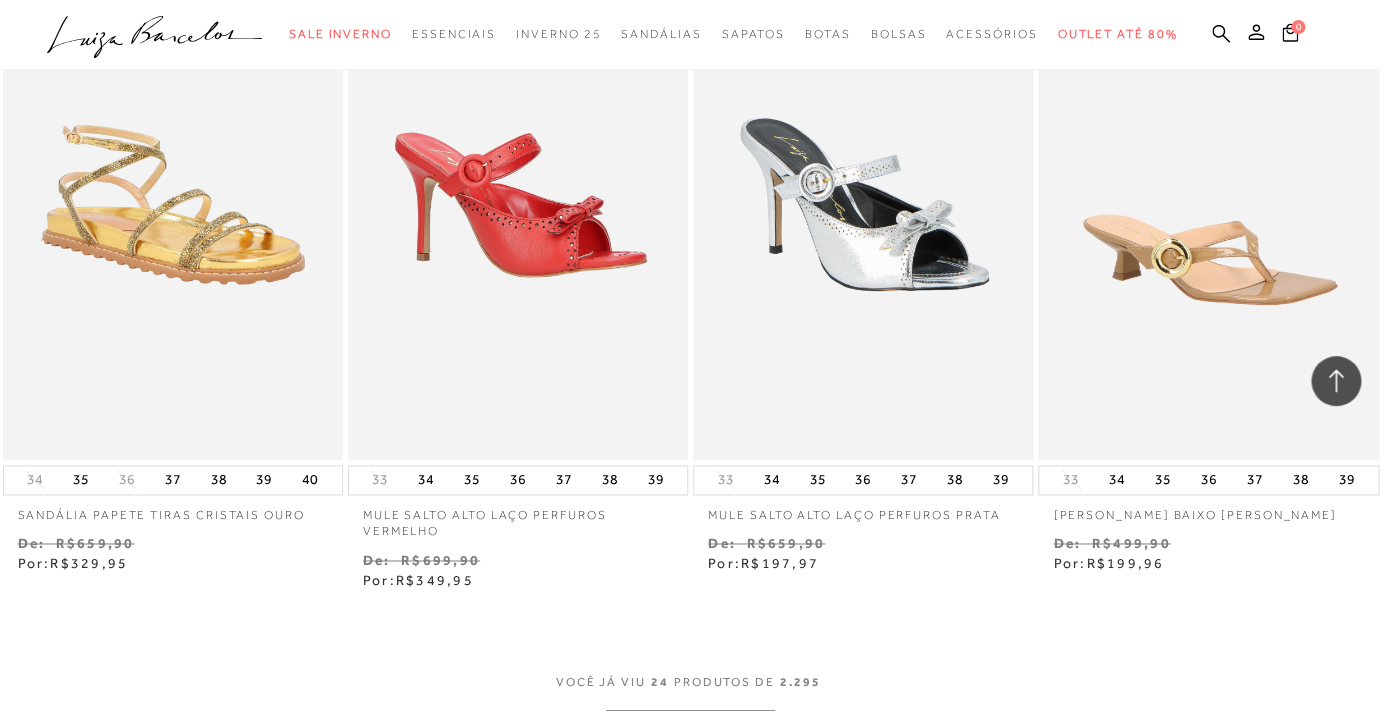 scroll, scrollTop: 3535, scrollLeft: 0, axis: vertical 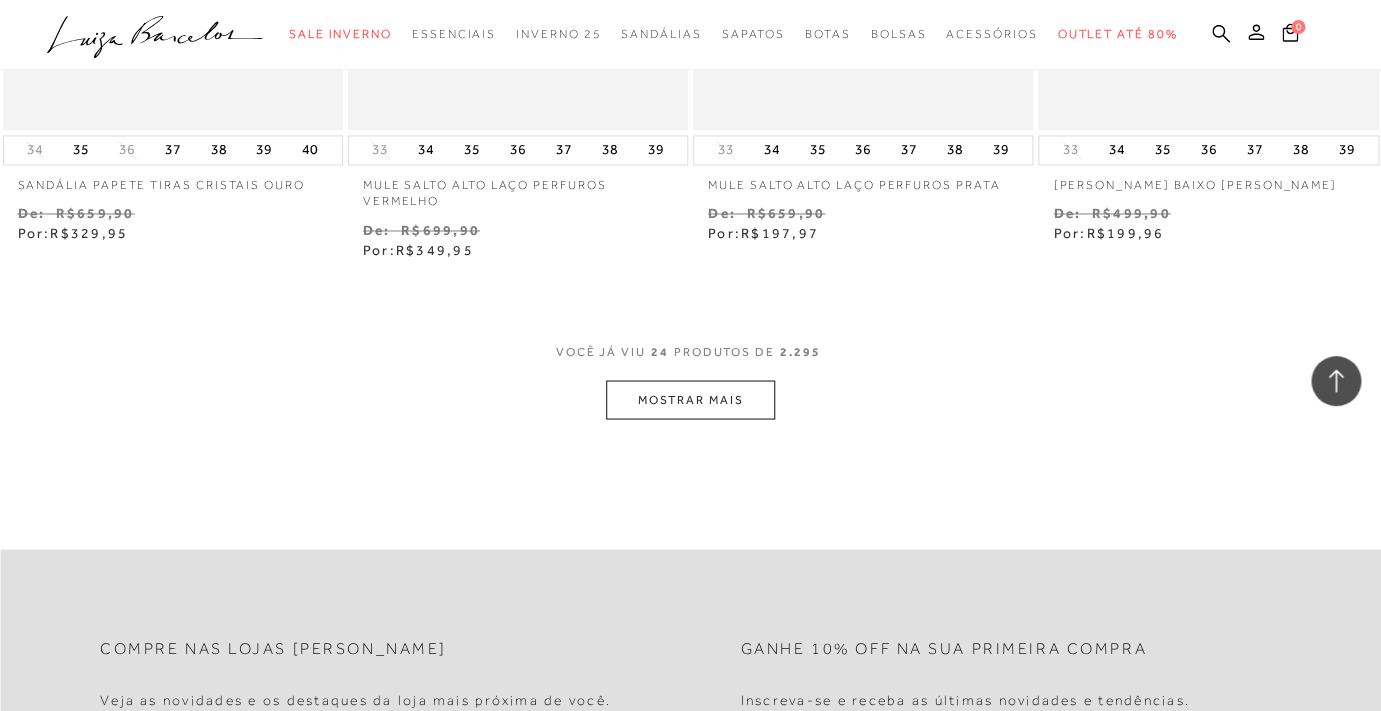 click on "MOSTRAR MAIS" at bounding box center (690, 399) 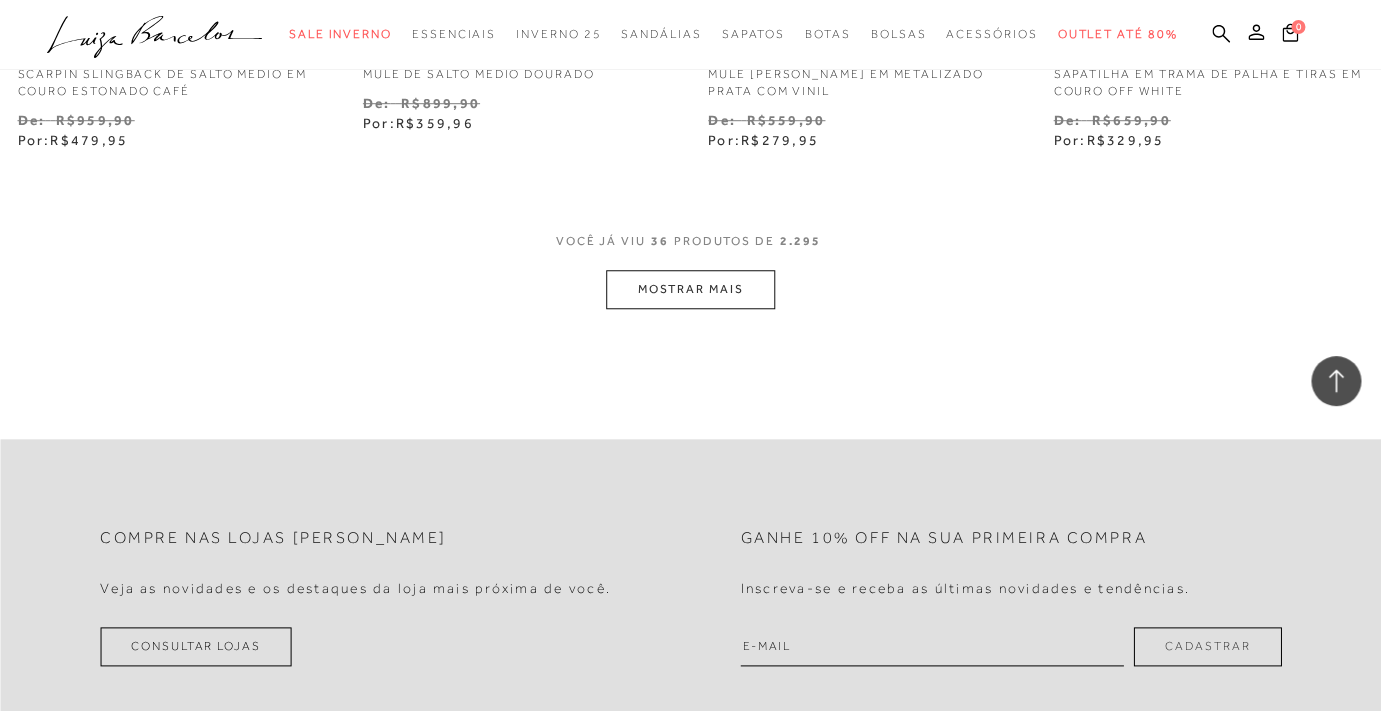 scroll, scrollTop: 5965, scrollLeft: 0, axis: vertical 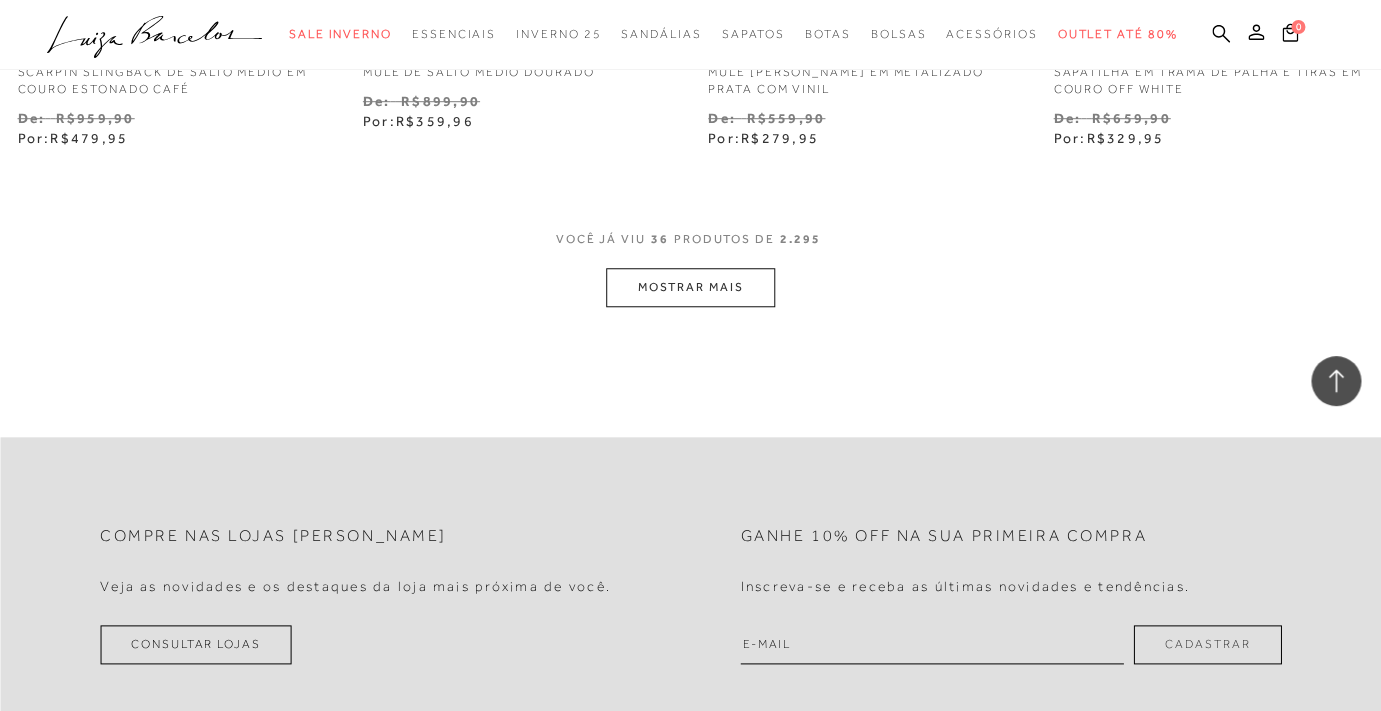 click on "MOSTRAR MAIS" at bounding box center (690, 287) 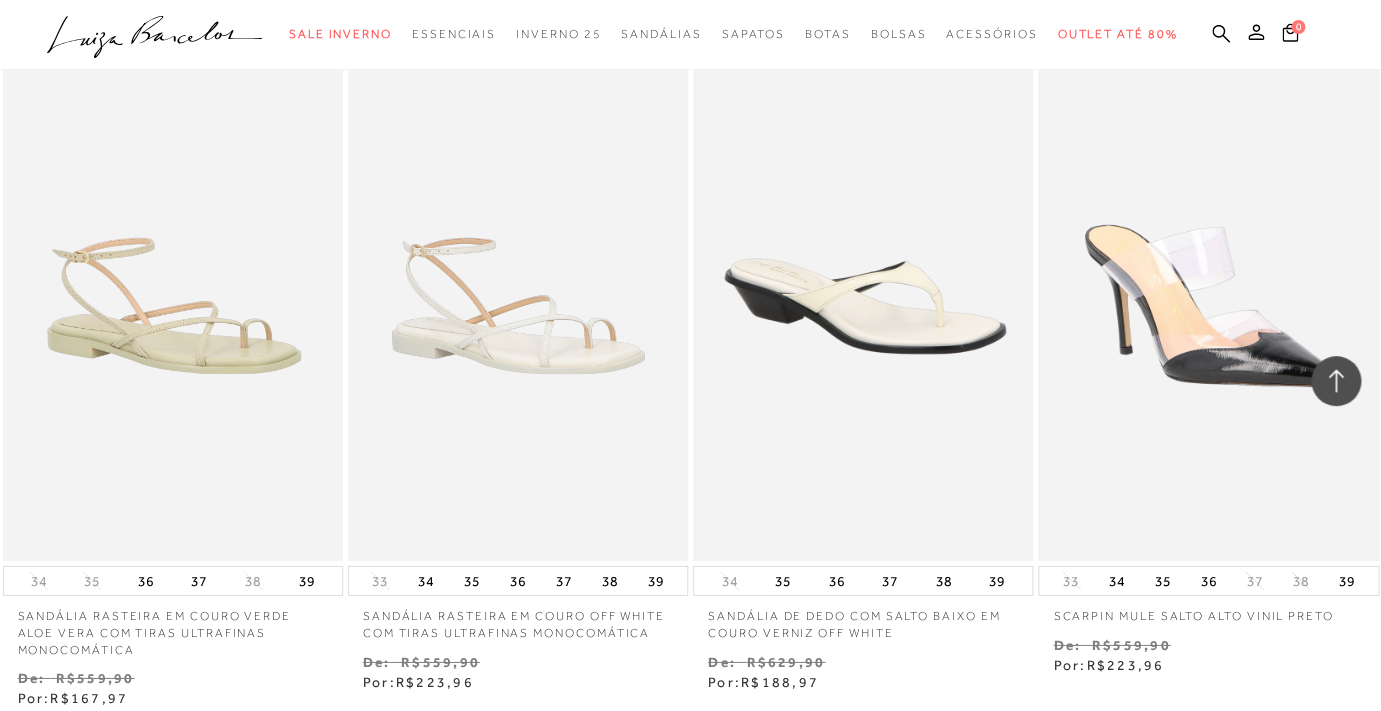 scroll, scrollTop: 7407, scrollLeft: 0, axis: vertical 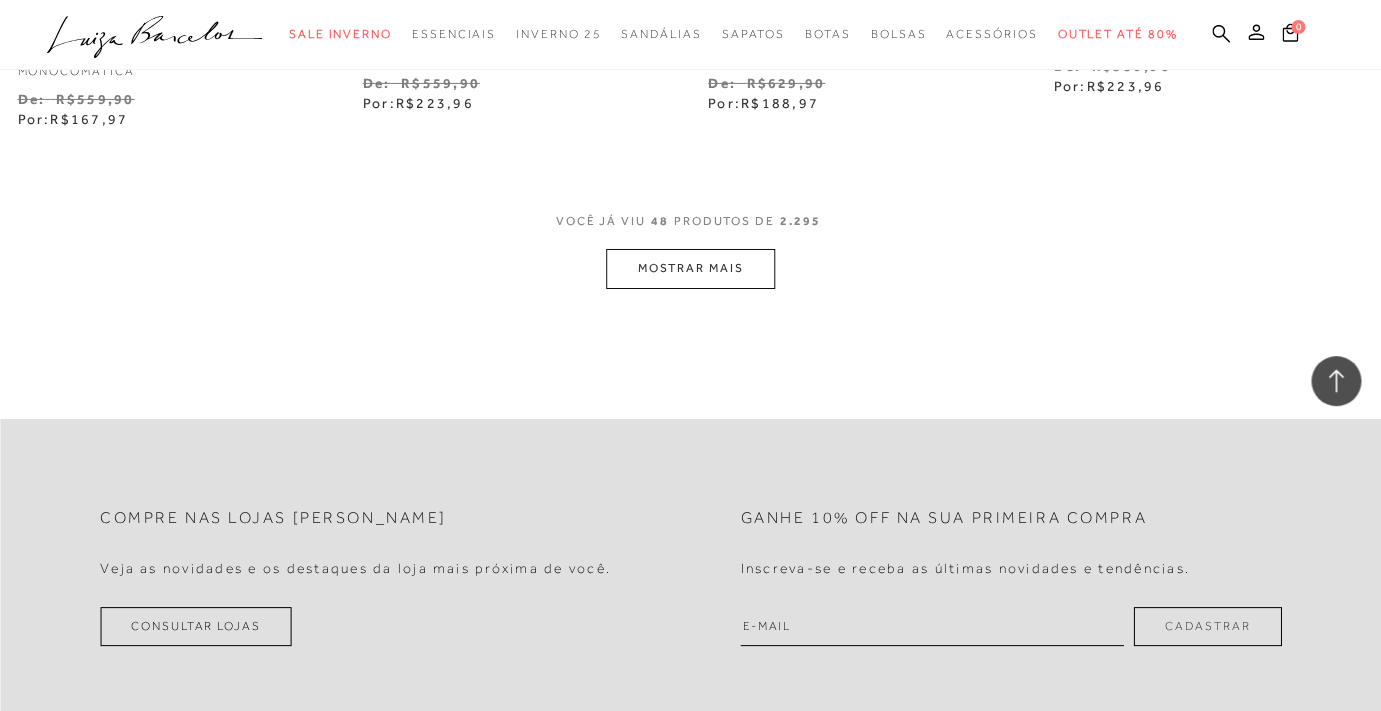 click on "MOSTRAR MAIS" at bounding box center (690, 268) 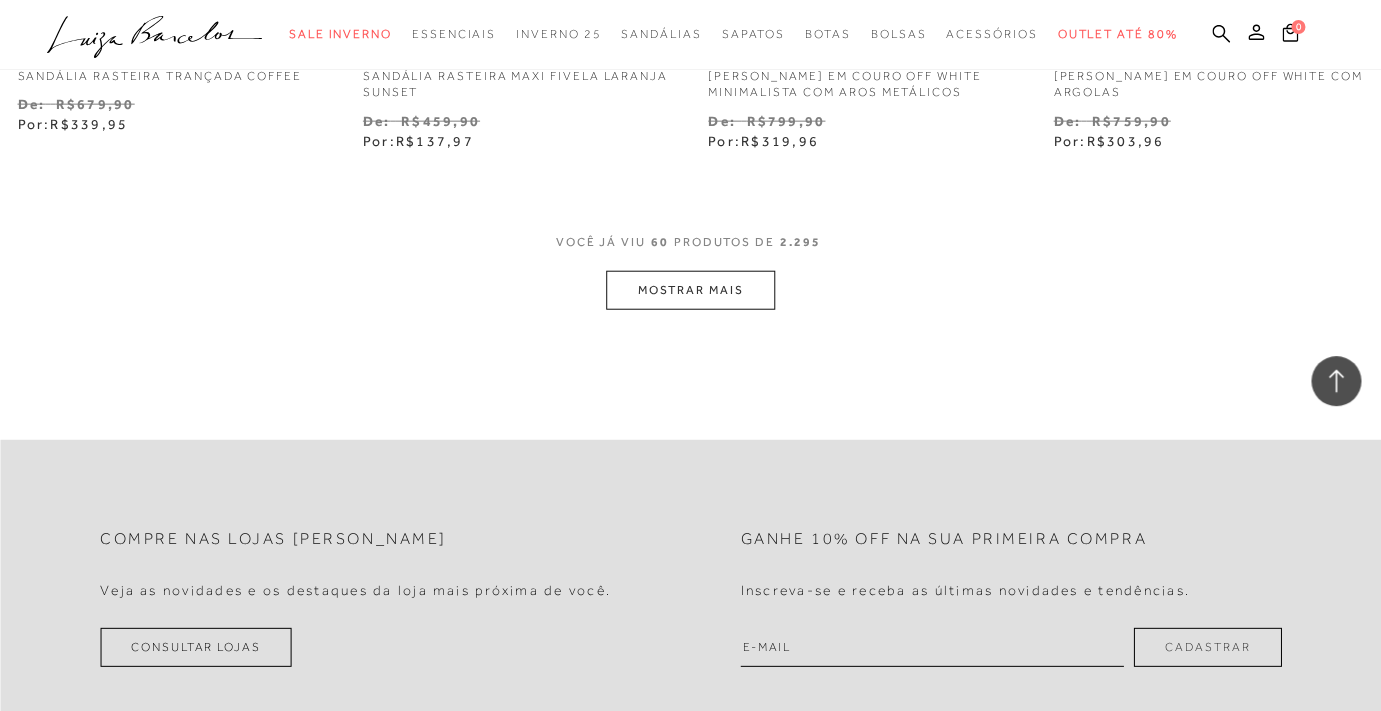 scroll, scrollTop: 9949, scrollLeft: 0, axis: vertical 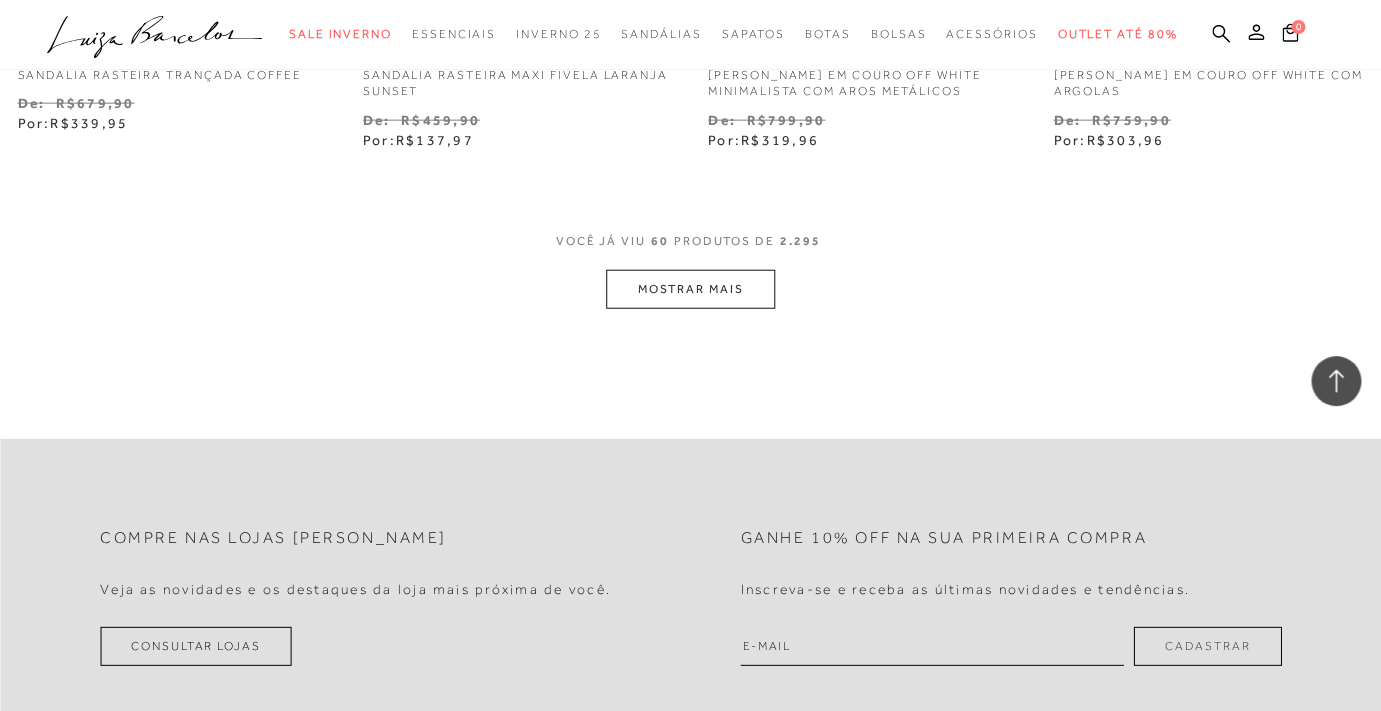 click on "MOSTRAR MAIS" at bounding box center [690, 289] 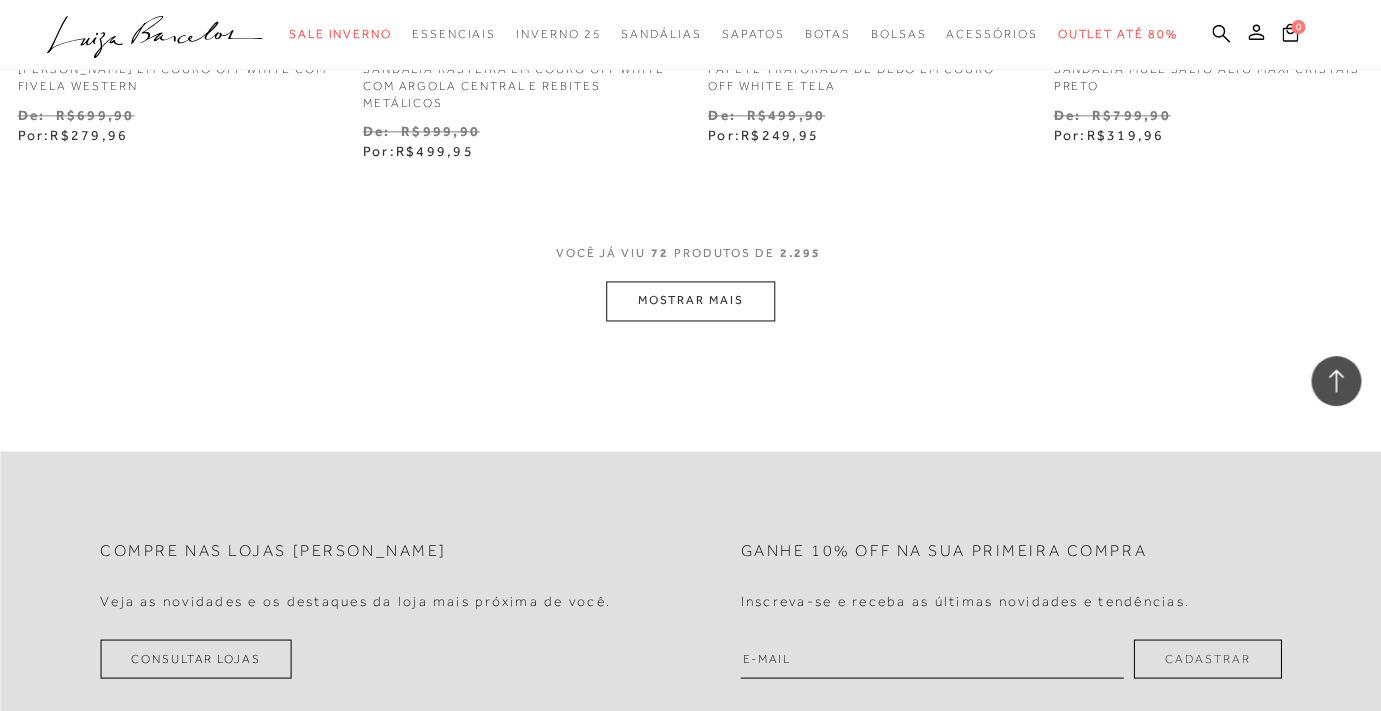 scroll, scrollTop: 11959, scrollLeft: 0, axis: vertical 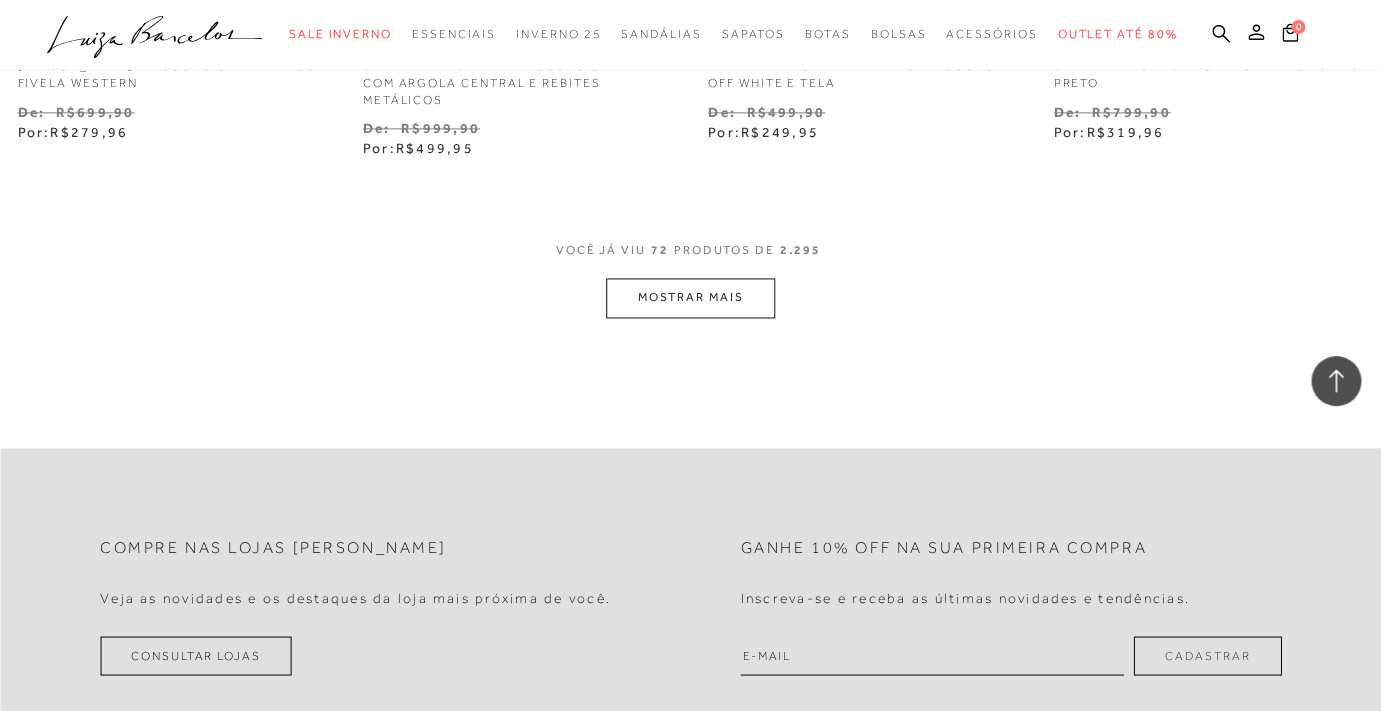 click on "MOSTRAR MAIS" at bounding box center [690, 297] 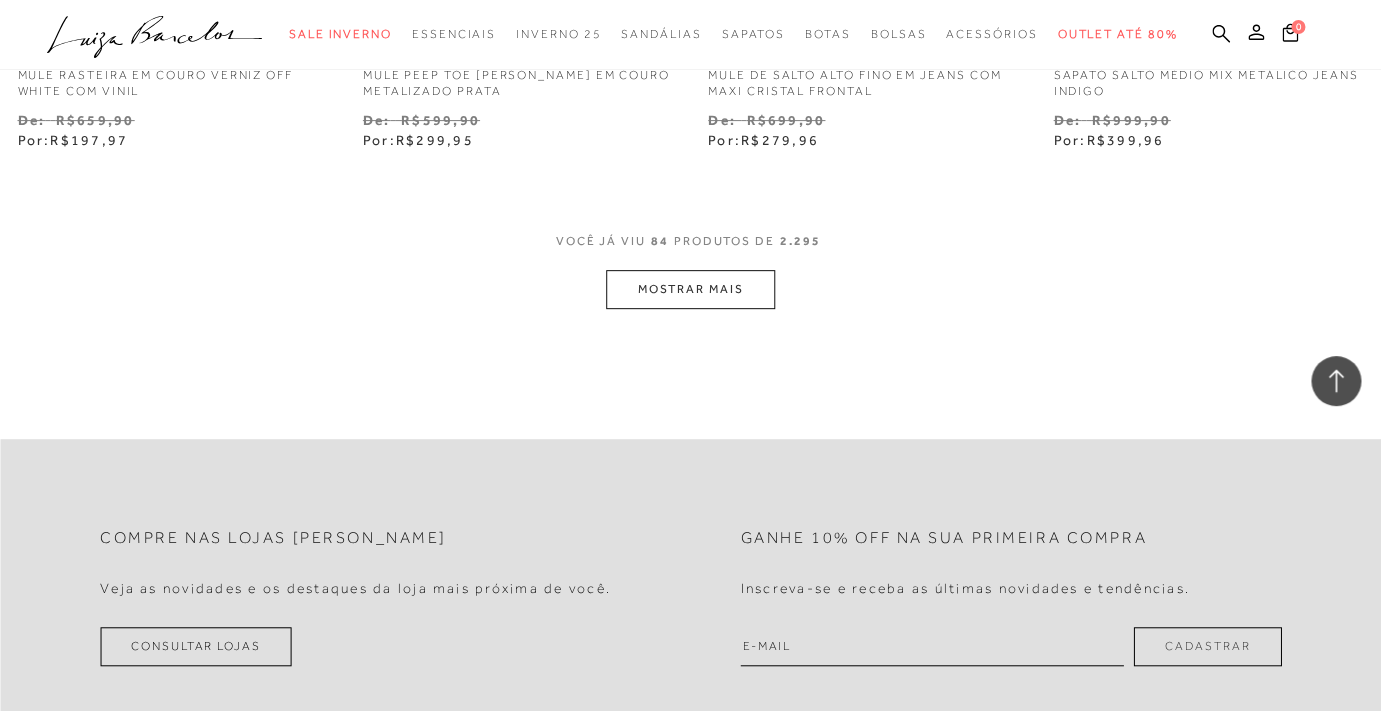 scroll, scrollTop: 13972, scrollLeft: 0, axis: vertical 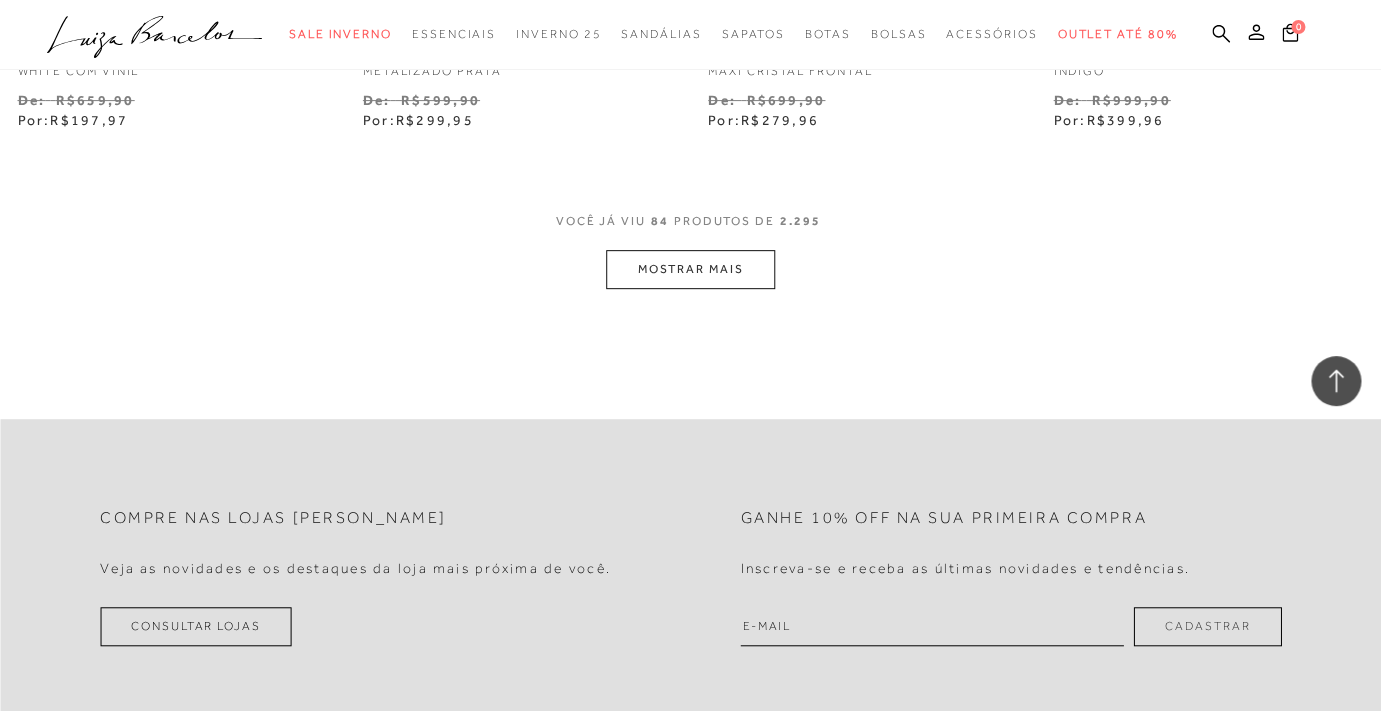 click on "MOSTRAR MAIS" at bounding box center (690, 269) 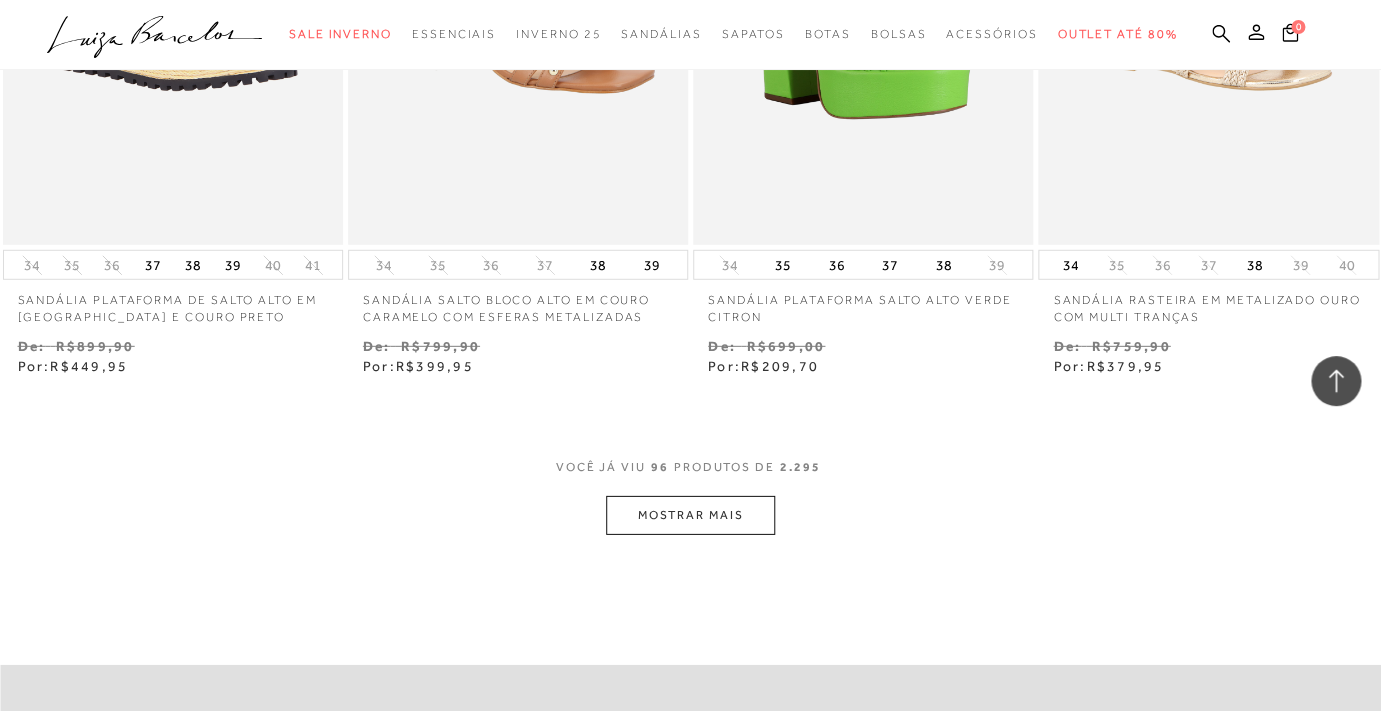 scroll, scrollTop: 15714, scrollLeft: 0, axis: vertical 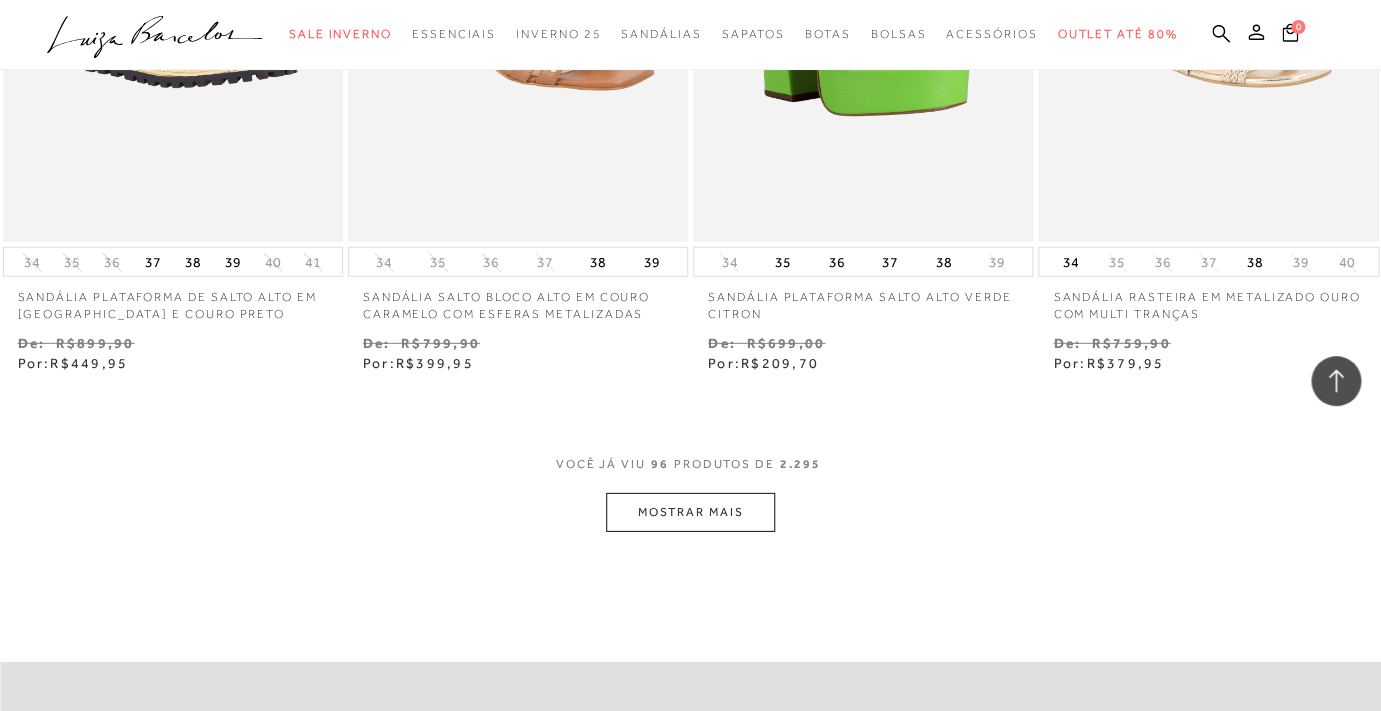 click on "MOSTRAR MAIS" at bounding box center (690, 512) 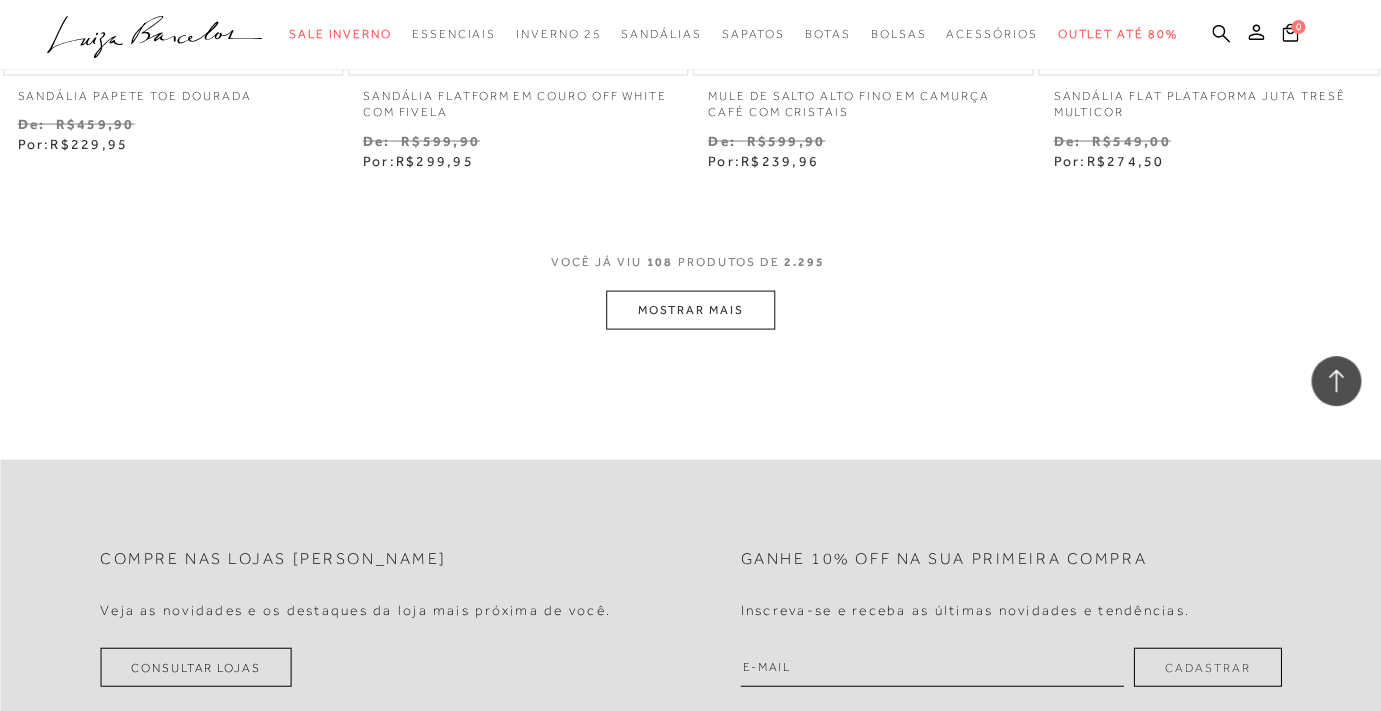 scroll, scrollTop: 17921, scrollLeft: 0, axis: vertical 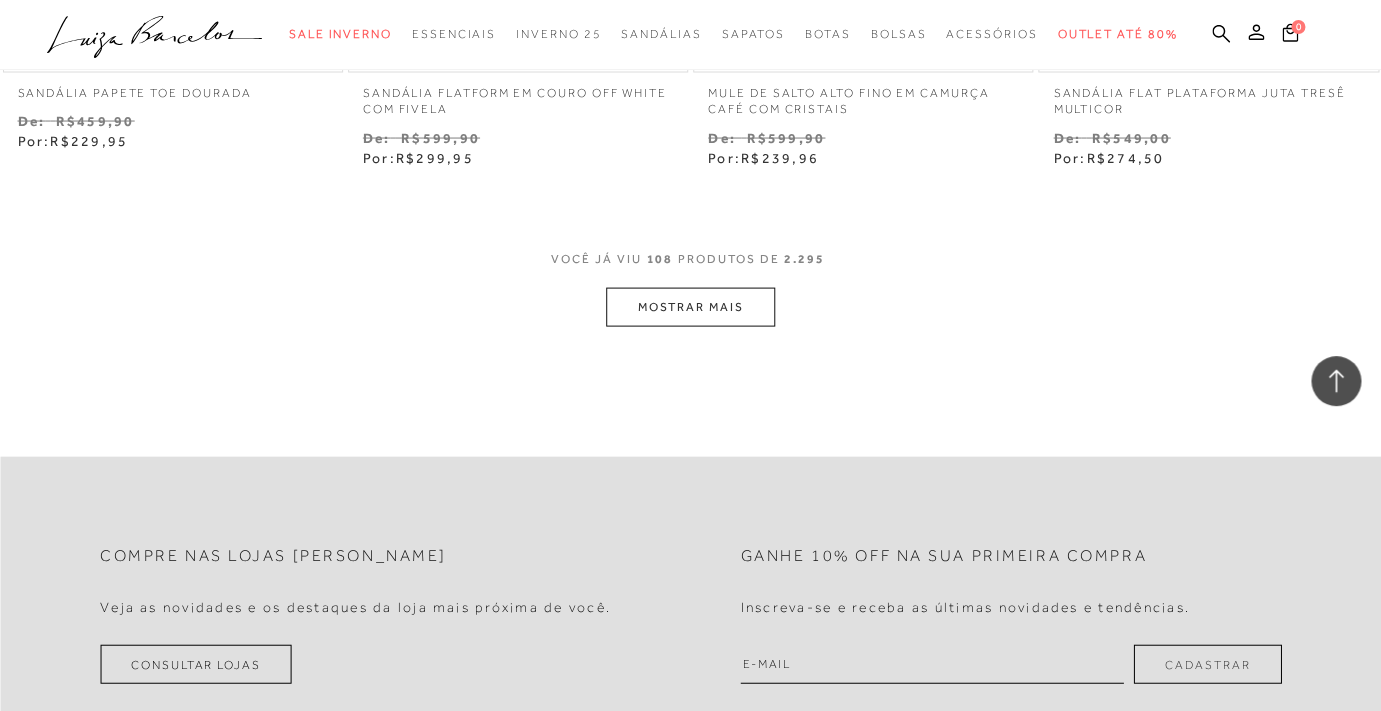 click on "MOSTRAR MAIS" at bounding box center [690, 306] 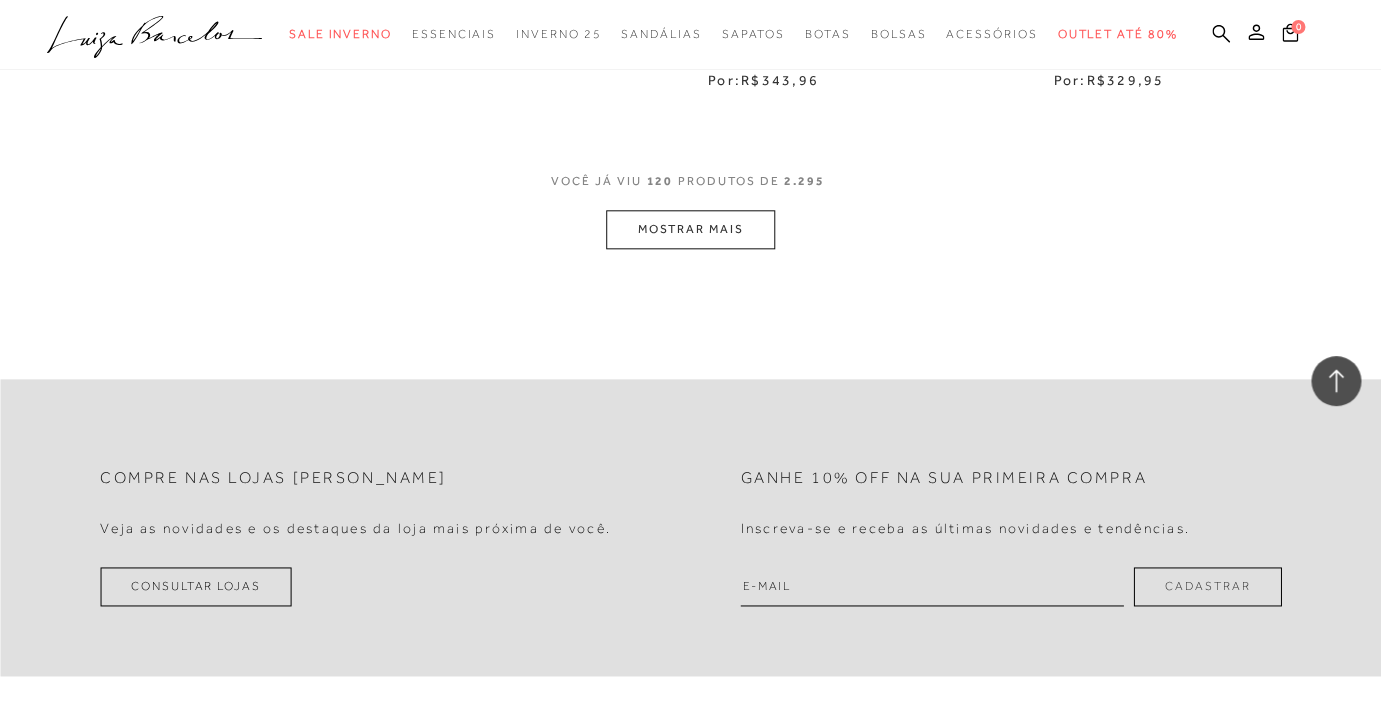 scroll, scrollTop: 20008, scrollLeft: 0, axis: vertical 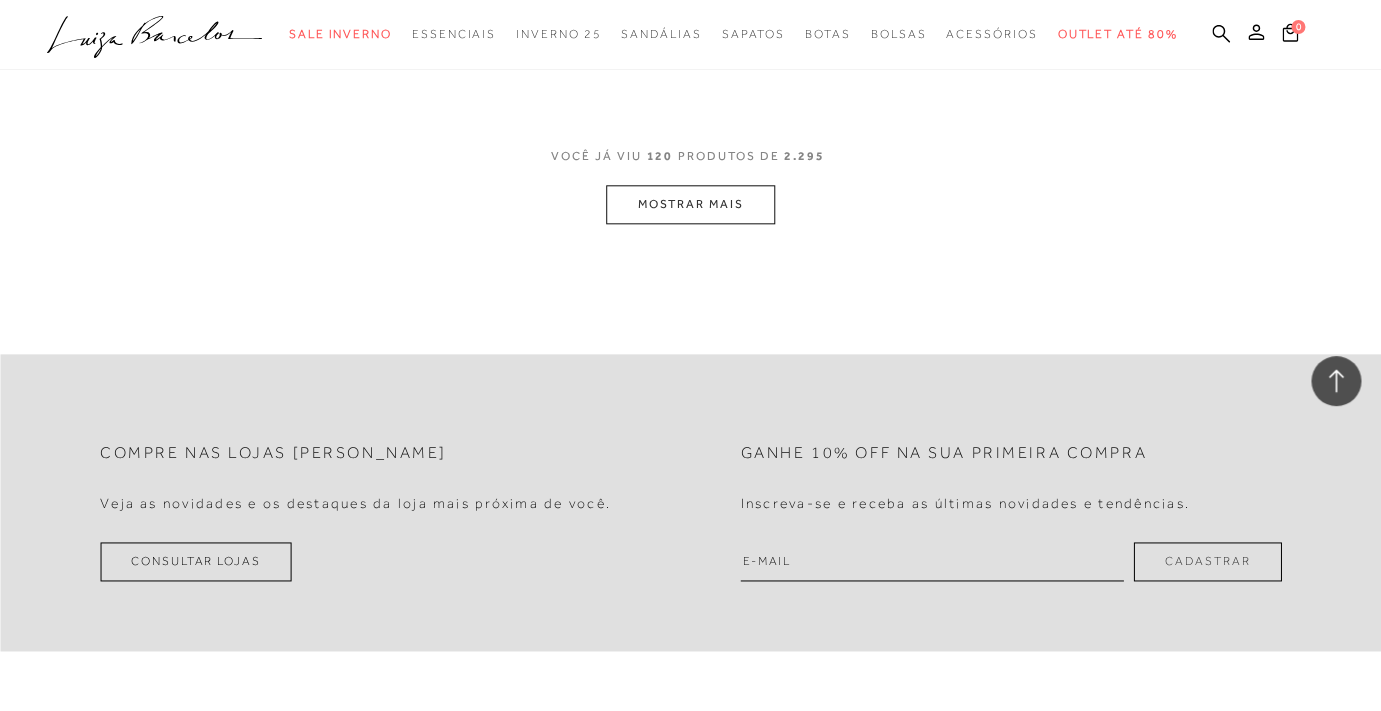click on "MOSTRAR MAIS" at bounding box center [690, 204] 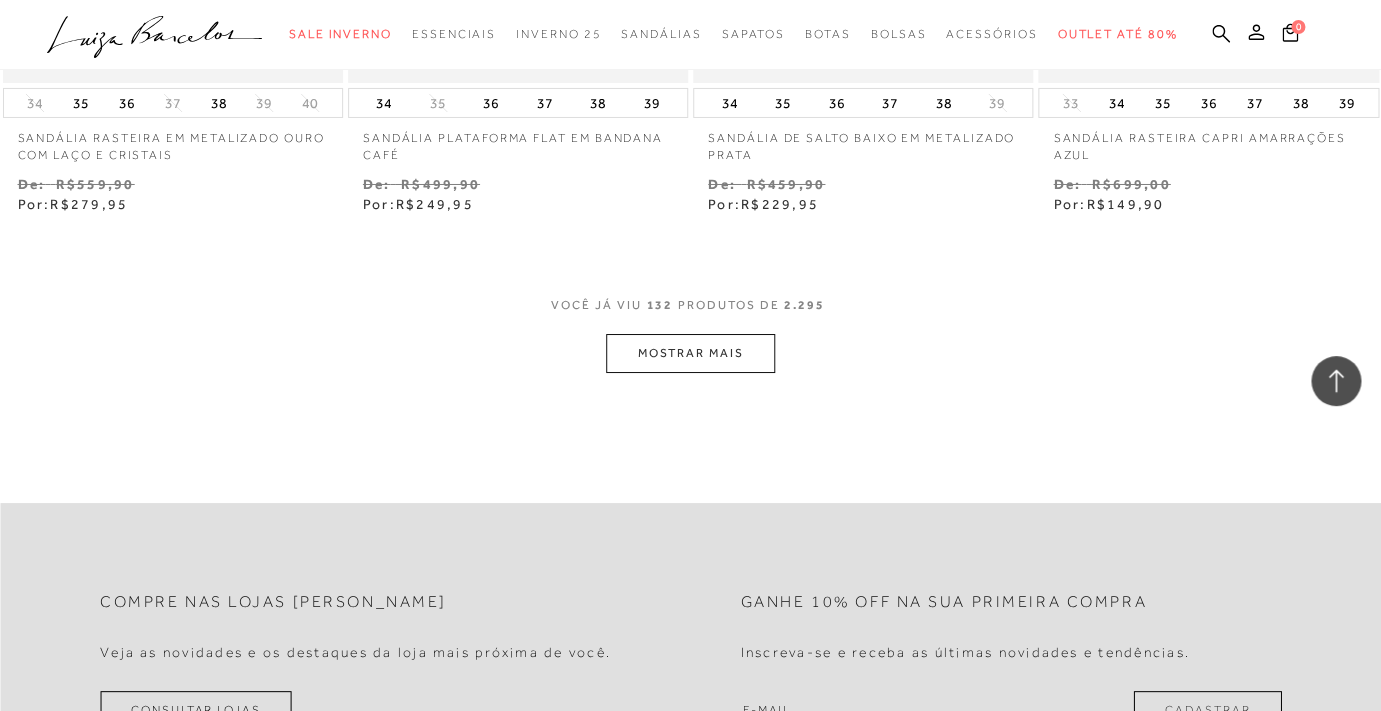 scroll, scrollTop: 21848, scrollLeft: 0, axis: vertical 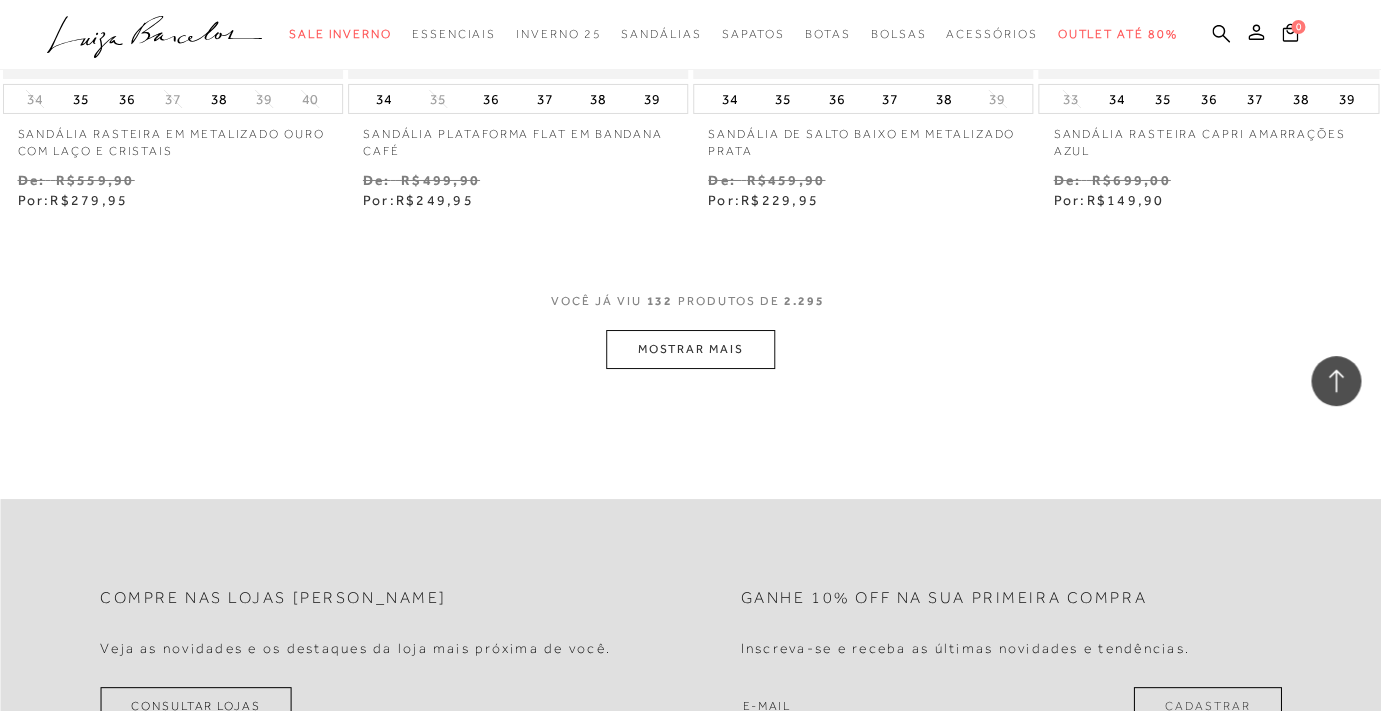 click on "MOSTRAR MAIS" at bounding box center (690, 349) 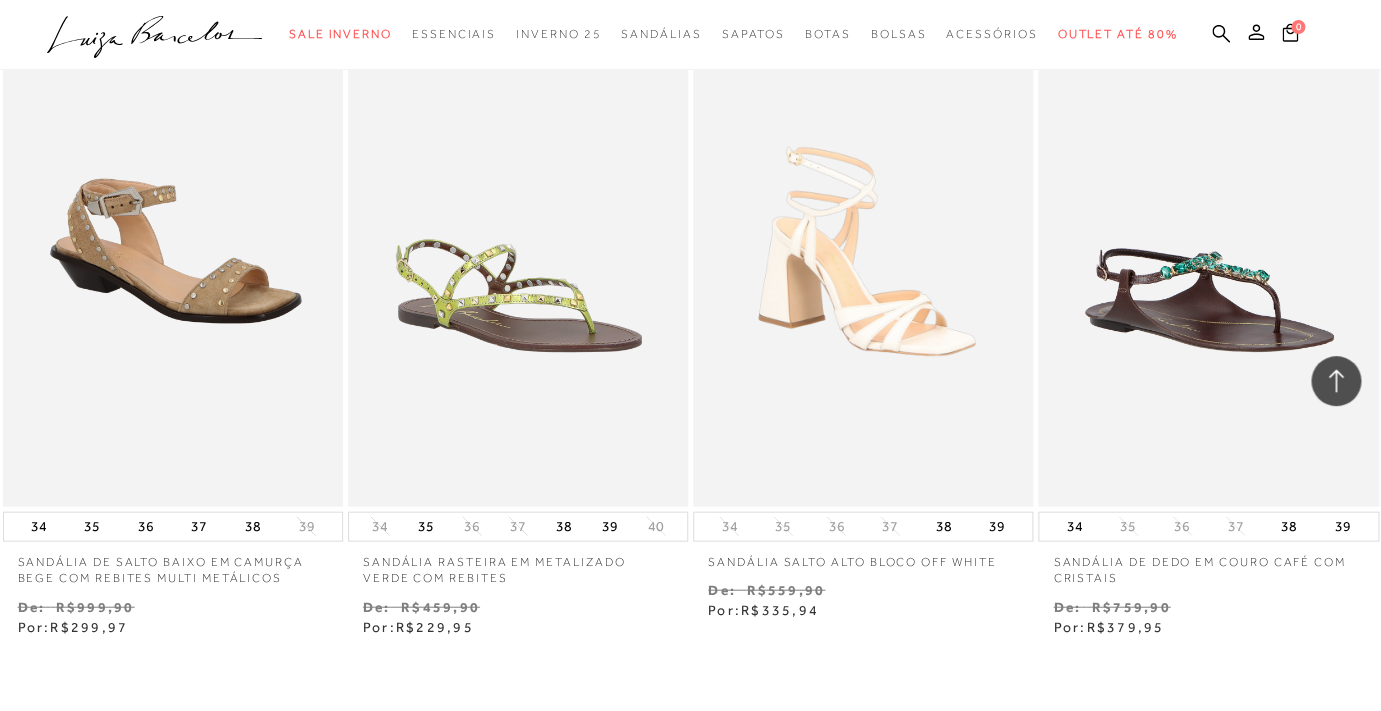 scroll, scrollTop: 23427, scrollLeft: 0, axis: vertical 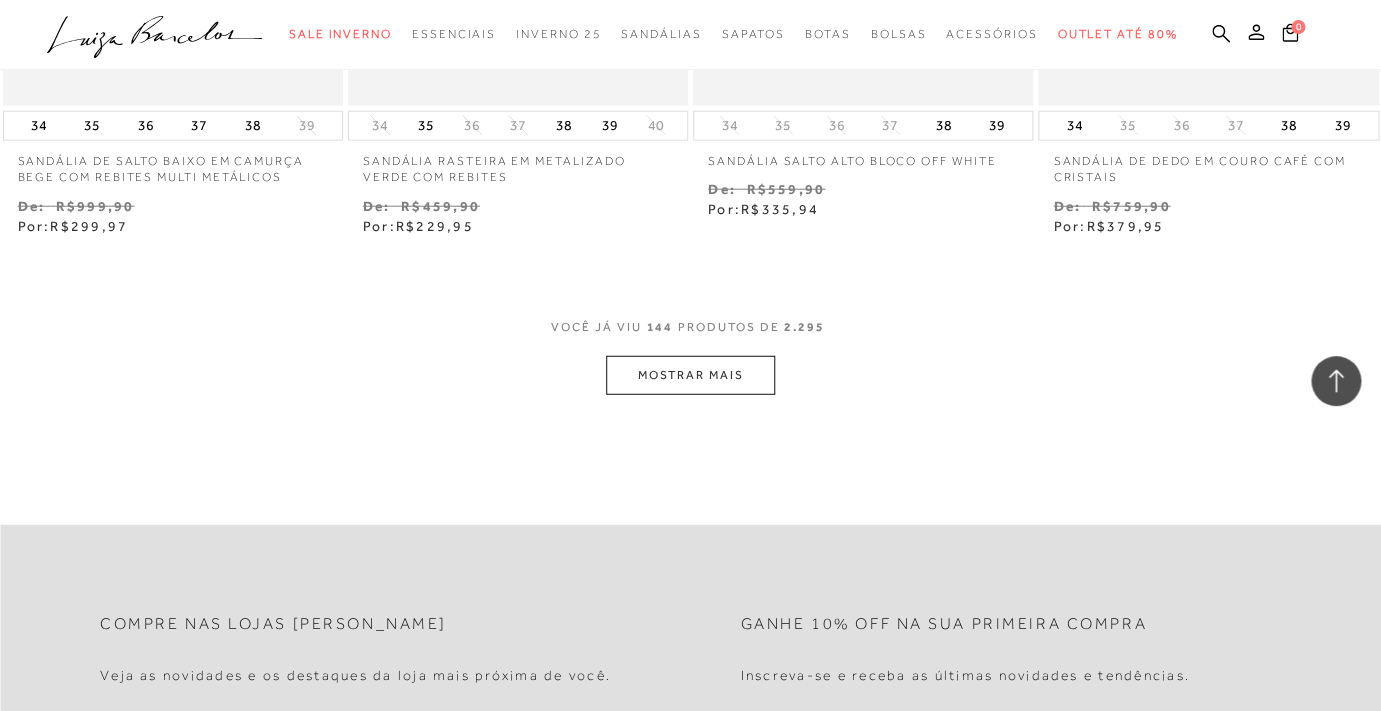 click on "MOSTRAR MAIS" at bounding box center (690, 375) 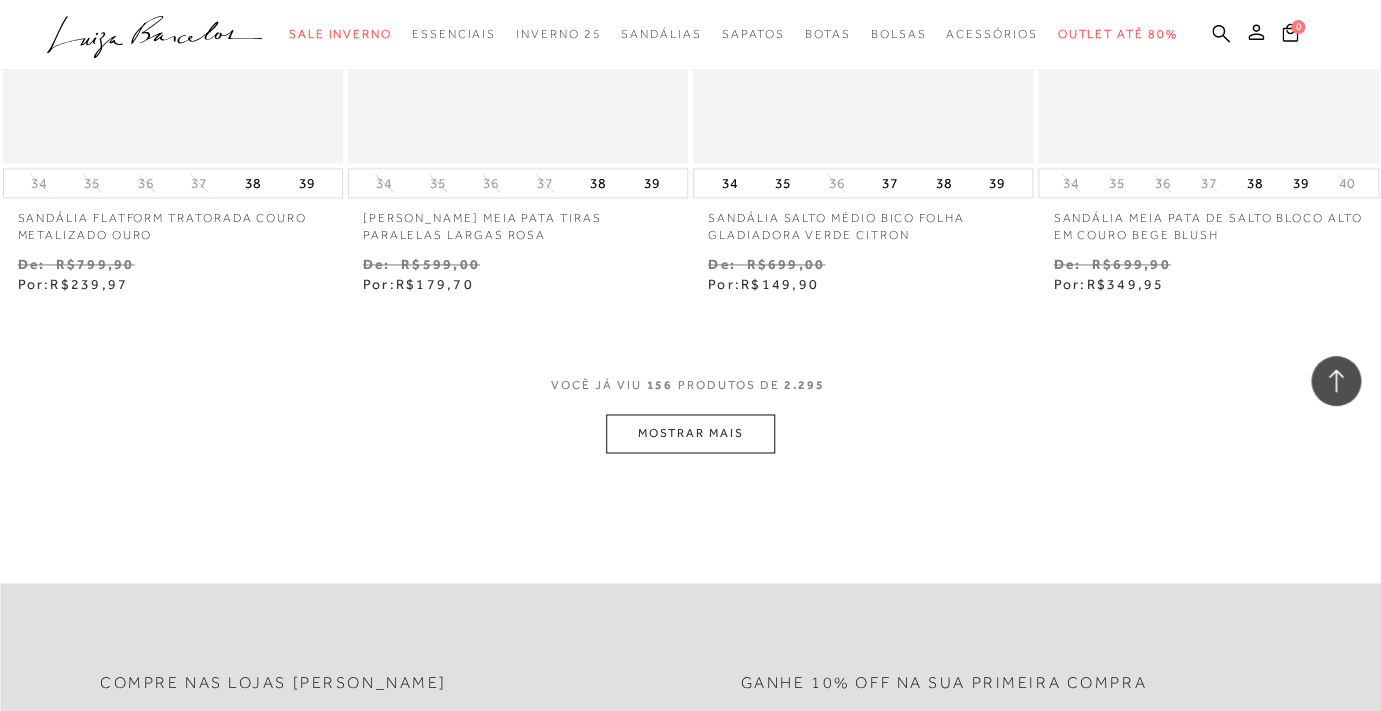 scroll, scrollTop: 25803, scrollLeft: 0, axis: vertical 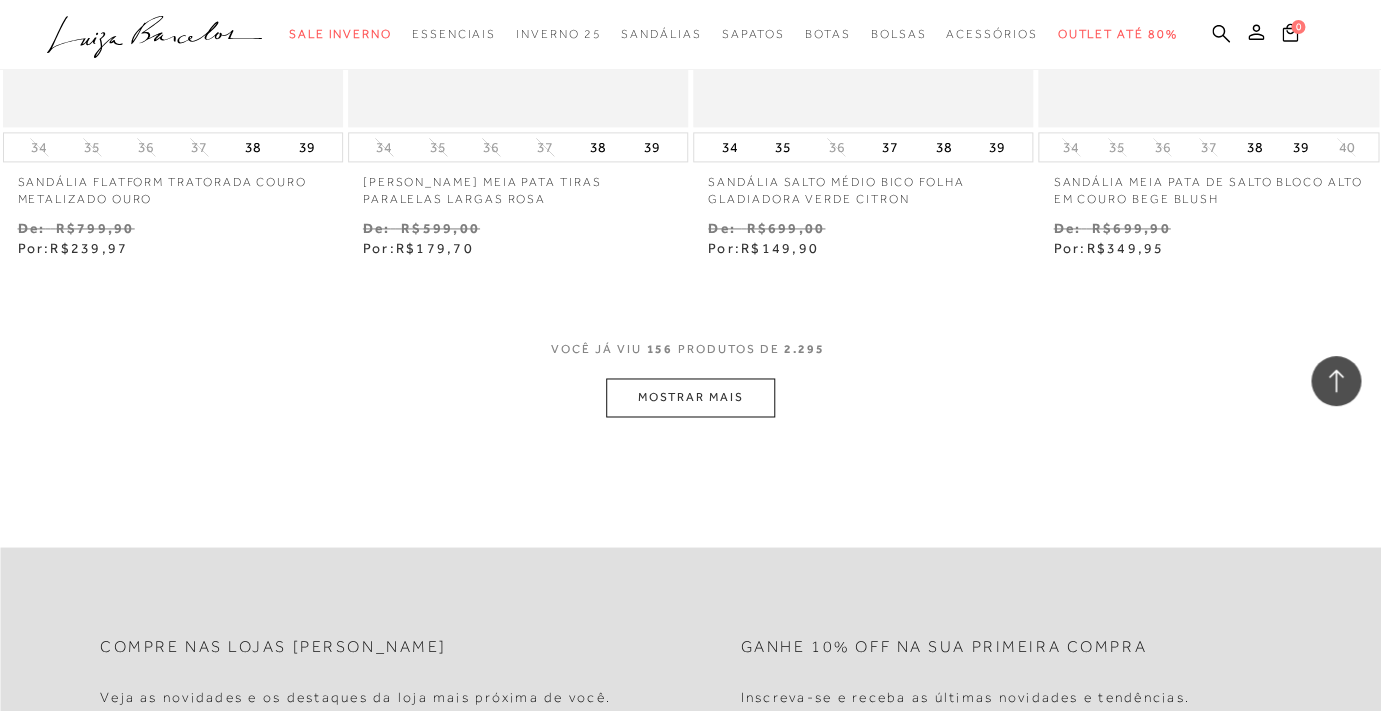 click on "MOSTRAR MAIS" at bounding box center [690, 397] 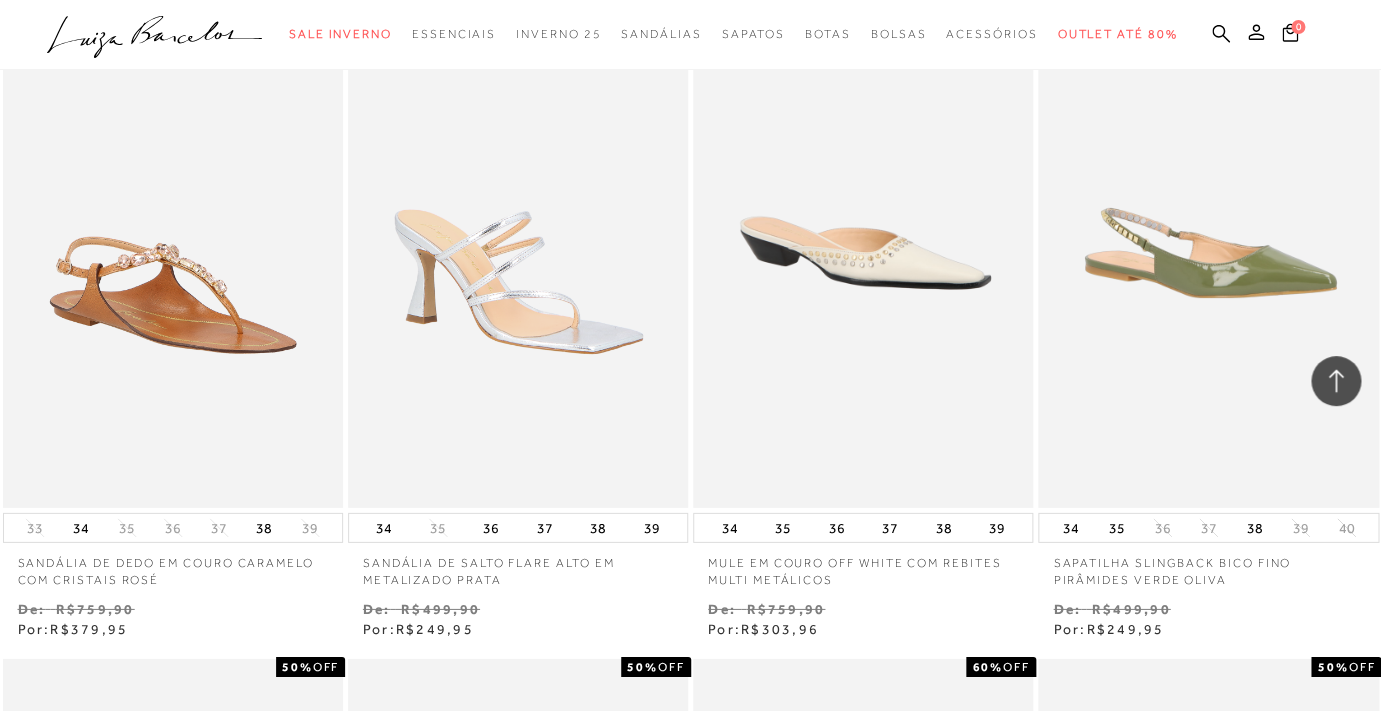 scroll, scrollTop: 26755, scrollLeft: 0, axis: vertical 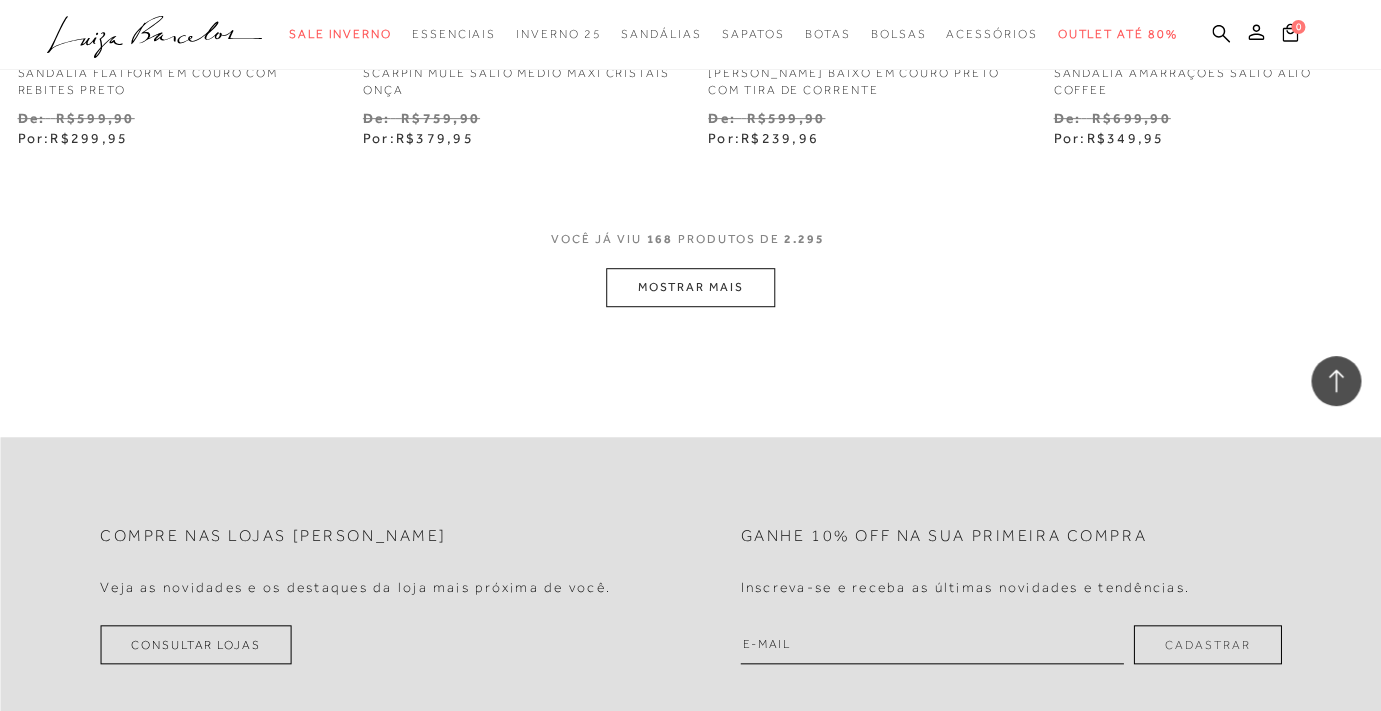 click on "MOSTRAR MAIS" at bounding box center [690, 287] 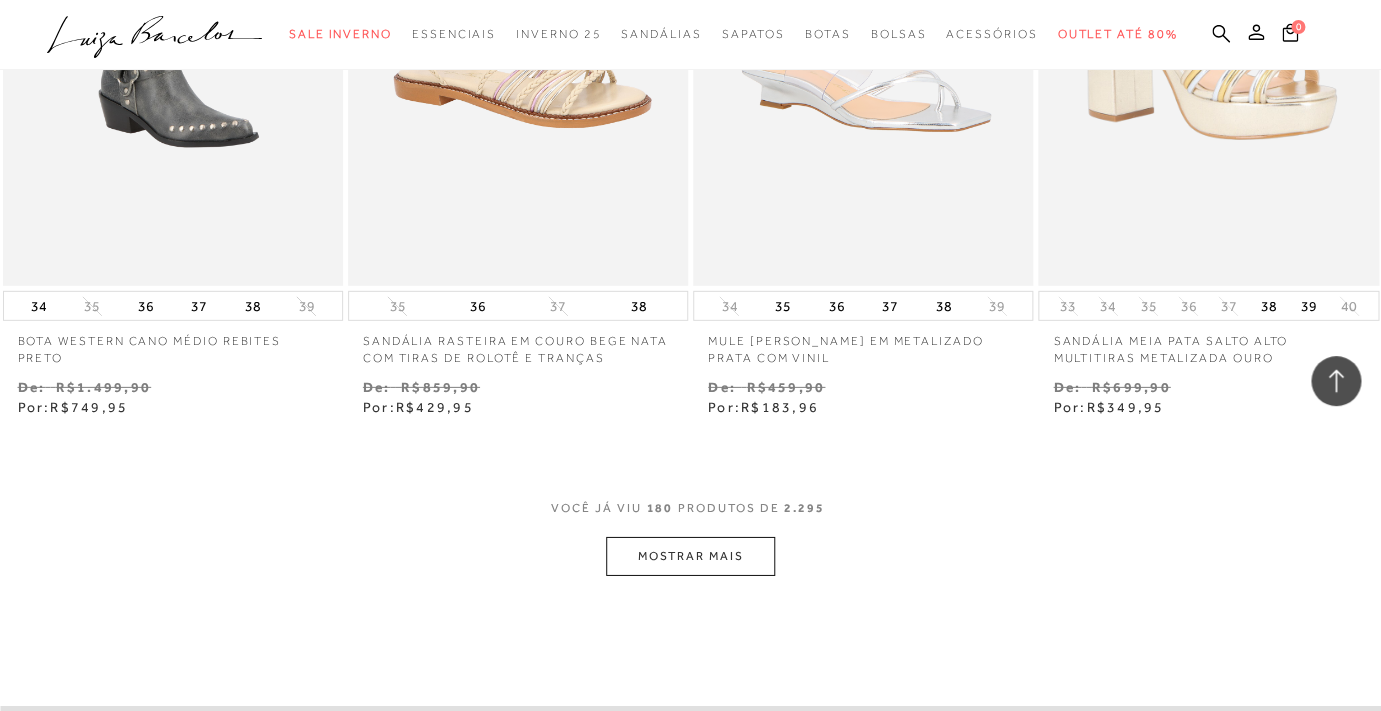 scroll, scrollTop: 29617, scrollLeft: 0, axis: vertical 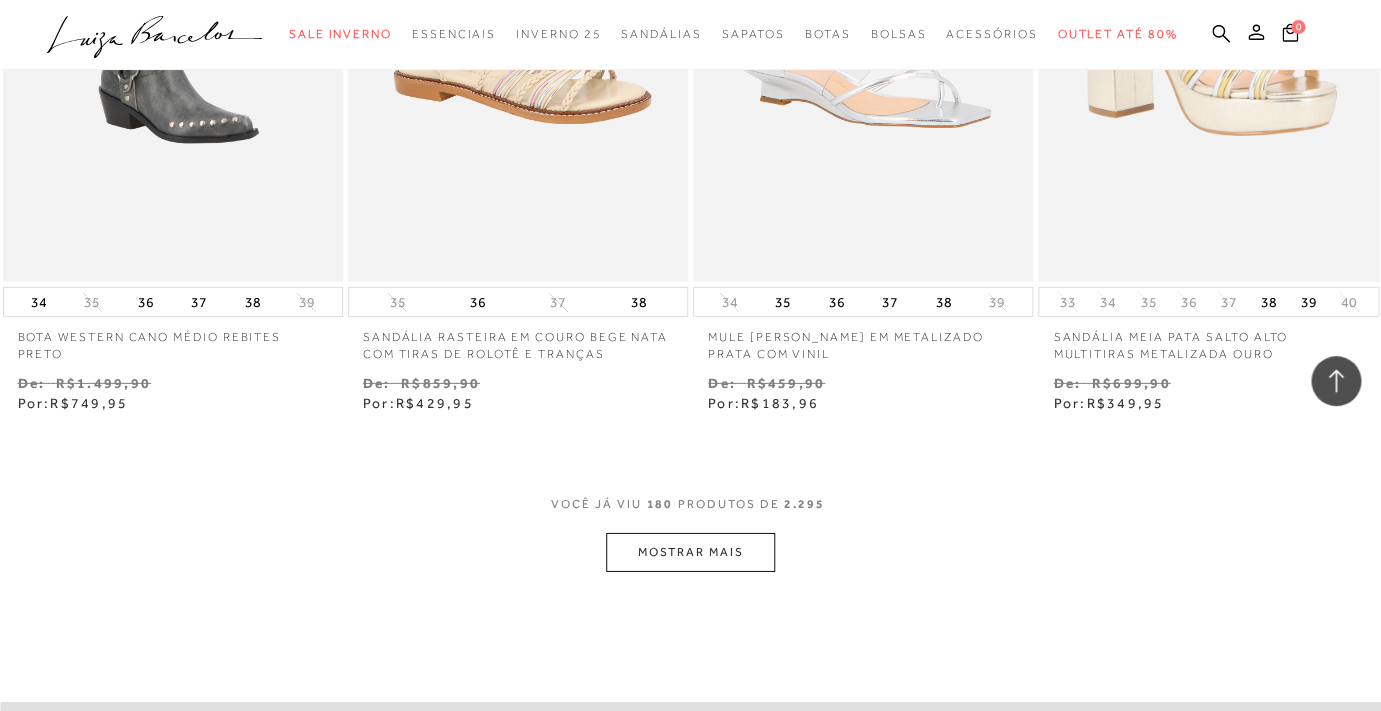 click on "MOSTRAR MAIS" at bounding box center [690, 552] 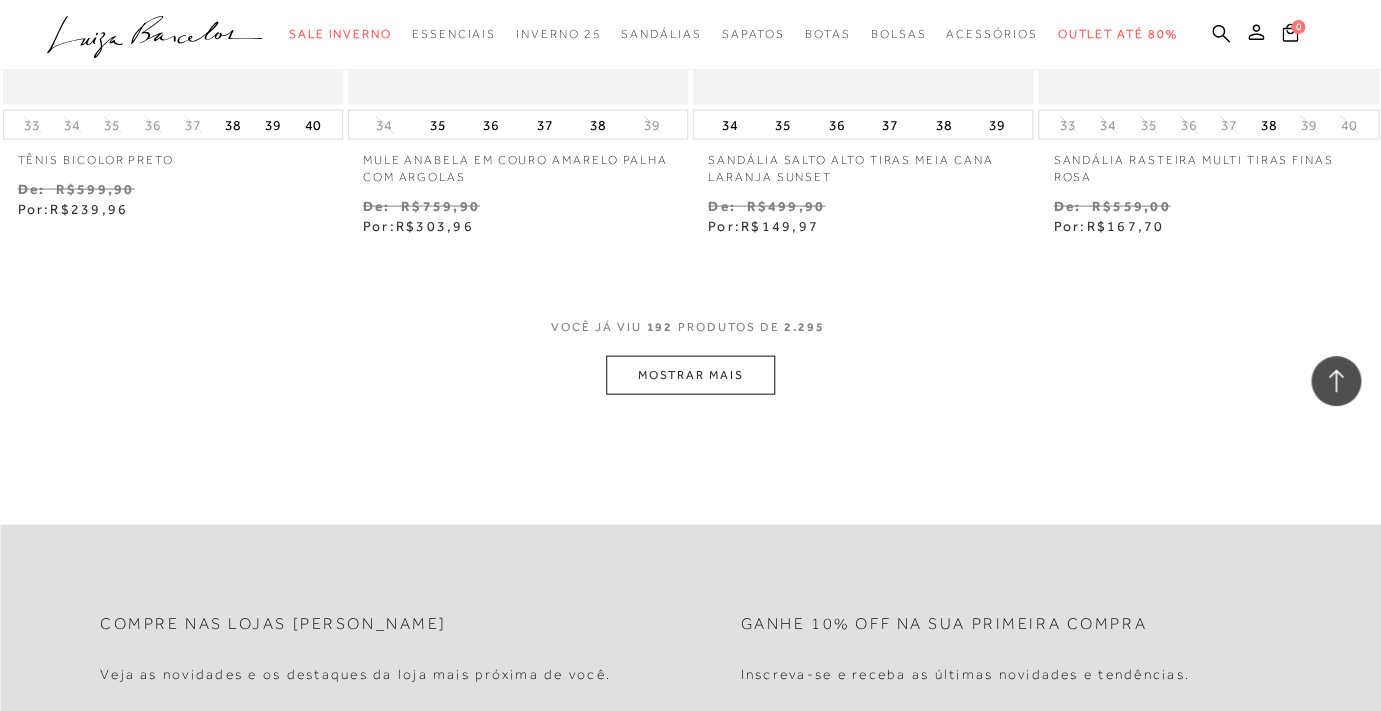 scroll, scrollTop: 31780, scrollLeft: 0, axis: vertical 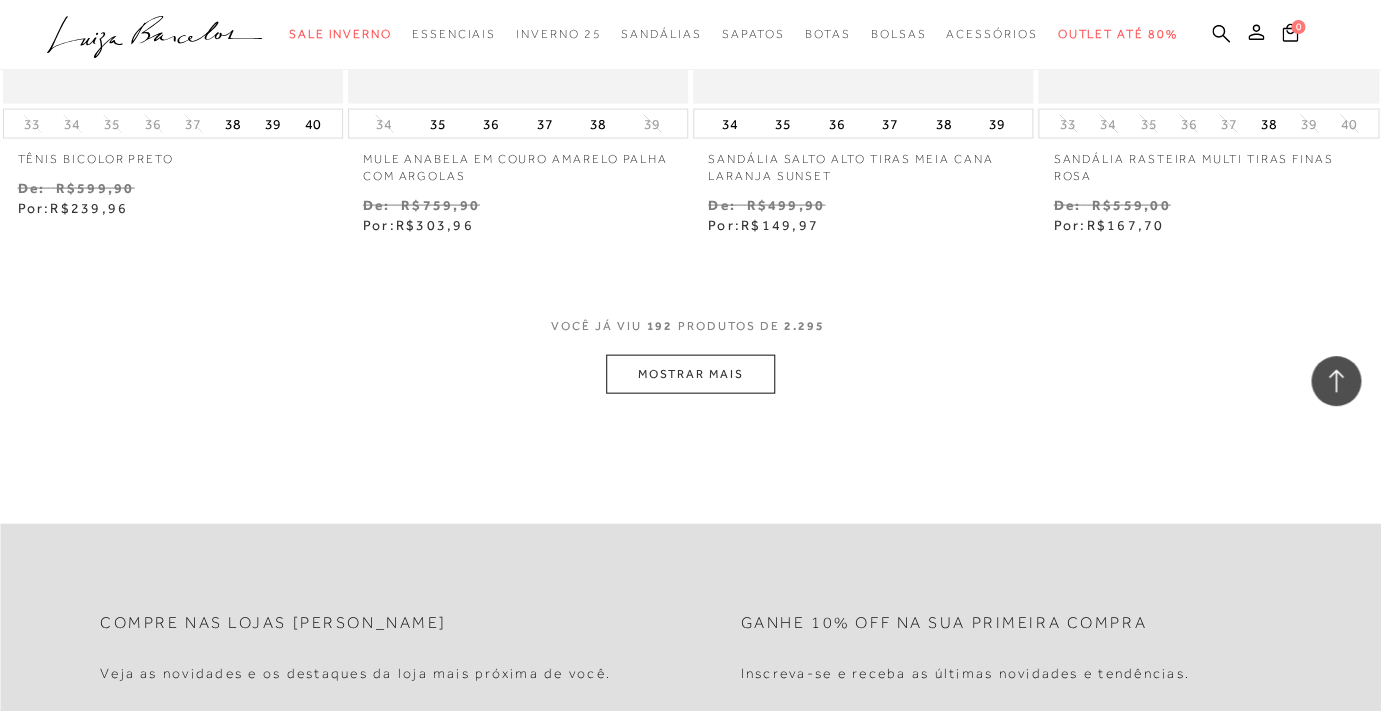 click on "MOSTRAR MAIS" at bounding box center [690, 374] 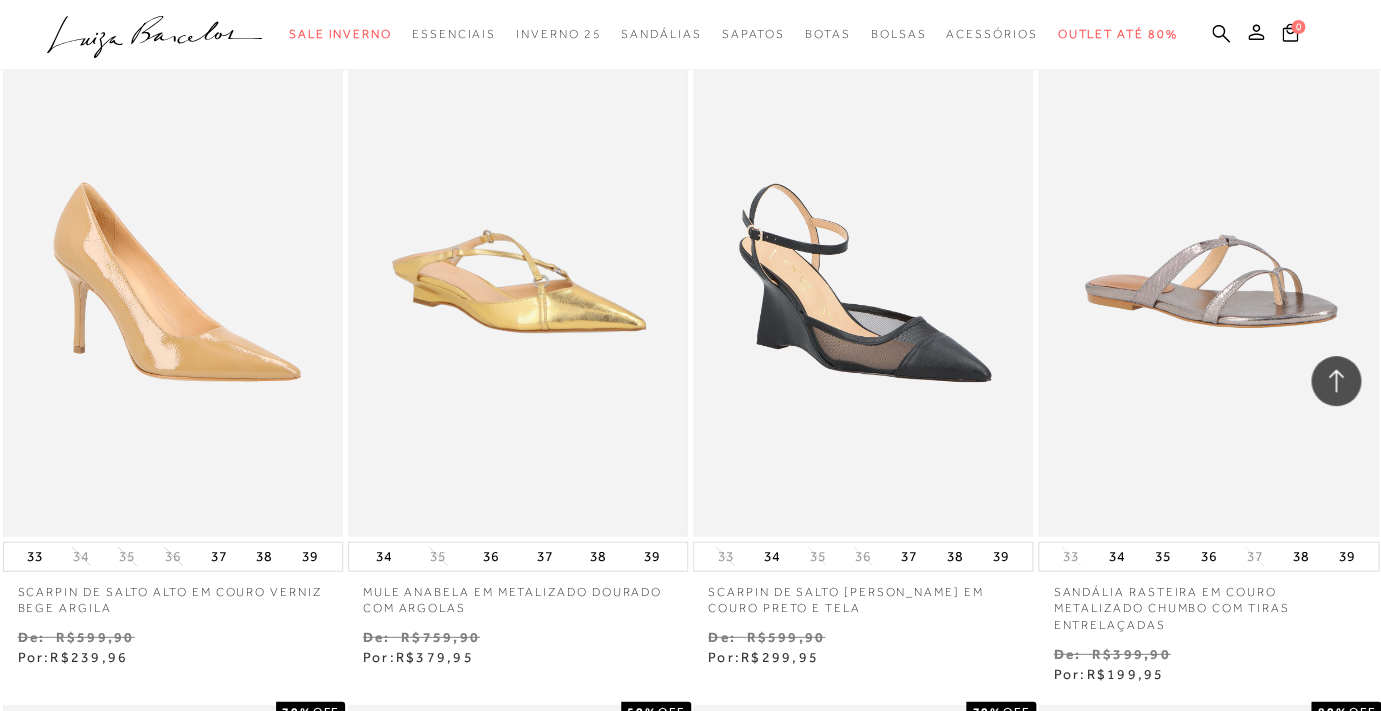 scroll, scrollTop: 32023, scrollLeft: 0, axis: vertical 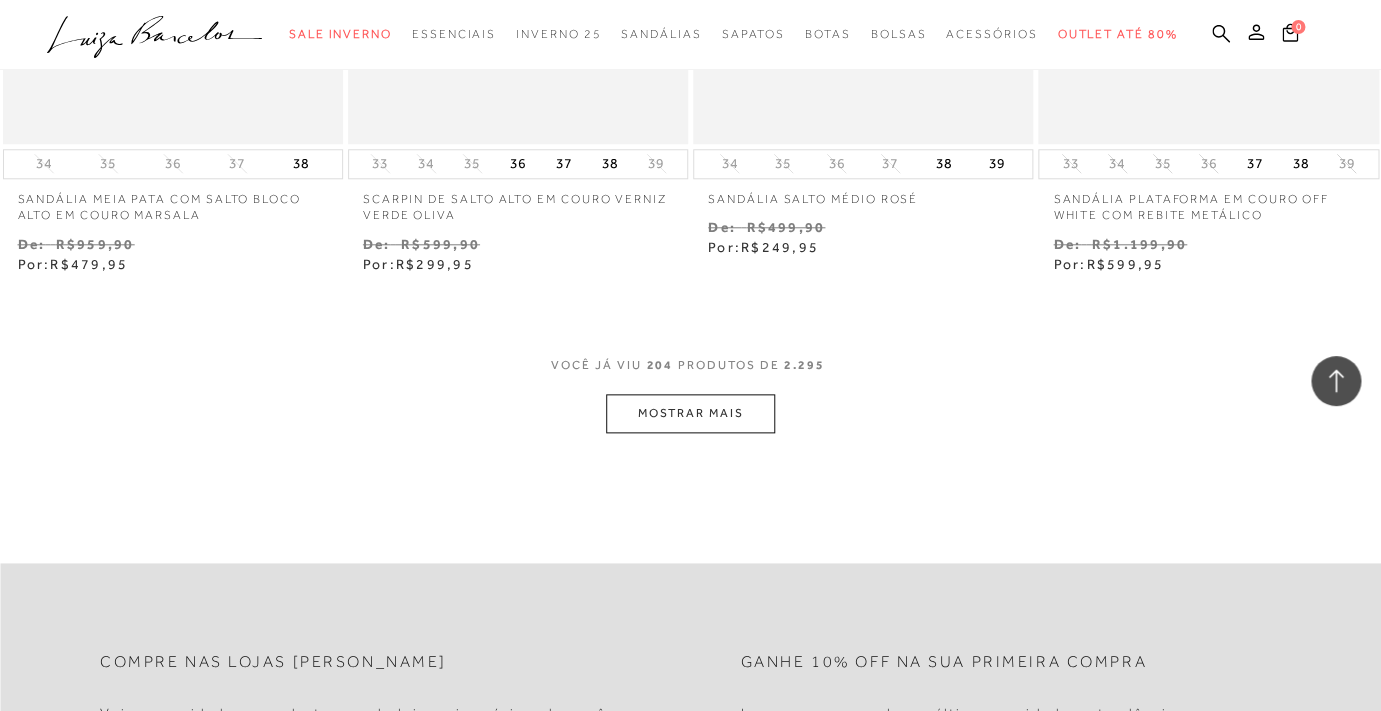 click on "MOSTRAR MAIS" at bounding box center (690, 413) 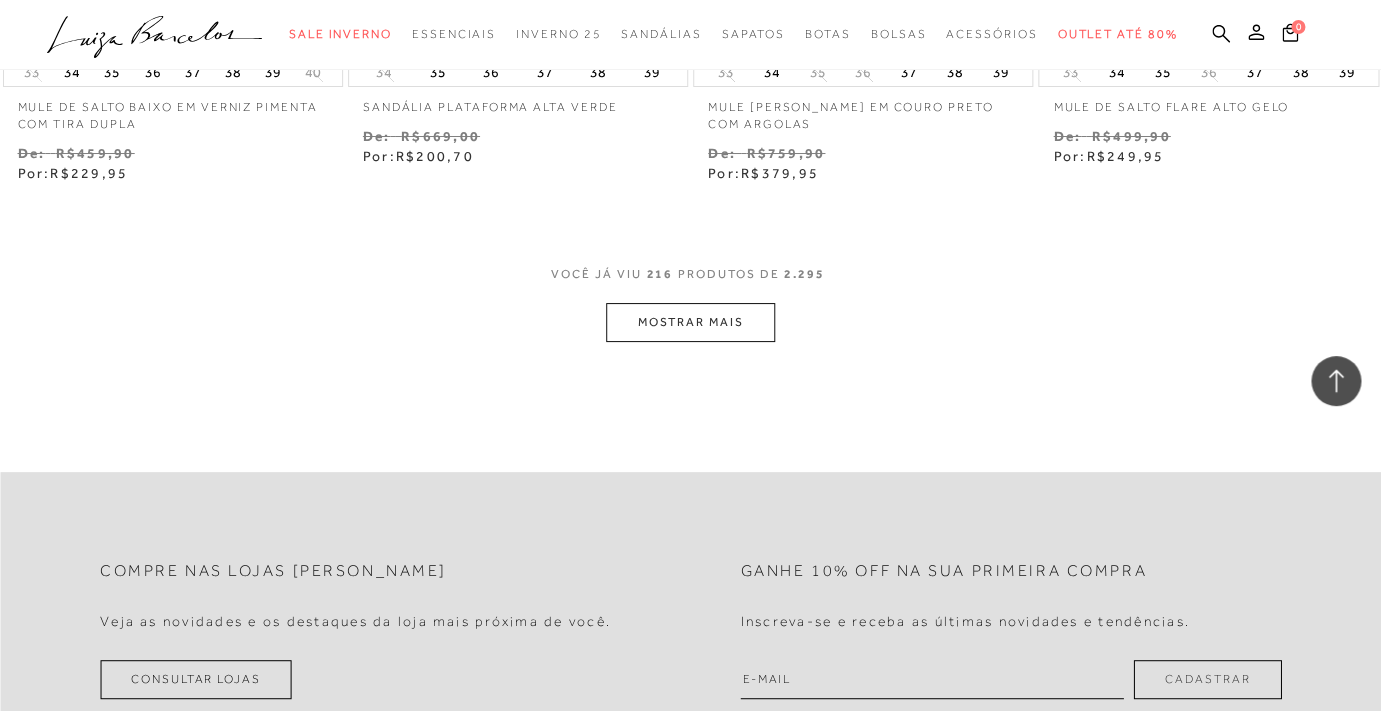 scroll, scrollTop: 35830, scrollLeft: 0, axis: vertical 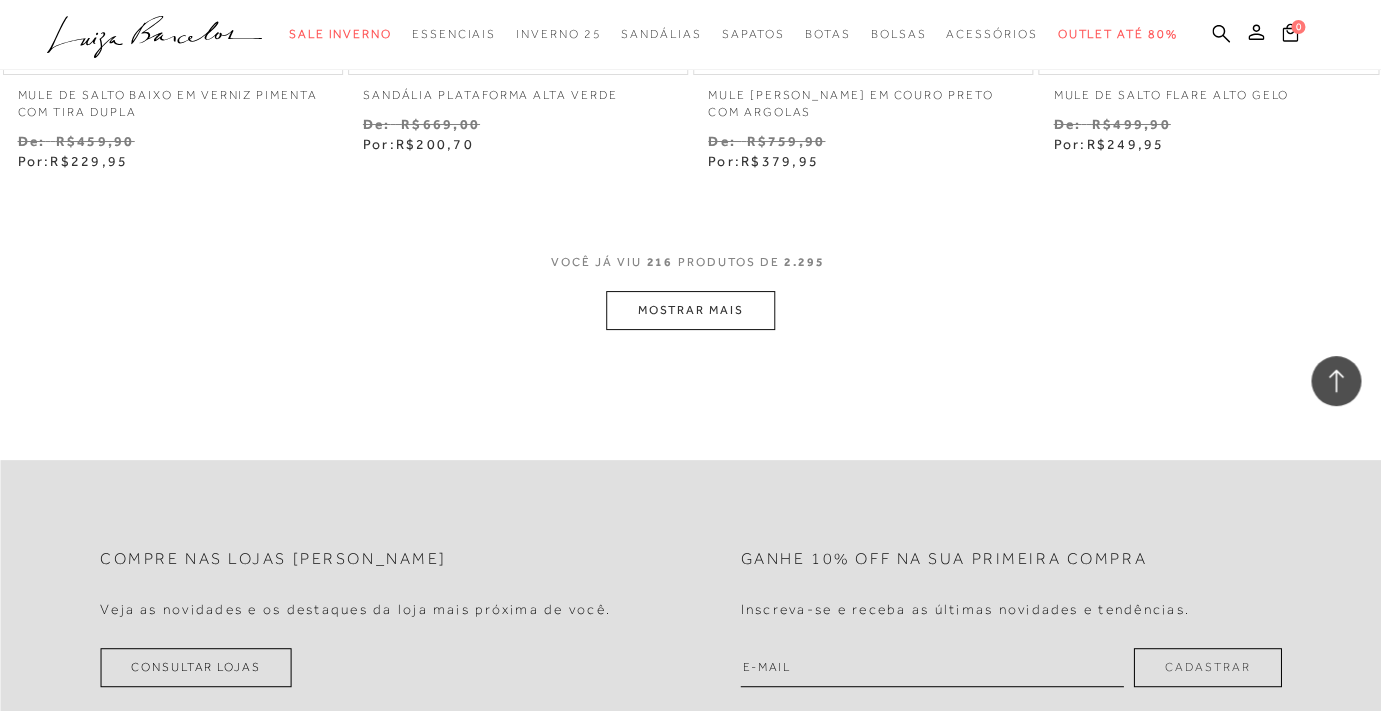 click on "MOSTRAR MAIS" at bounding box center [690, 310] 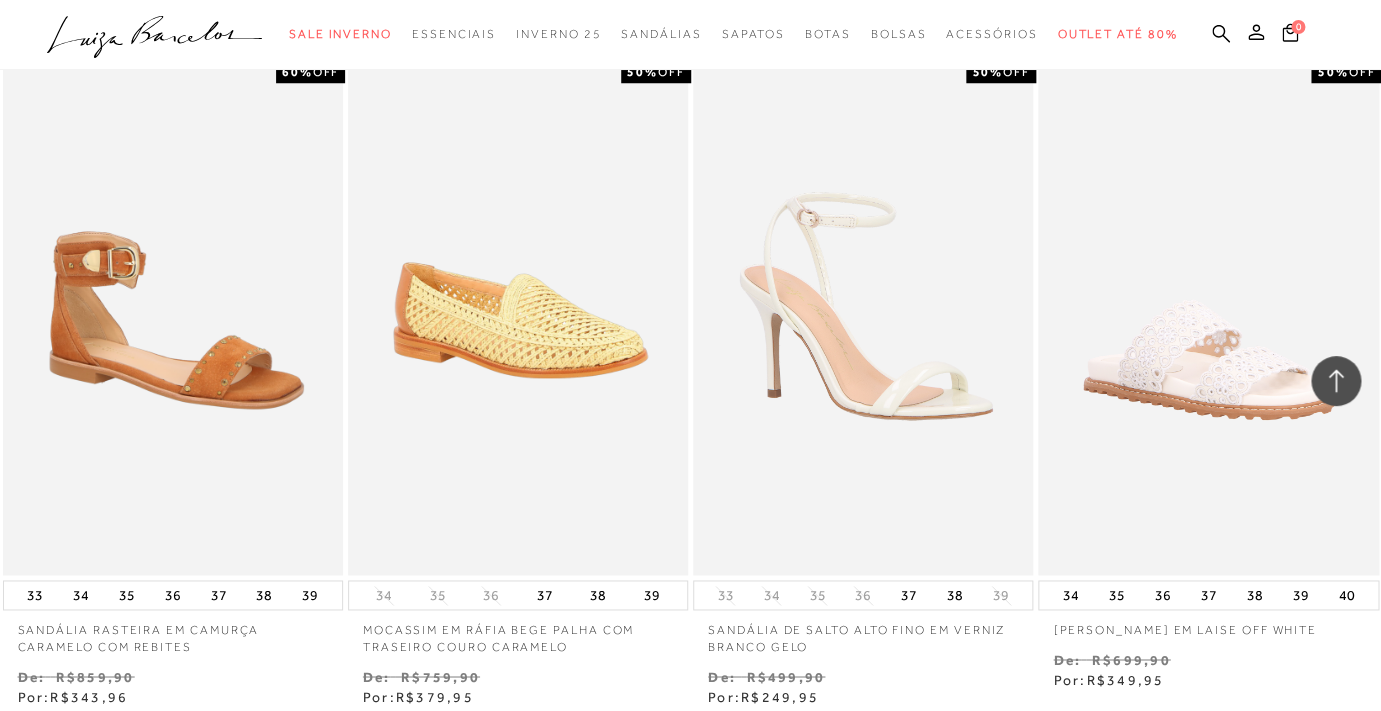 scroll, scrollTop: 36625, scrollLeft: 0, axis: vertical 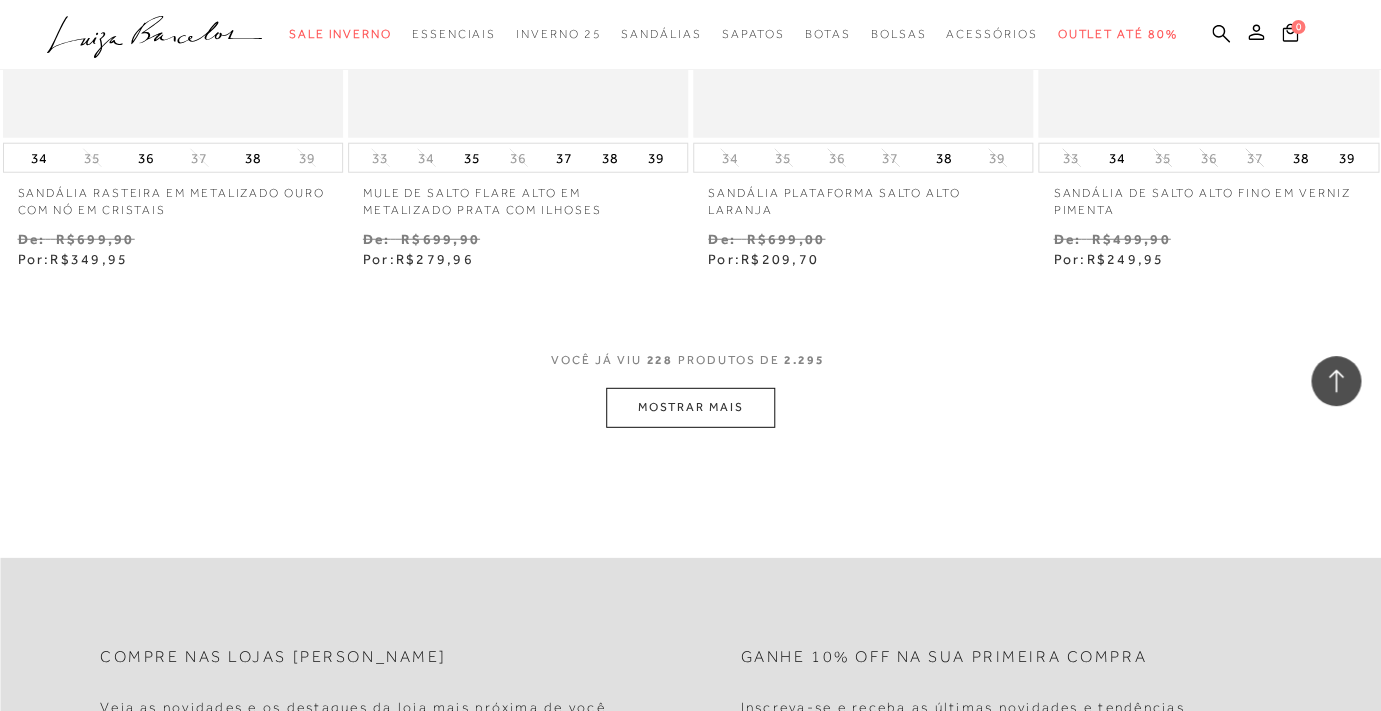 click on "MOSTRAR MAIS" at bounding box center (690, 407) 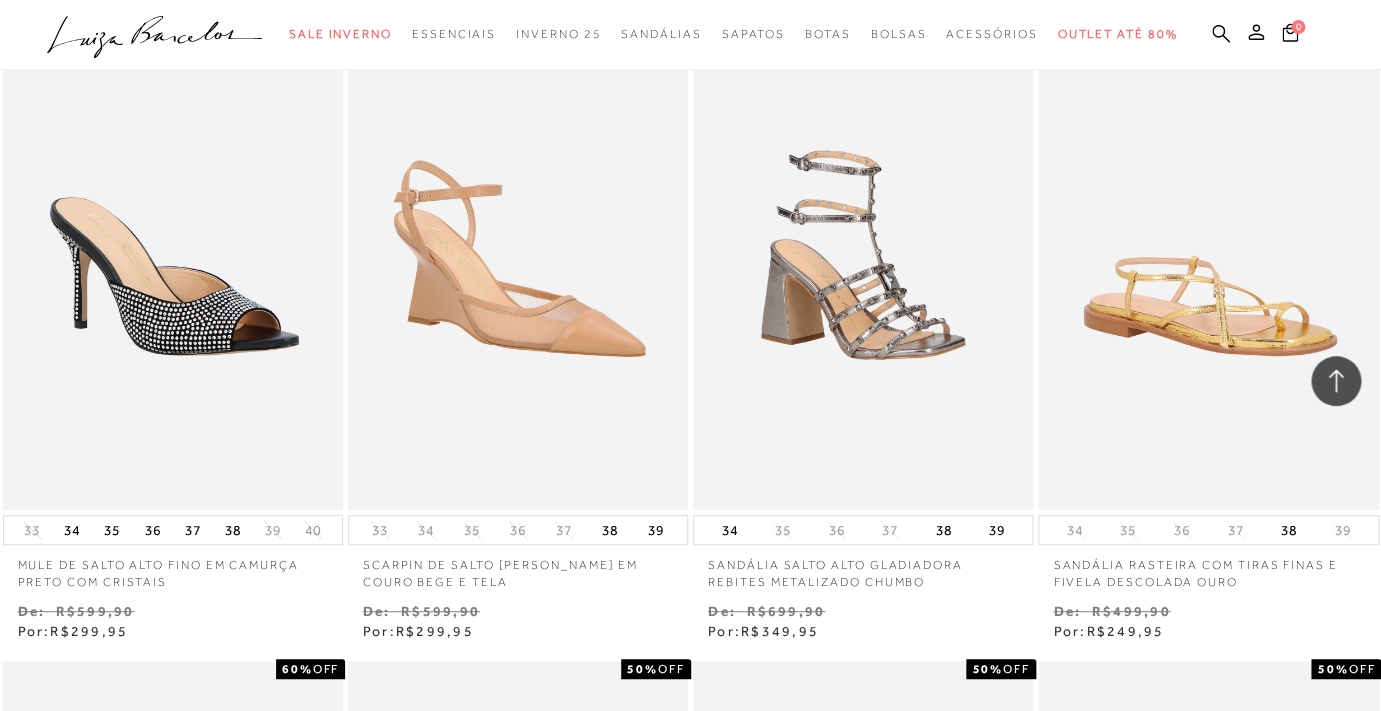 scroll, scrollTop: 38687, scrollLeft: 0, axis: vertical 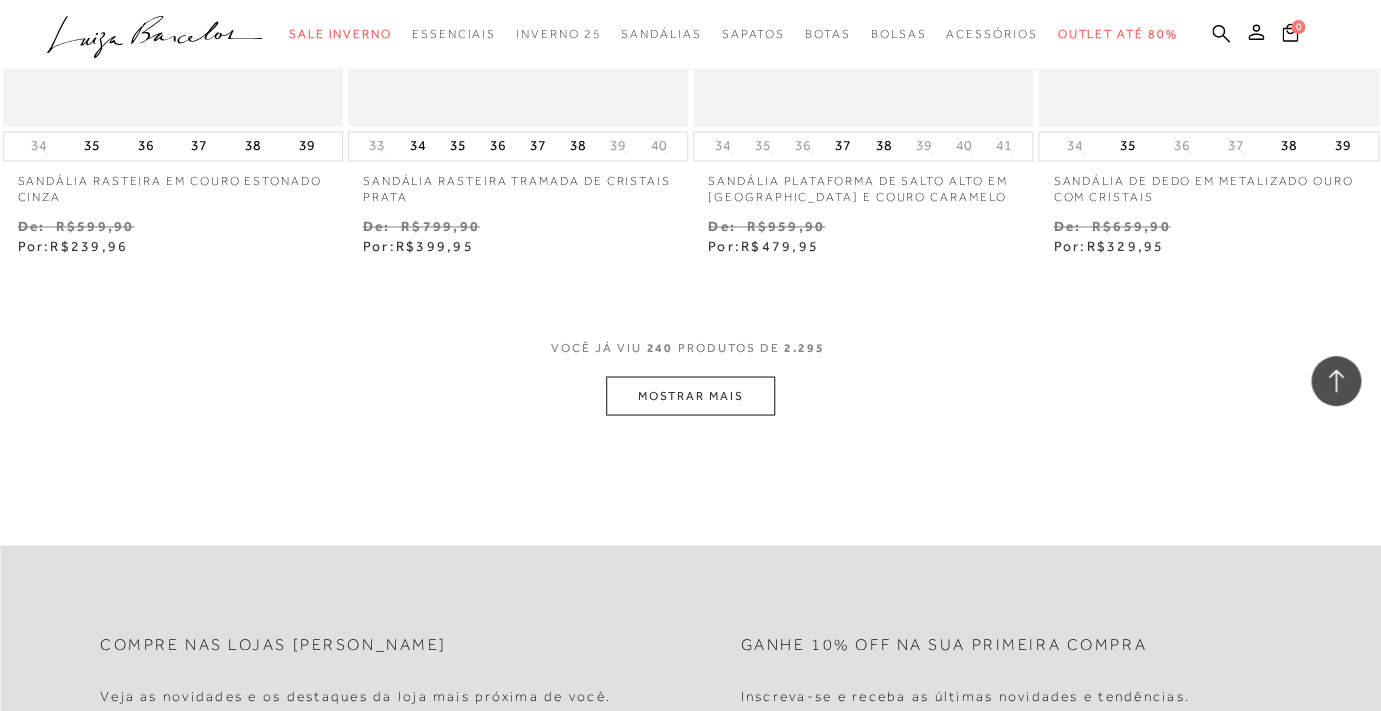 click on "MOSTRAR MAIS" at bounding box center (690, 395) 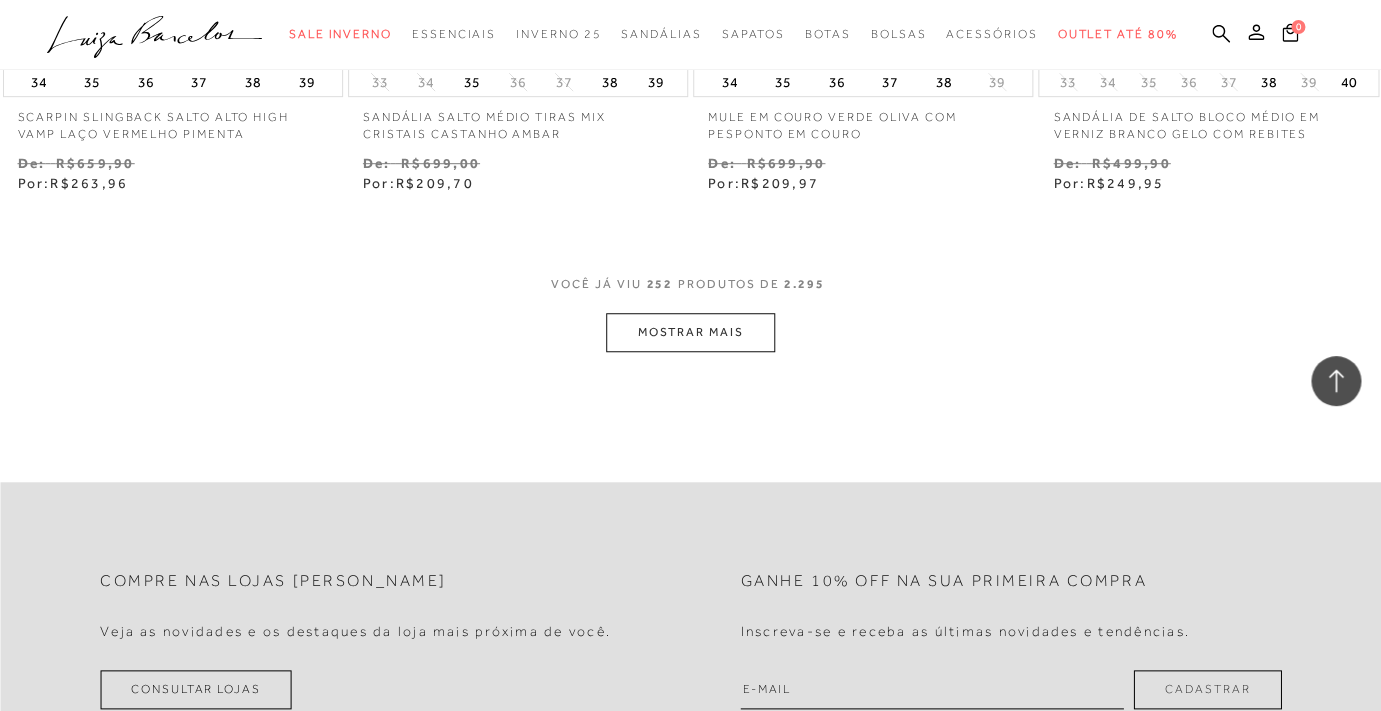 scroll, scrollTop: 41781, scrollLeft: 0, axis: vertical 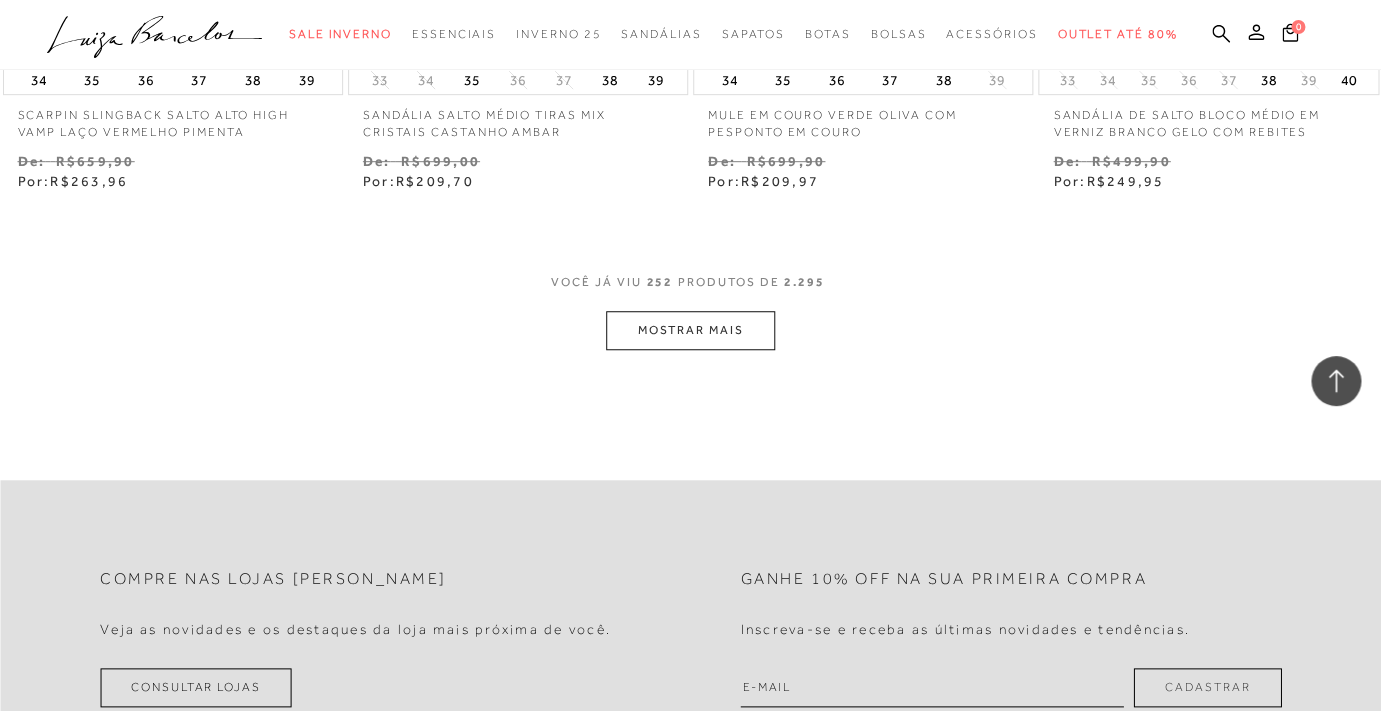 click on "MOSTRAR MAIS" at bounding box center [690, 330] 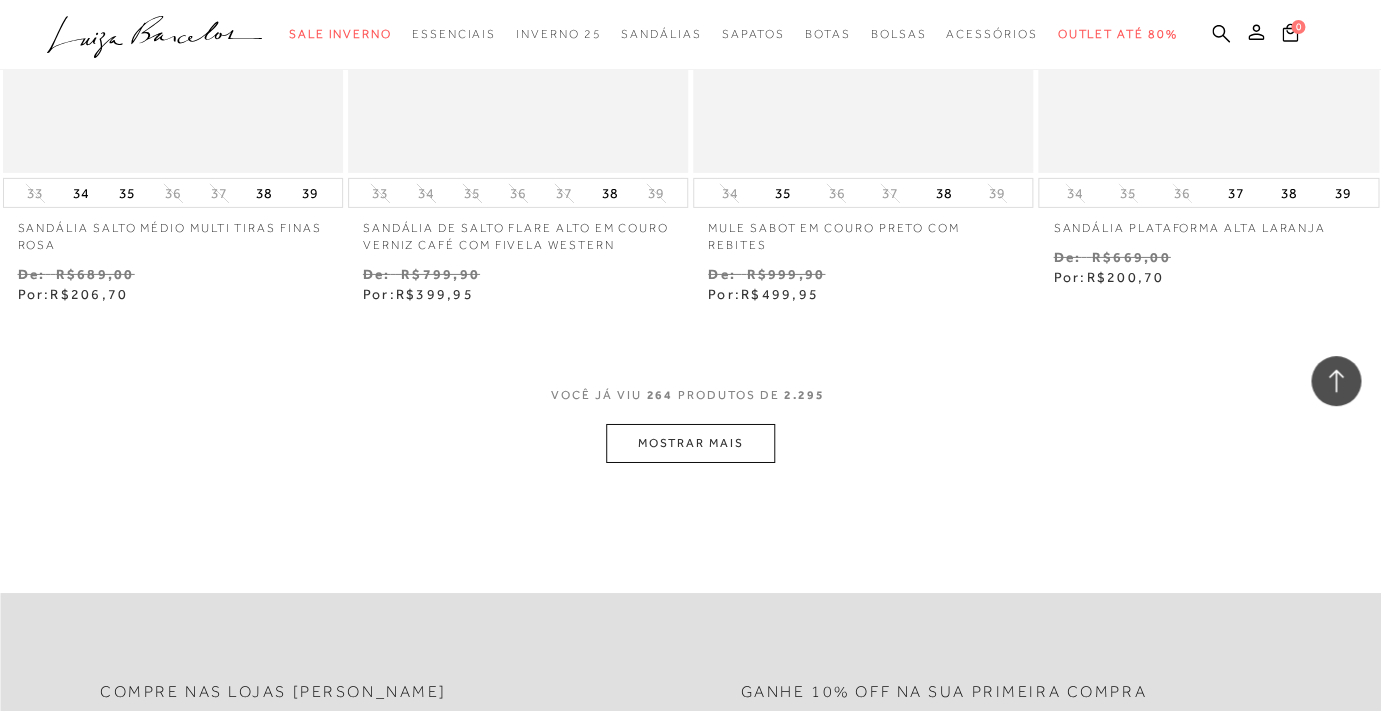 scroll, scrollTop: 43687, scrollLeft: 0, axis: vertical 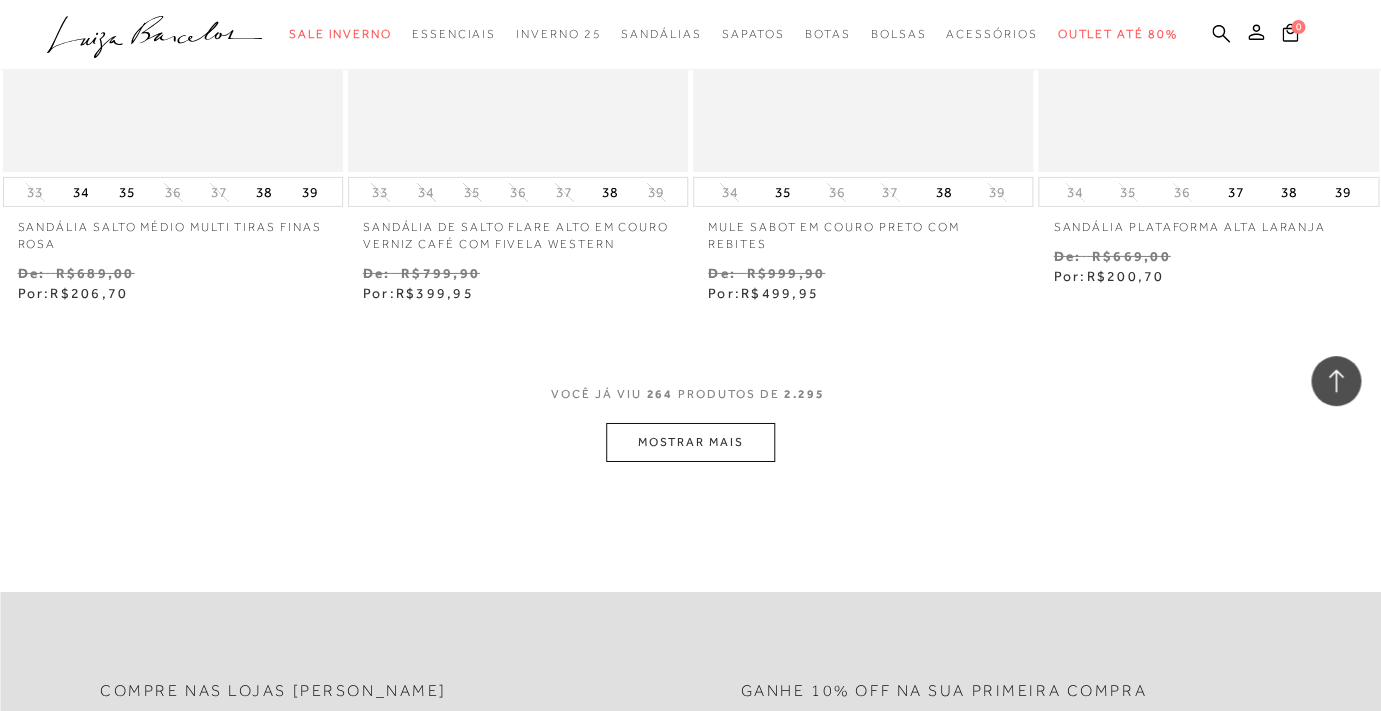 click on "MOSTRAR MAIS" at bounding box center (690, 442) 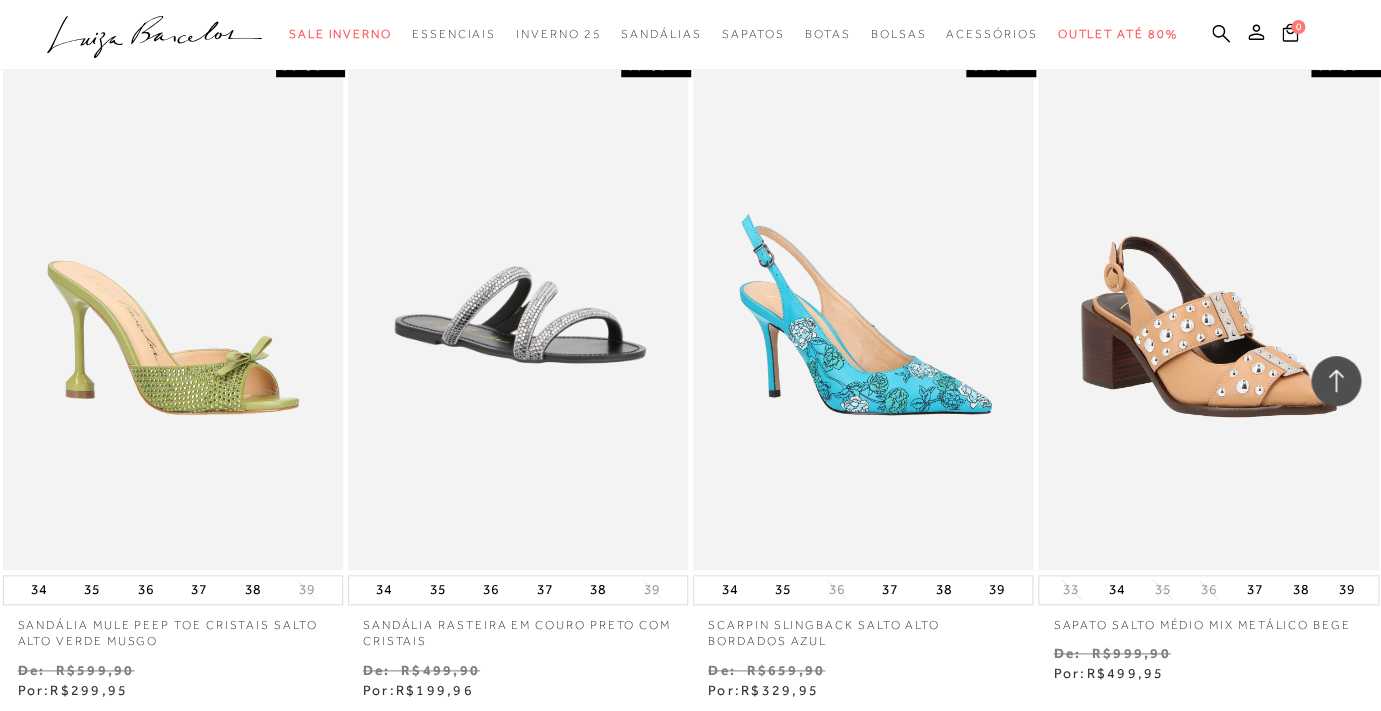 scroll, scrollTop: 44576, scrollLeft: 0, axis: vertical 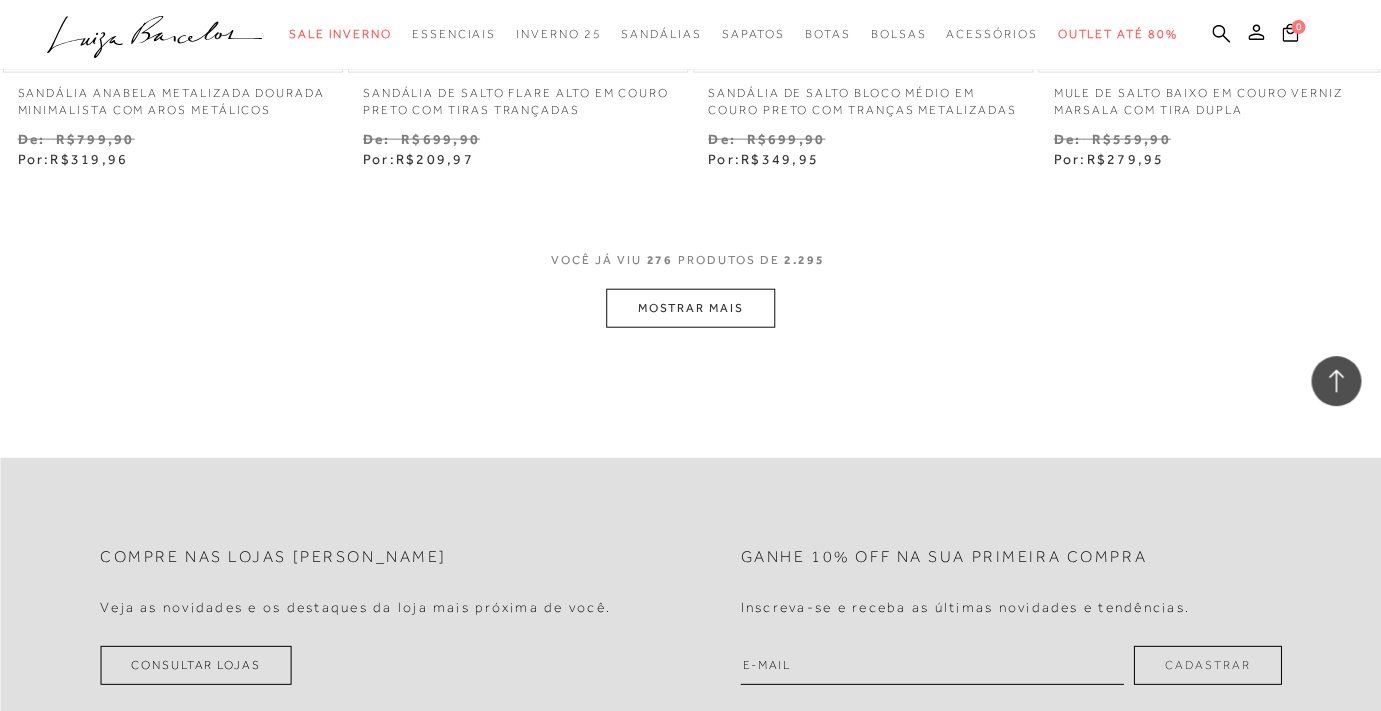 click on "MOSTRAR MAIS" at bounding box center (690, 308) 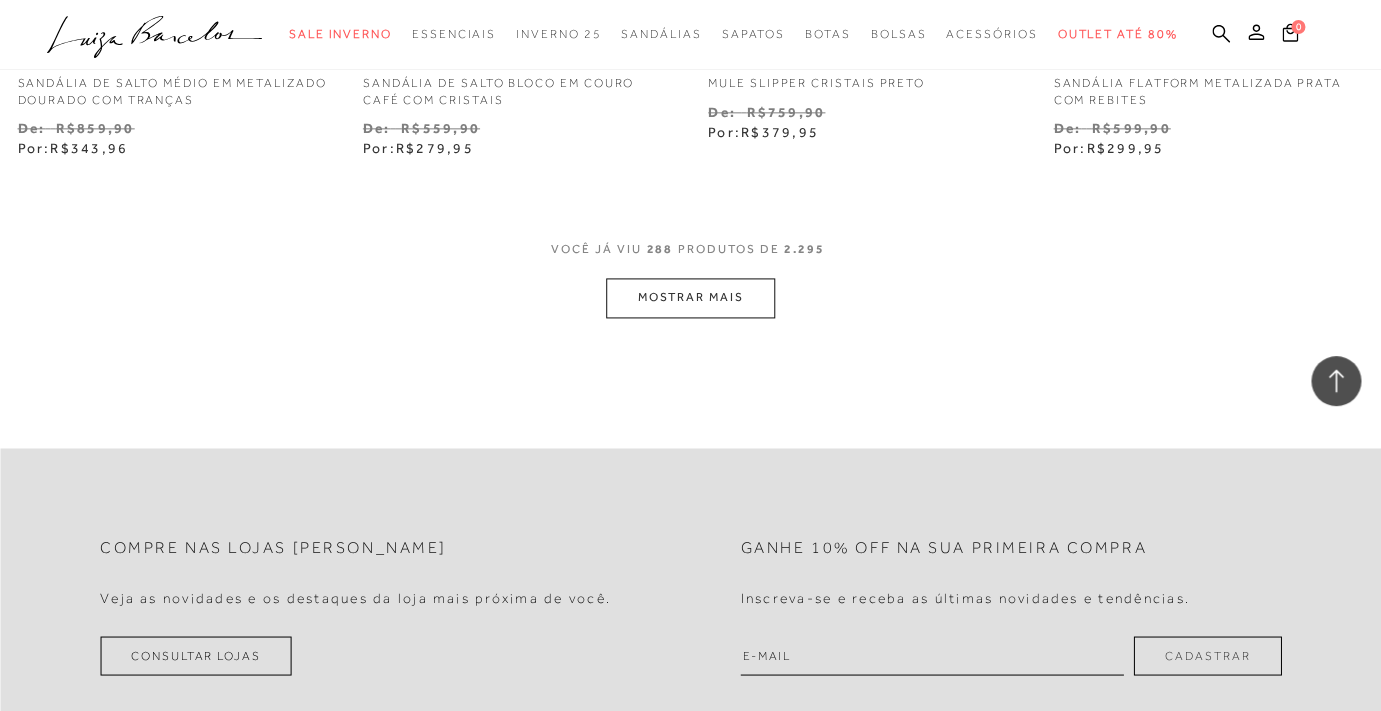 scroll, scrollTop: 47804, scrollLeft: 0, axis: vertical 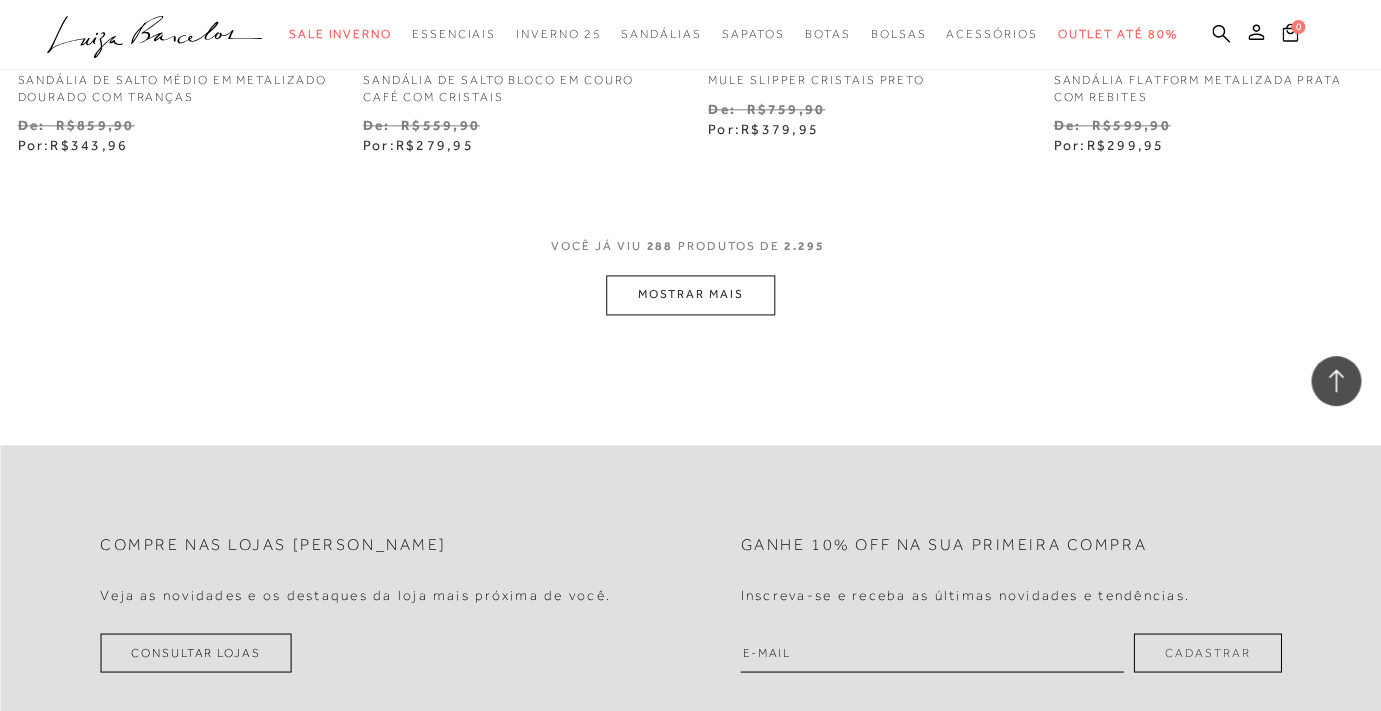 click on "MOSTRAR MAIS" at bounding box center (690, 294) 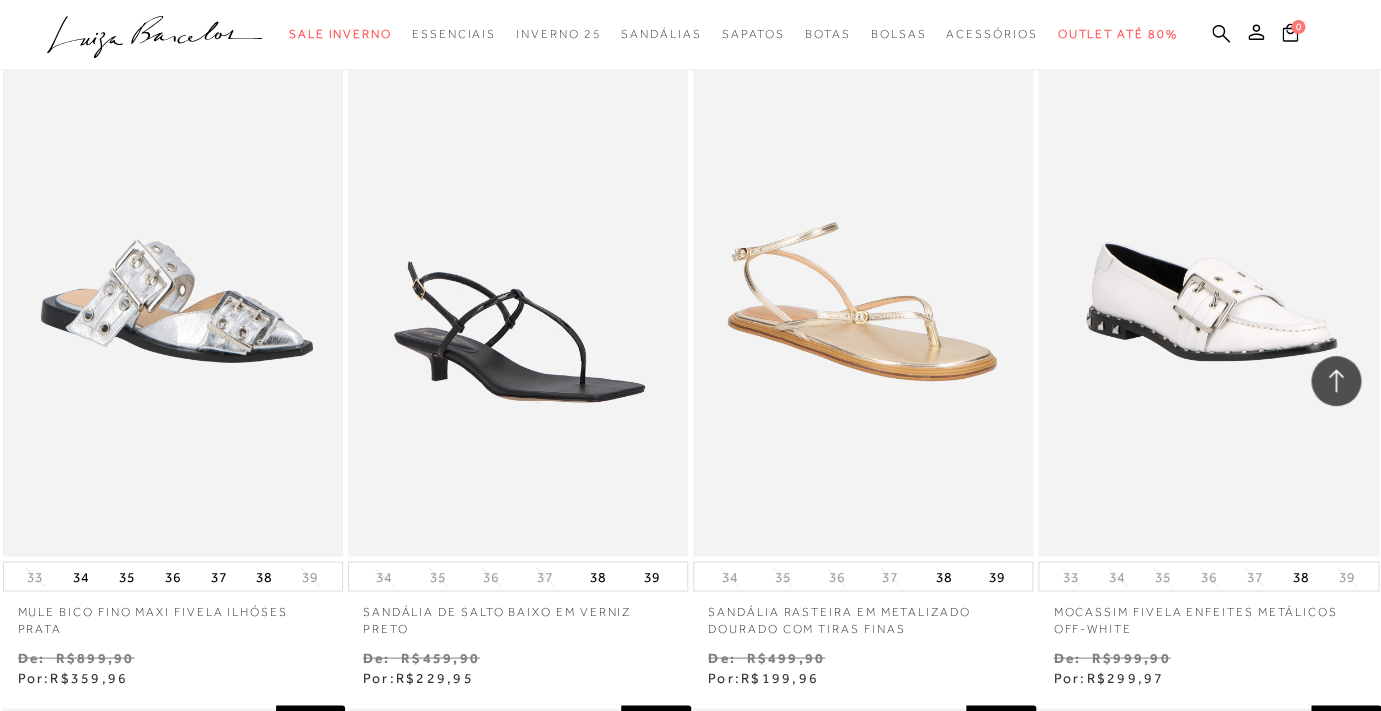 scroll, scrollTop: 47961, scrollLeft: 0, axis: vertical 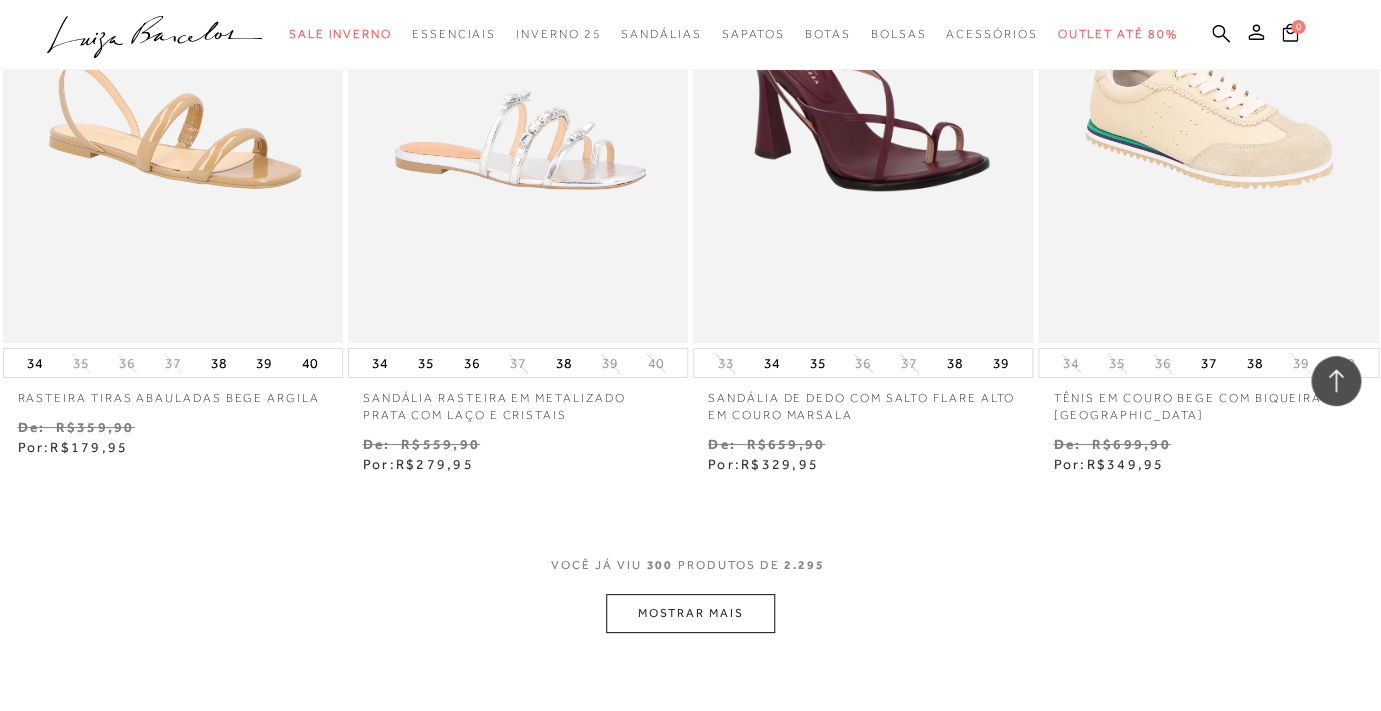 click on "MOSTRAR MAIS" at bounding box center (690, 613) 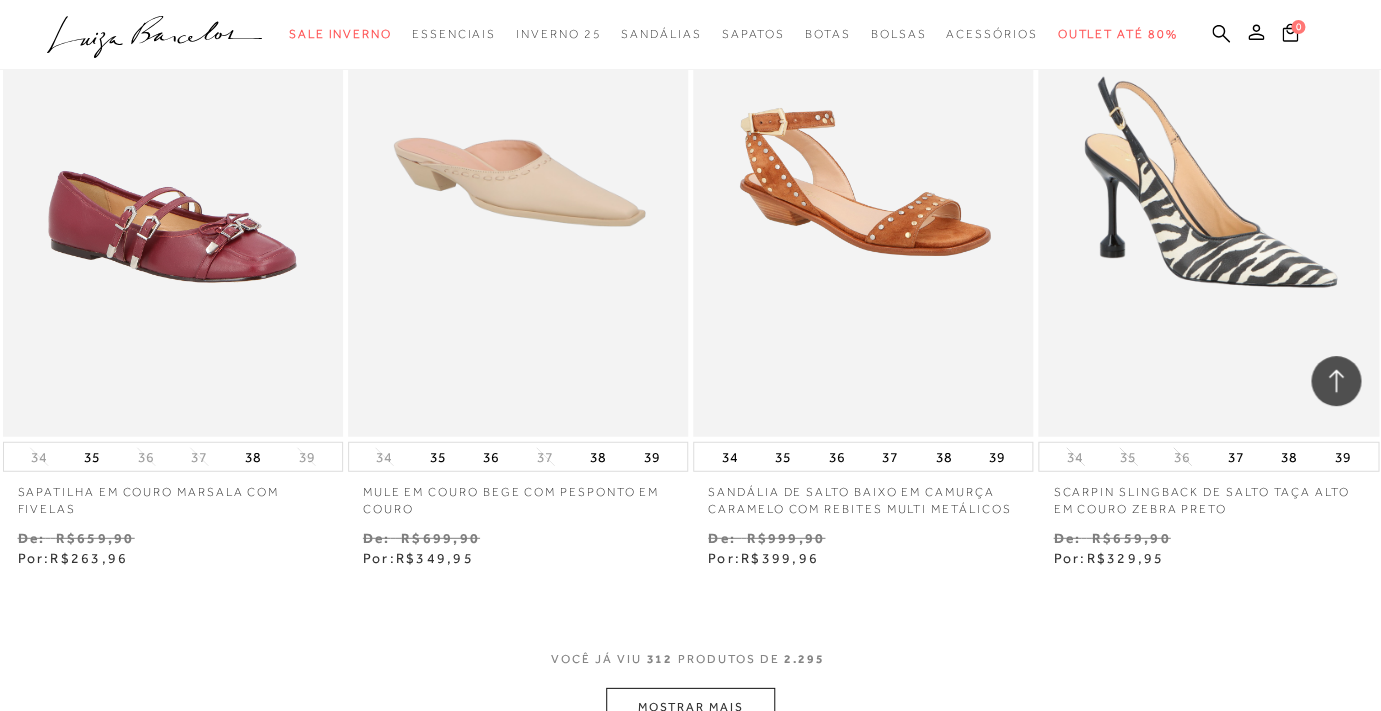 scroll, scrollTop: 51359, scrollLeft: 0, axis: vertical 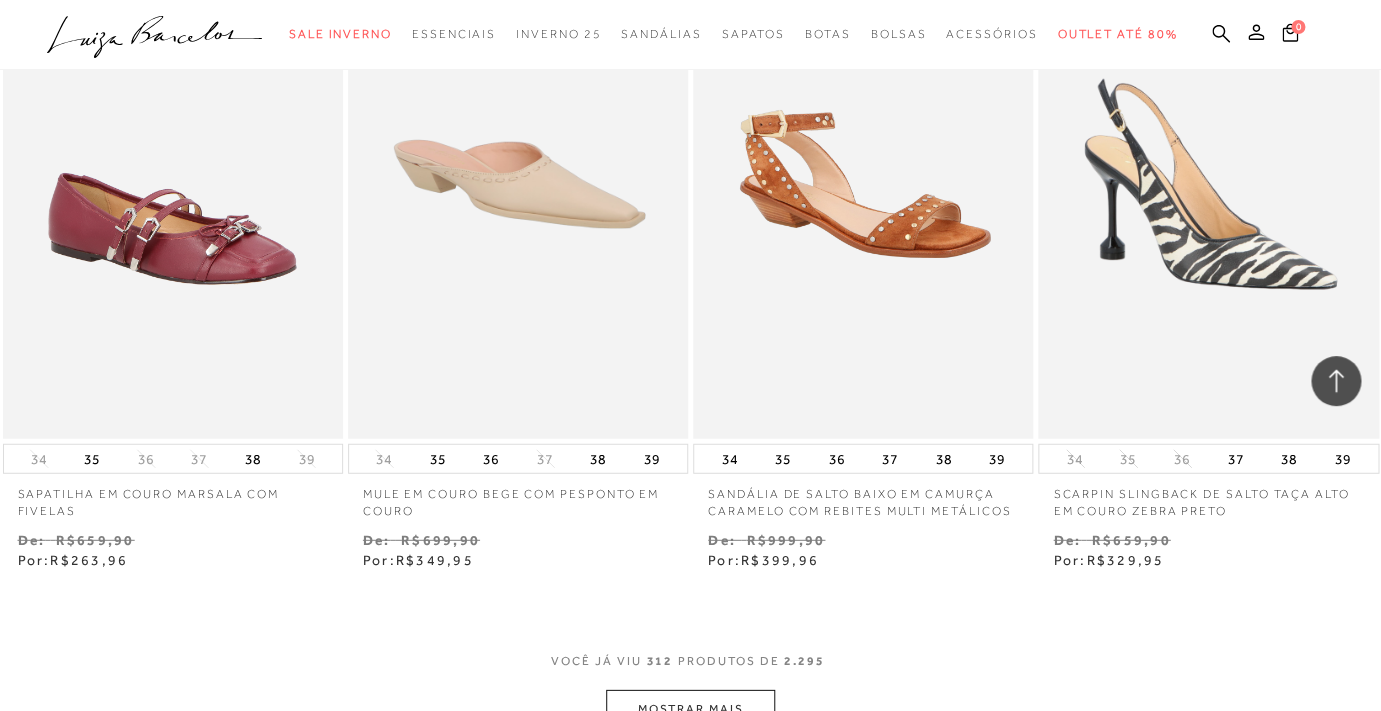 click on "MOSTRAR MAIS" at bounding box center (690, 709) 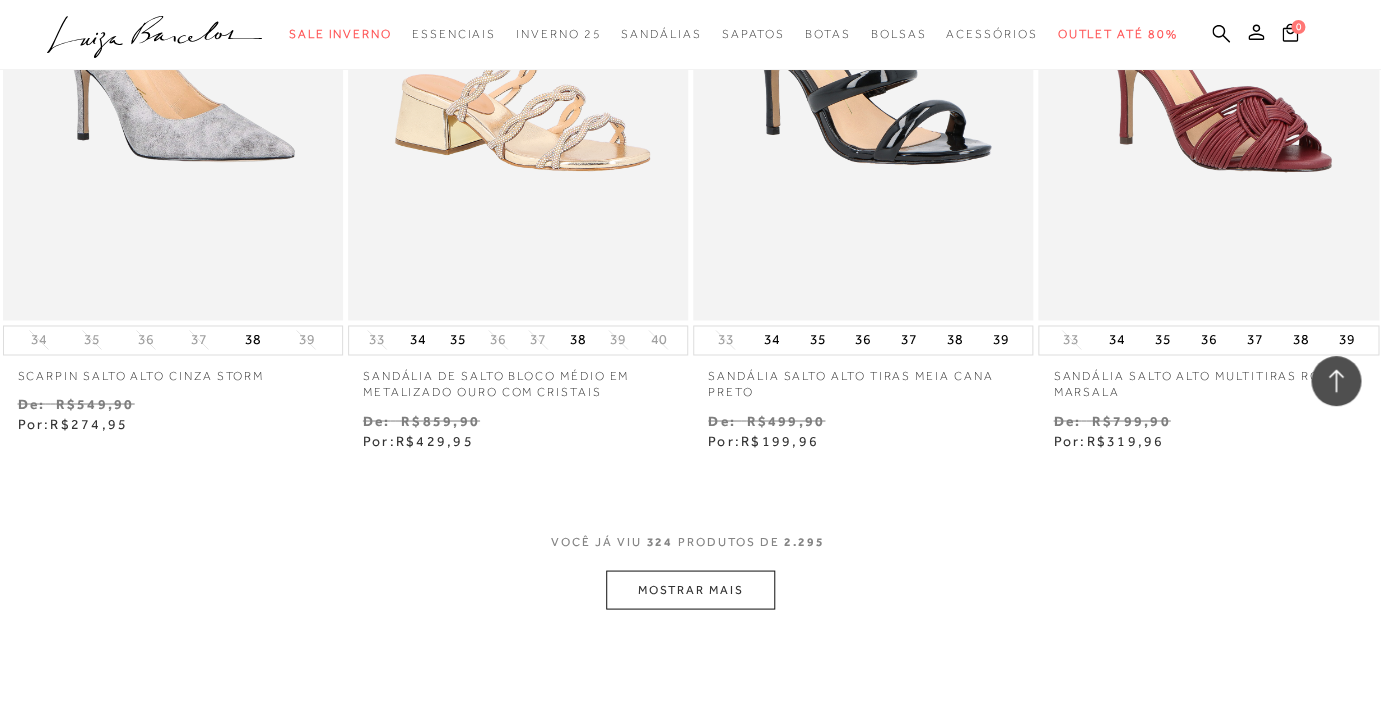 scroll, scrollTop: 53481, scrollLeft: 0, axis: vertical 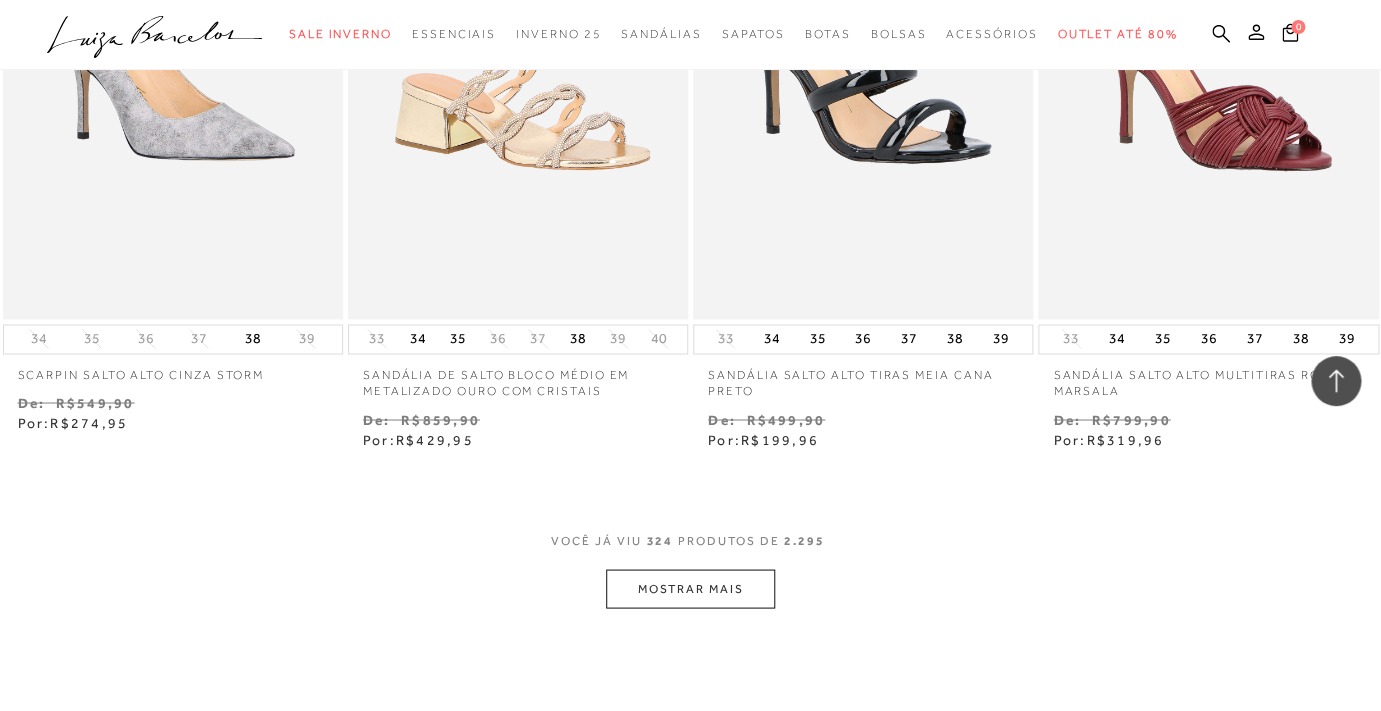 click on "MOSTRAR MAIS" at bounding box center [690, 588] 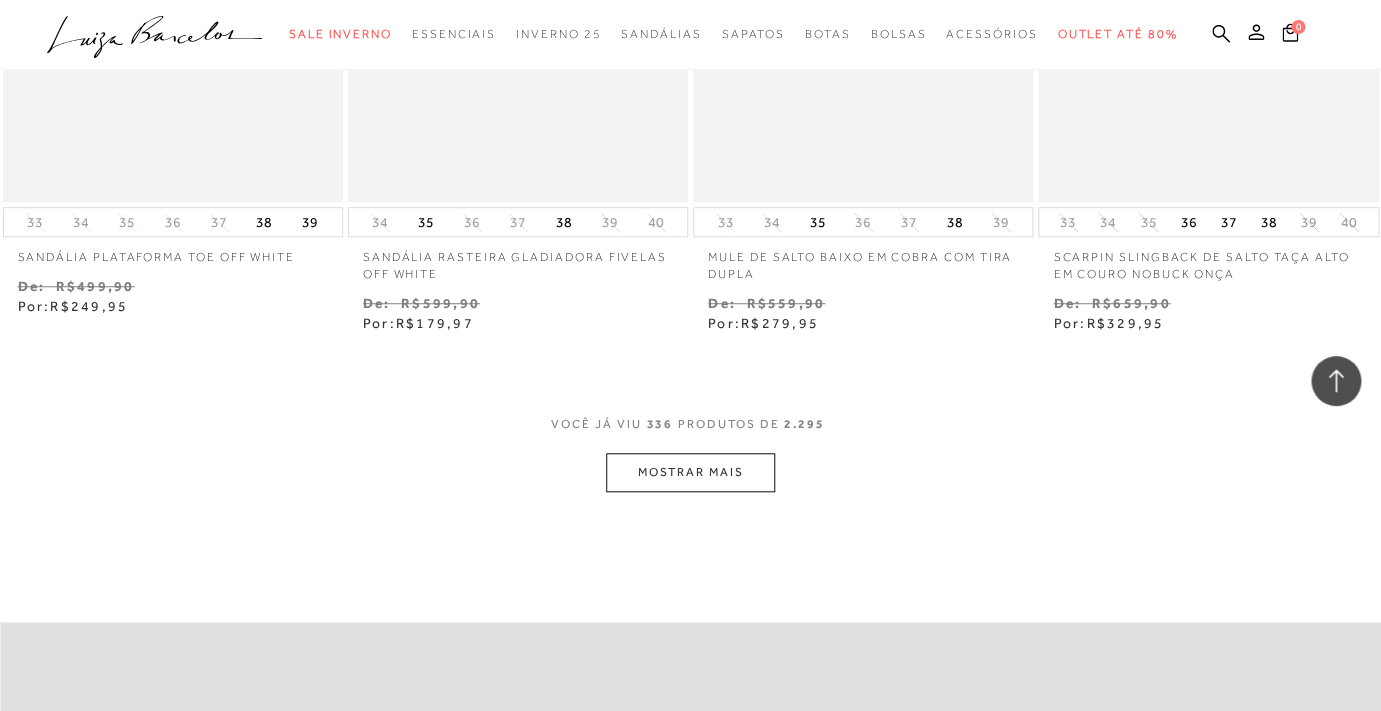 scroll, scrollTop: 55585, scrollLeft: 0, axis: vertical 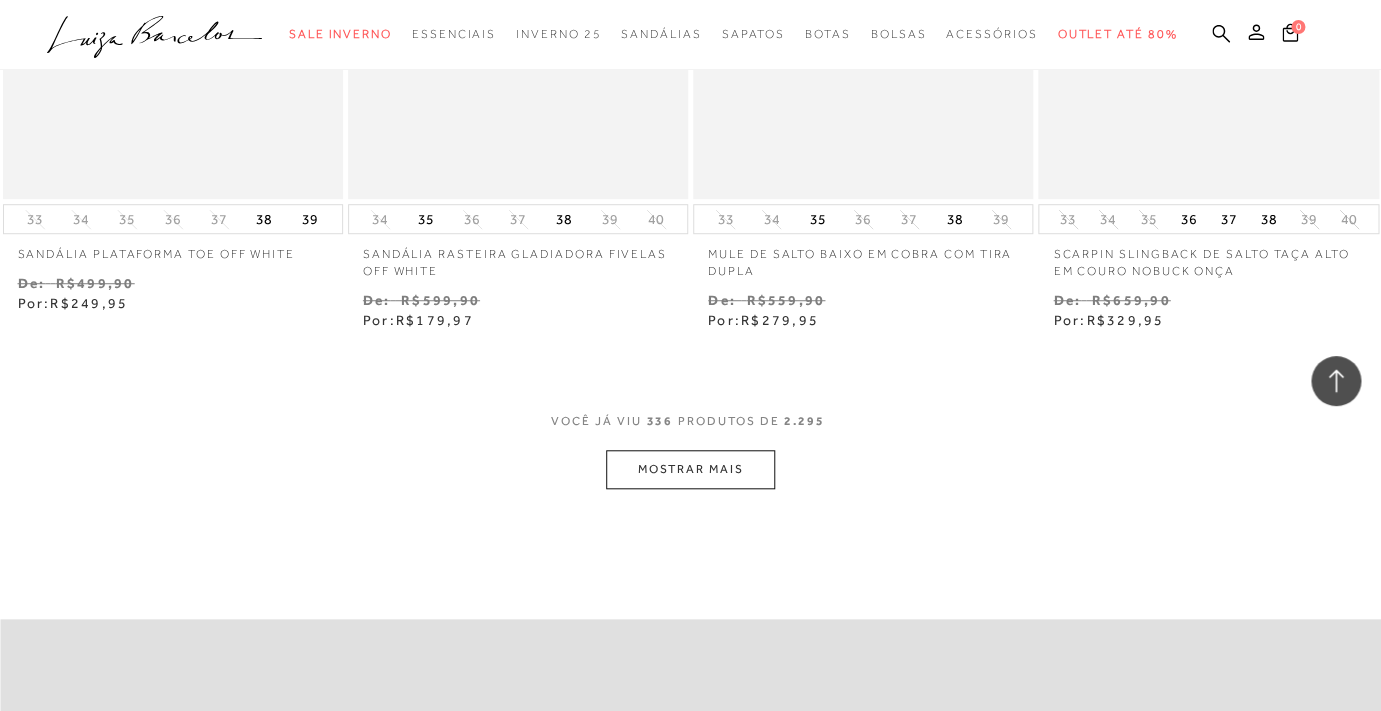 click on "MOSTRAR MAIS" at bounding box center [690, 469] 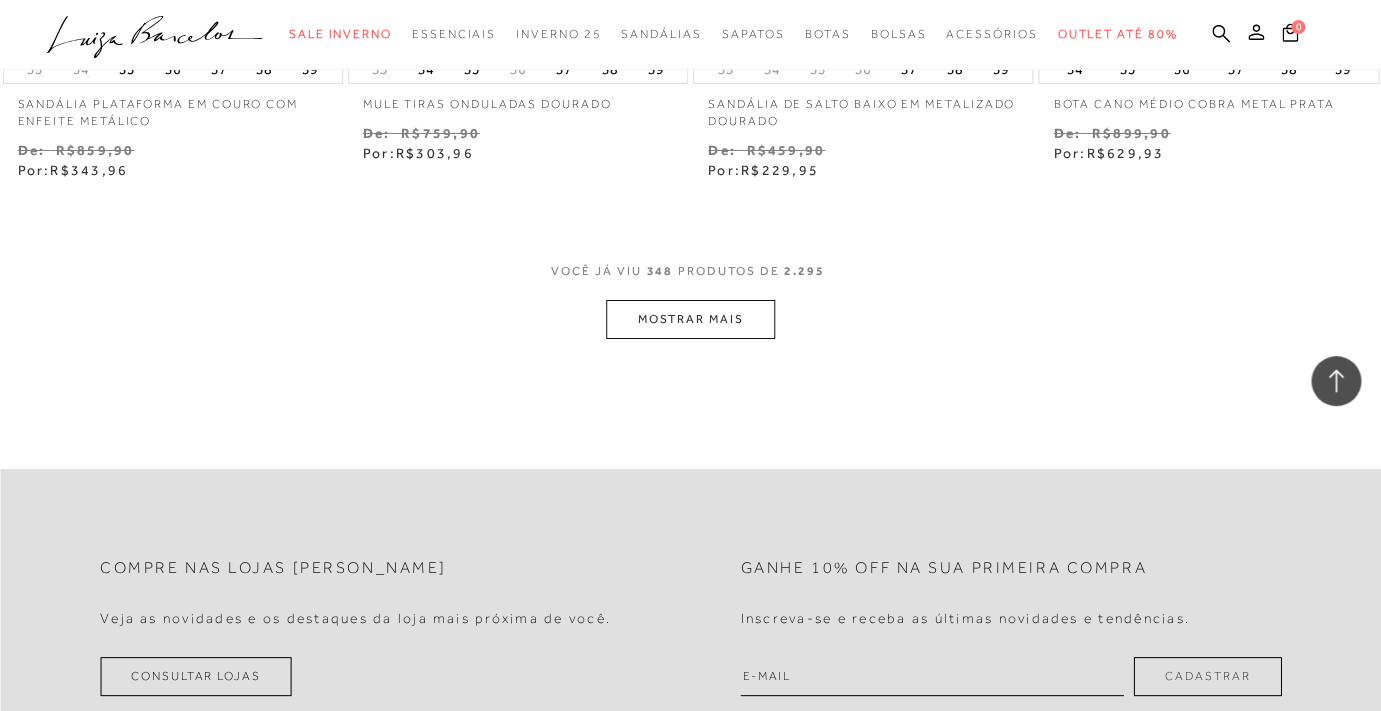 scroll, scrollTop: 57721, scrollLeft: 0, axis: vertical 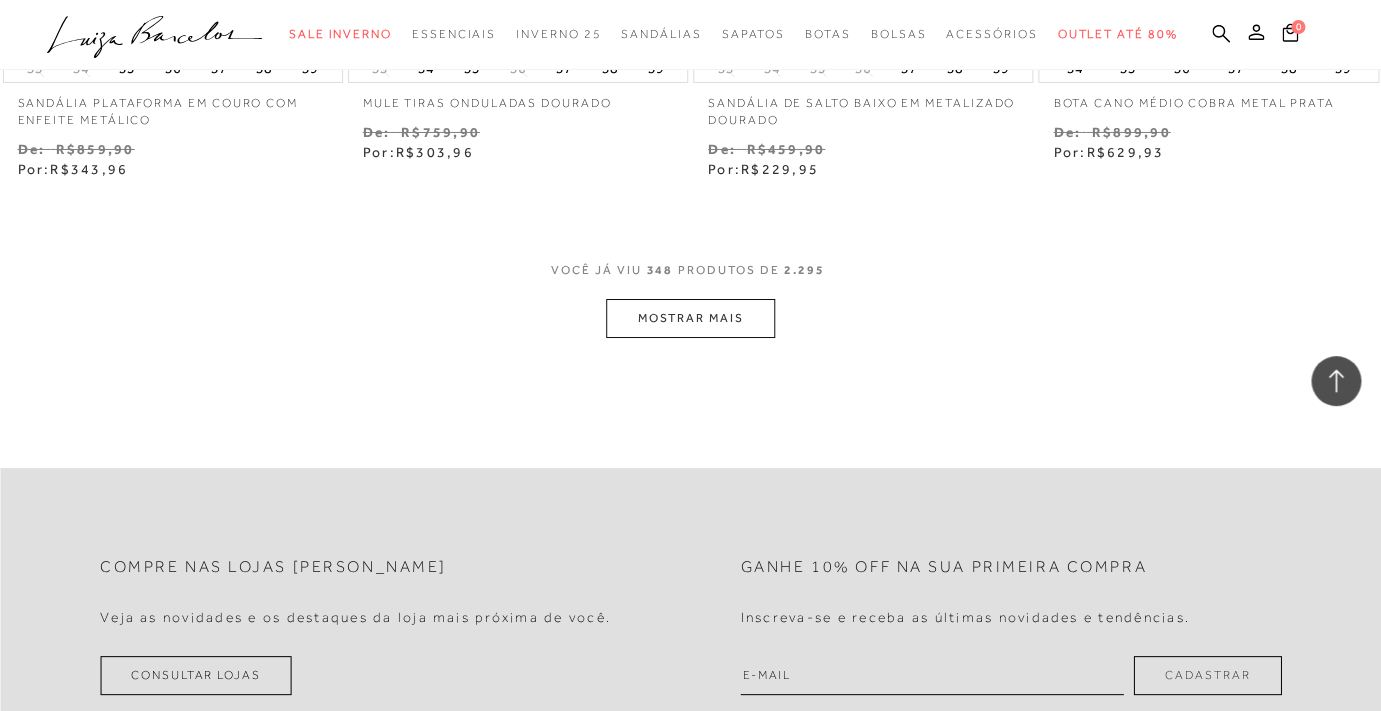 click on "MOSTRAR MAIS" at bounding box center (690, 318) 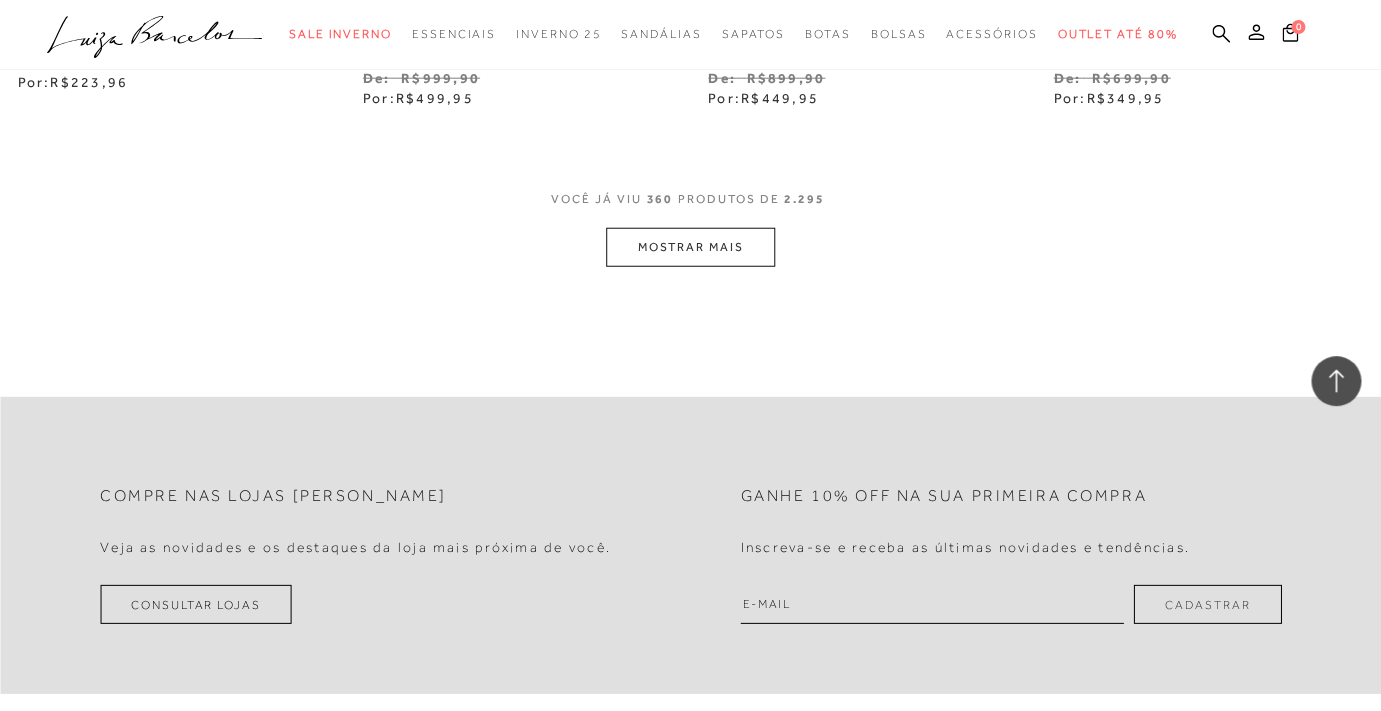 scroll, scrollTop: 59782, scrollLeft: 0, axis: vertical 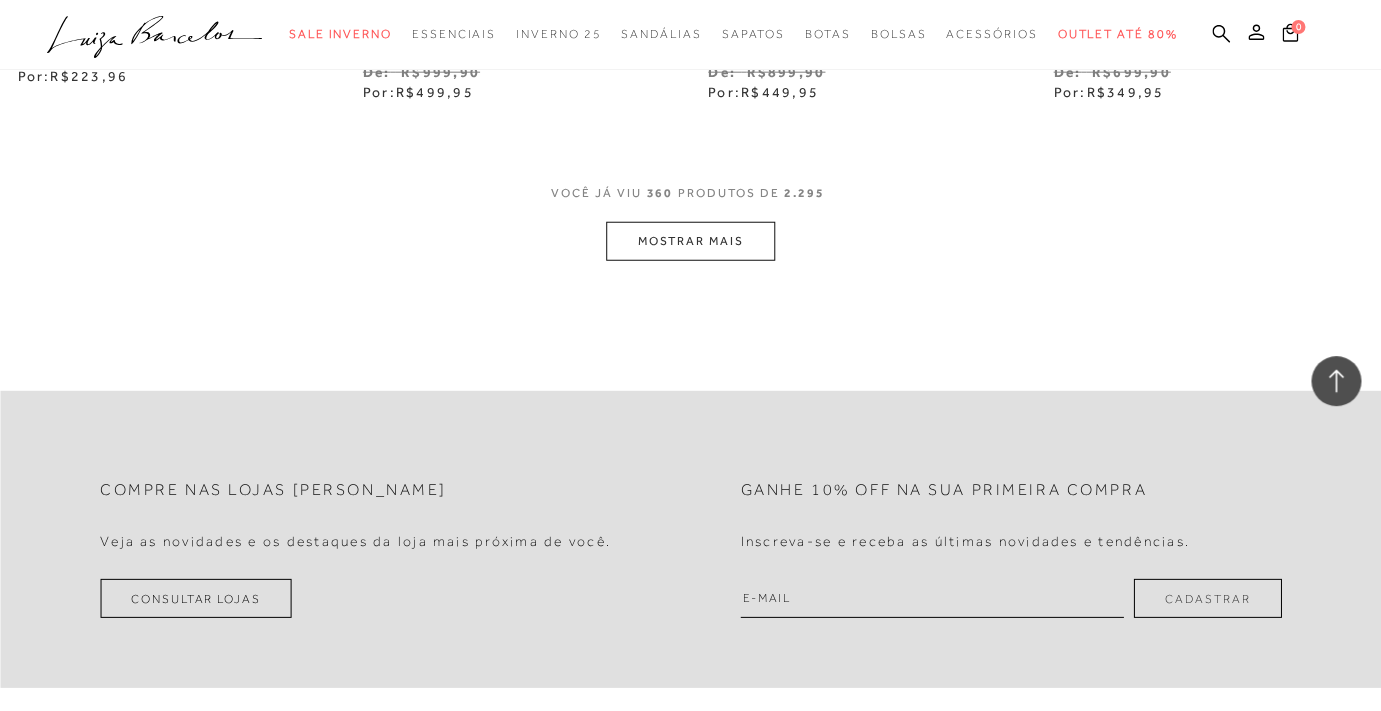 click on "MOSTRAR MAIS" at bounding box center [690, 241] 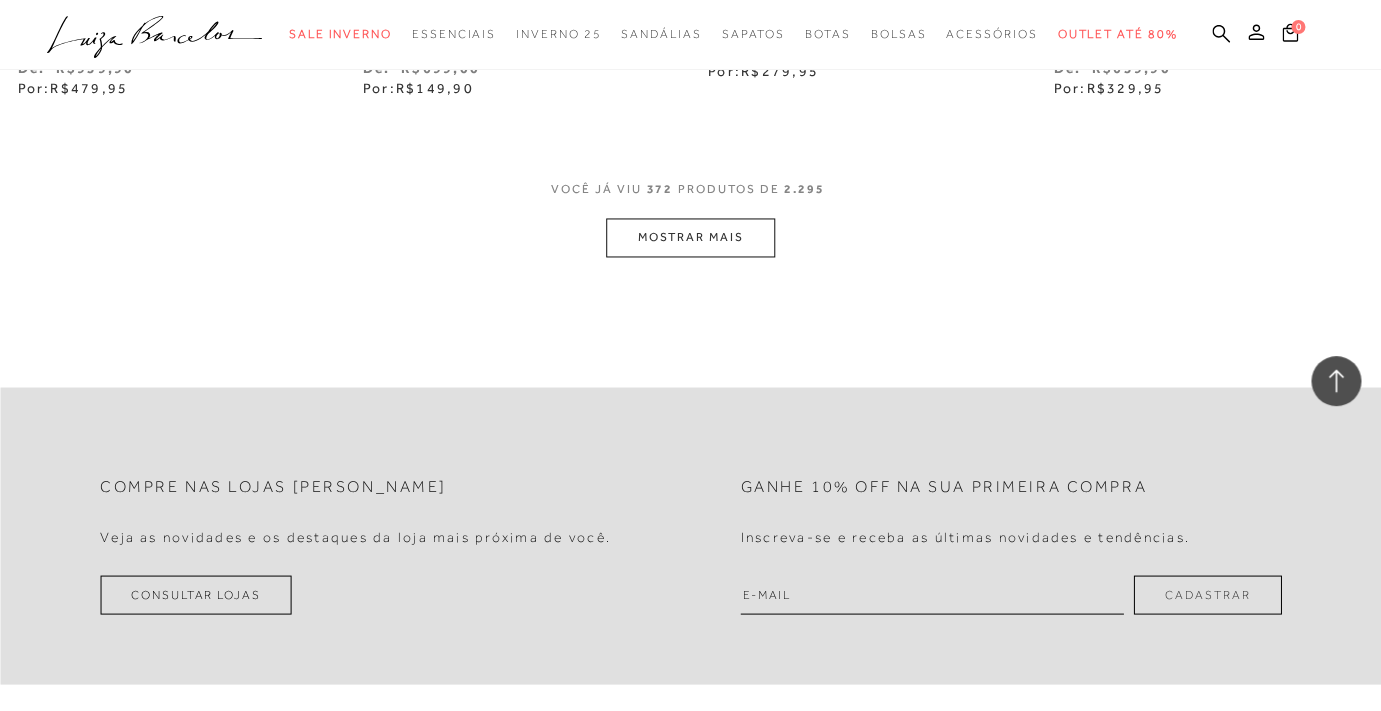 scroll, scrollTop: 61774, scrollLeft: 0, axis: vertical 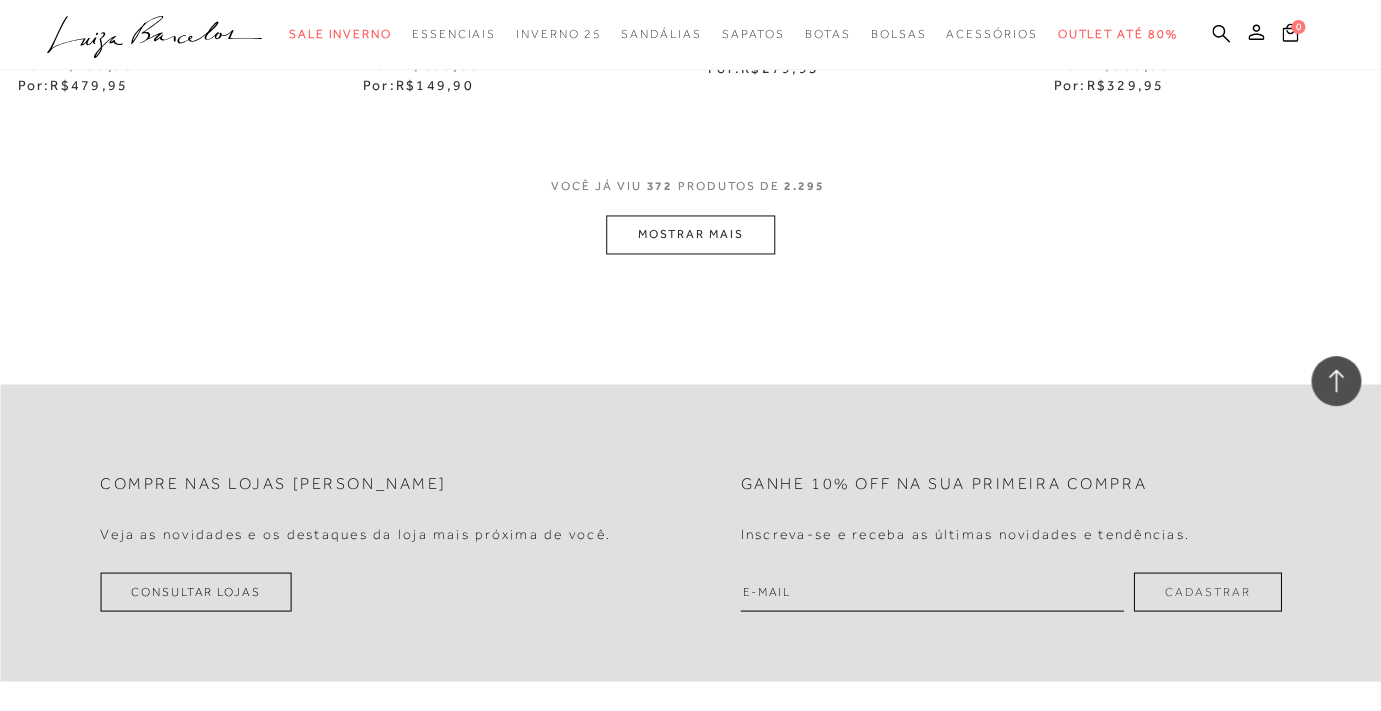 click on "MOSTRAR MAIS" at bounding box center [690, 234] 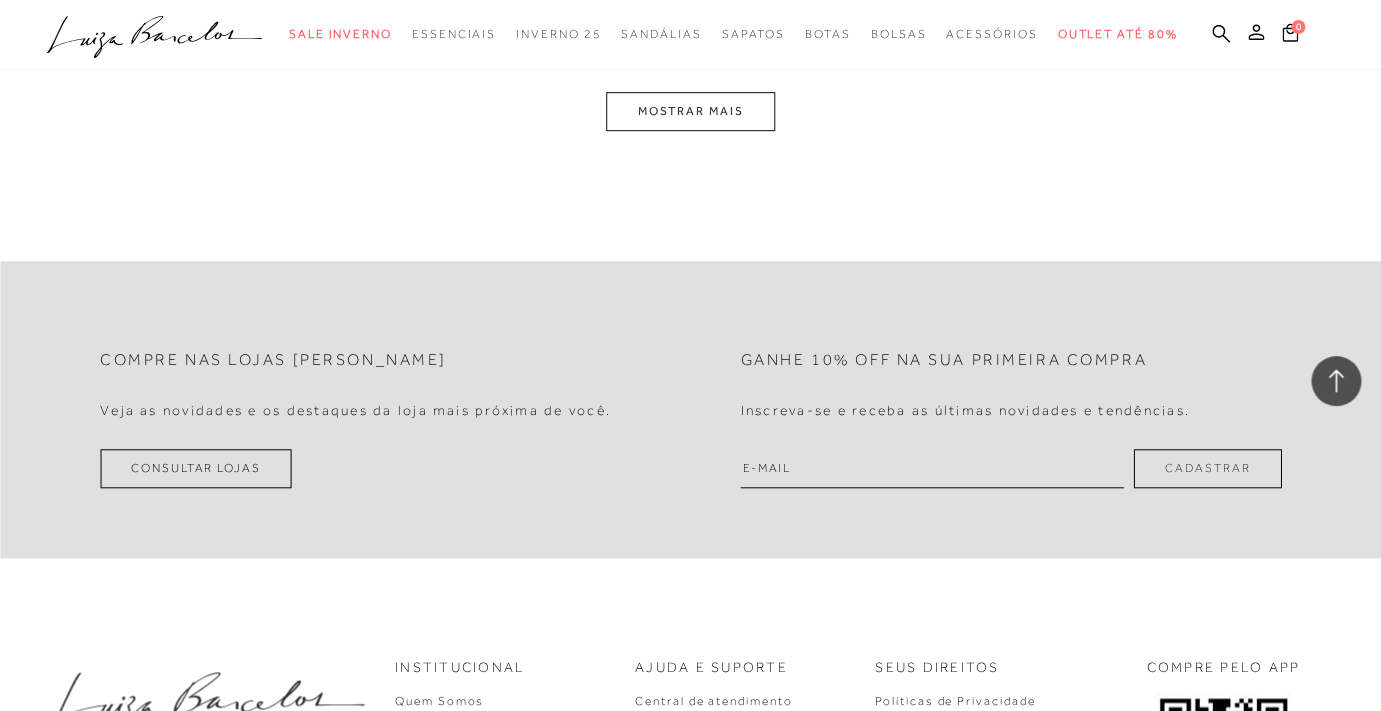 scroll, scrollTop: 63890, scrollLeft: 0, axis: vertical 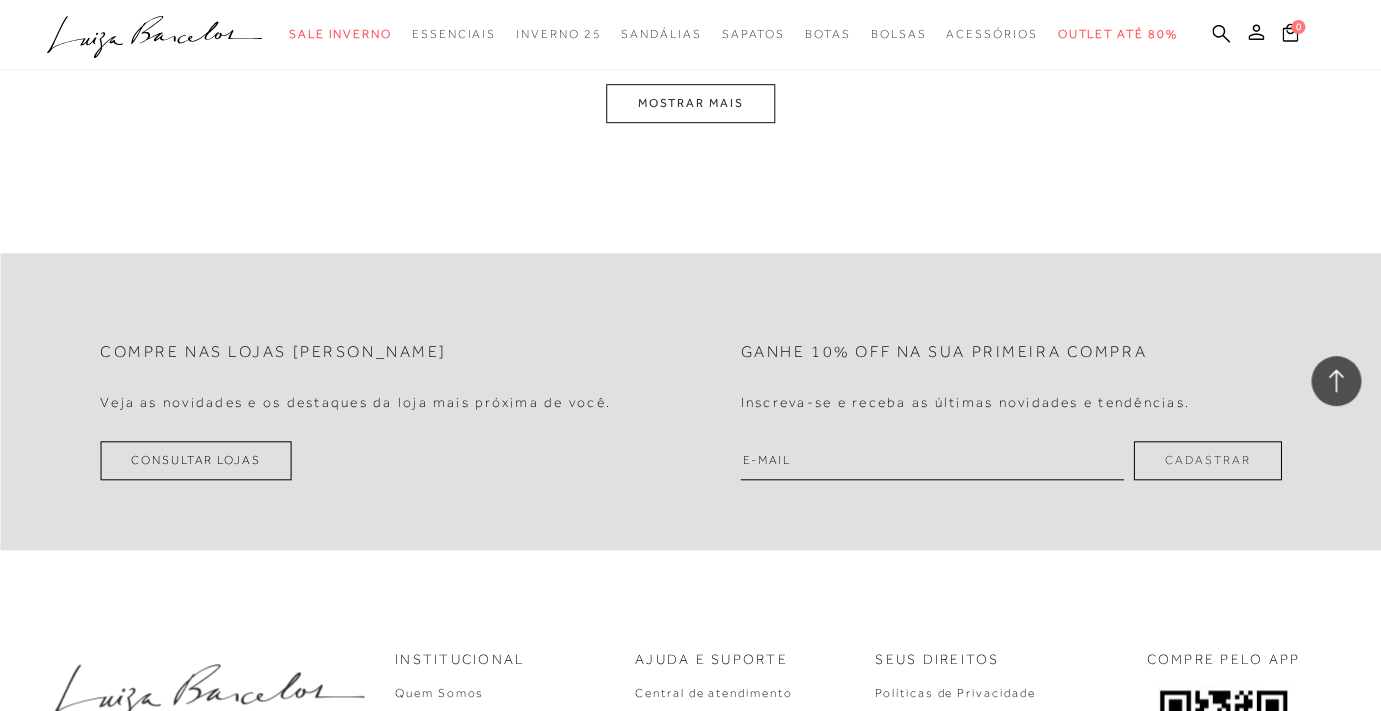 click on "MOSTRAR MAIS" at bounding box center [690, 103] 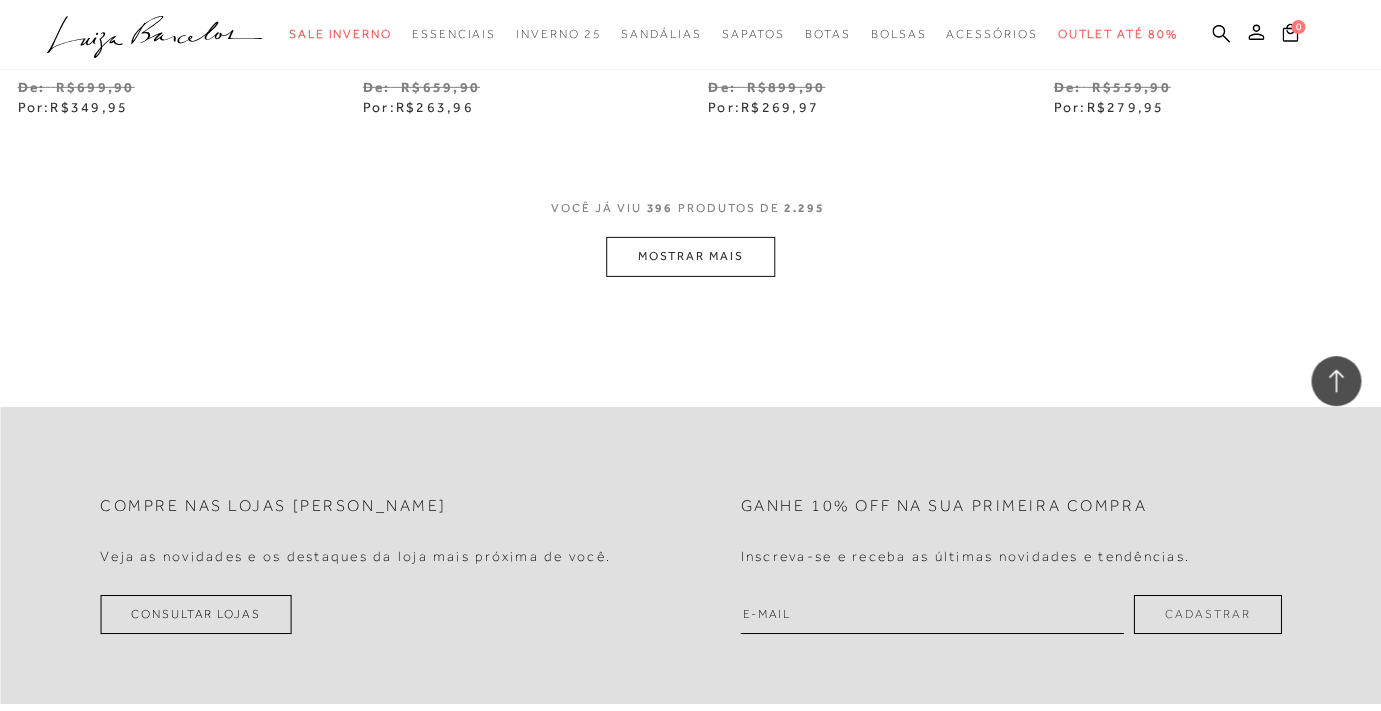 scroll, scrollTop: 65744, scrollLeft: 0, axis: vertical 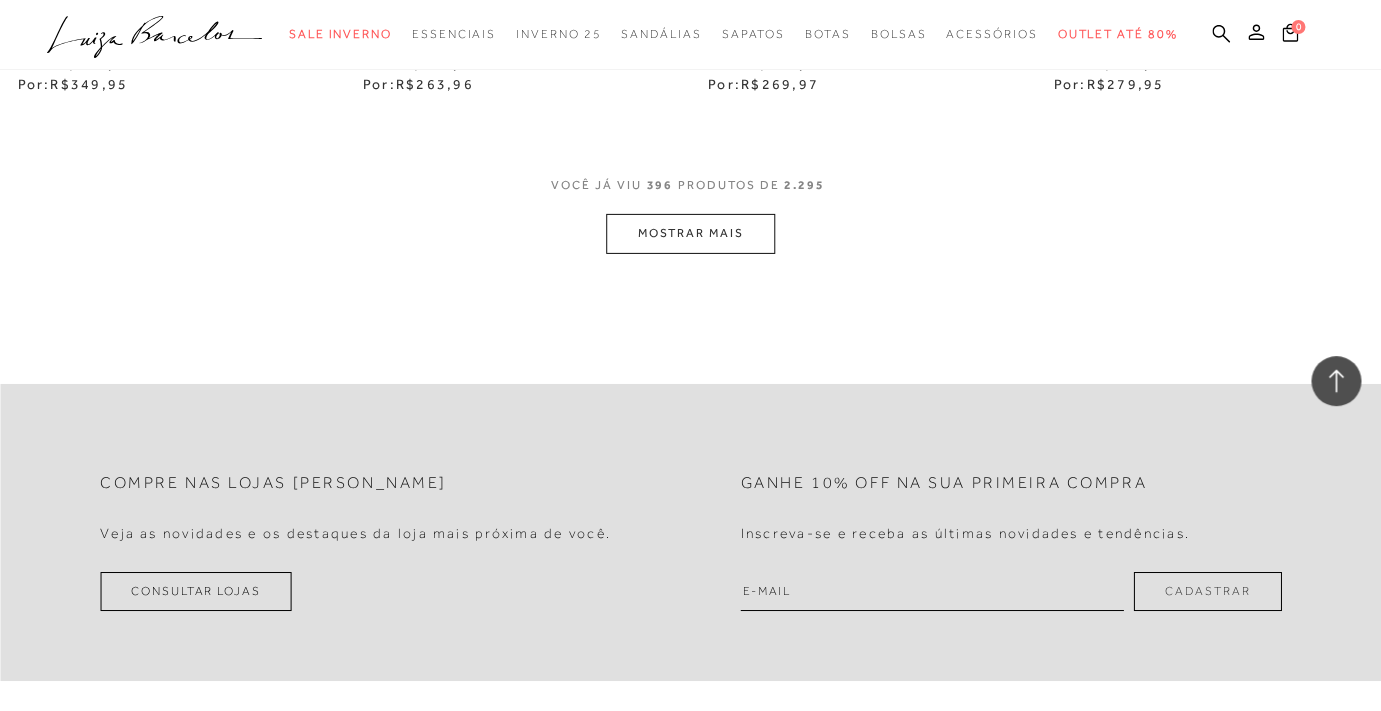click on "MOSTRAR MAIS" at bounding box center (690, 233) 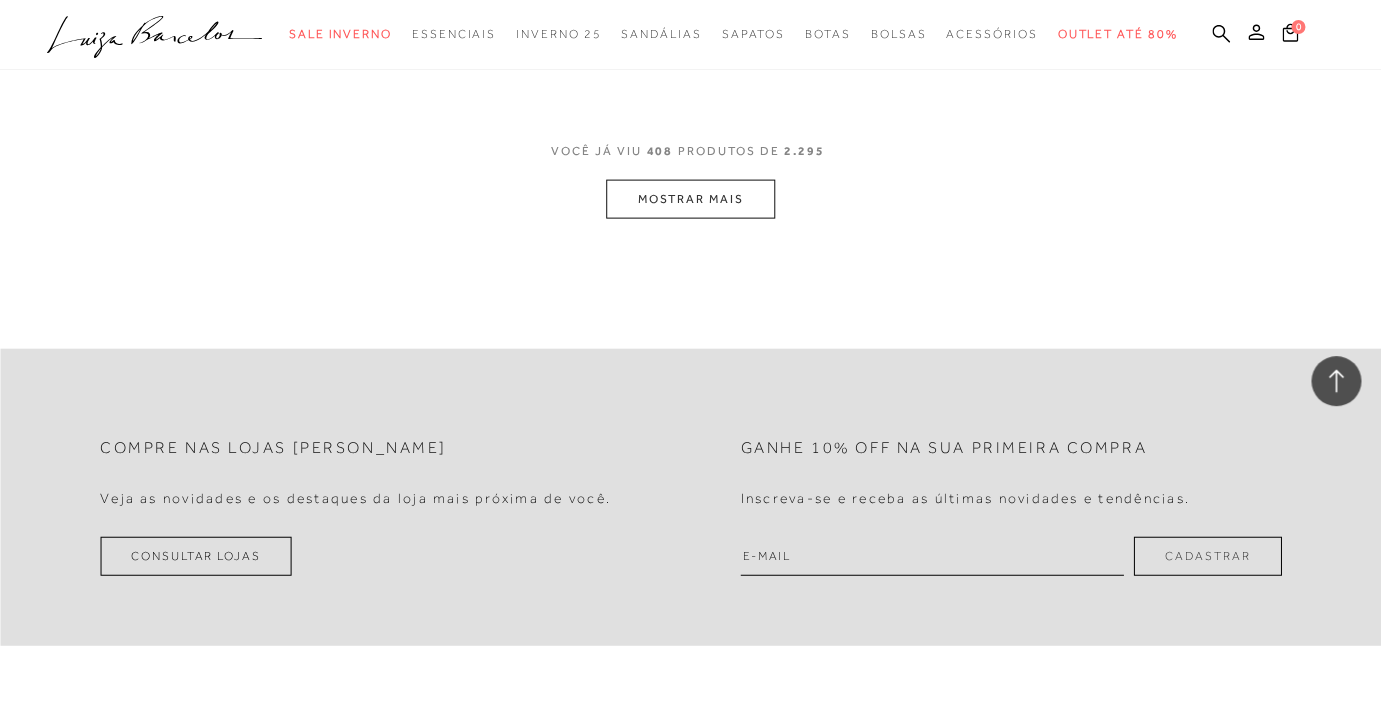 scroll, scrollTop: 67778, scrollLeft: 0, axis: vertical 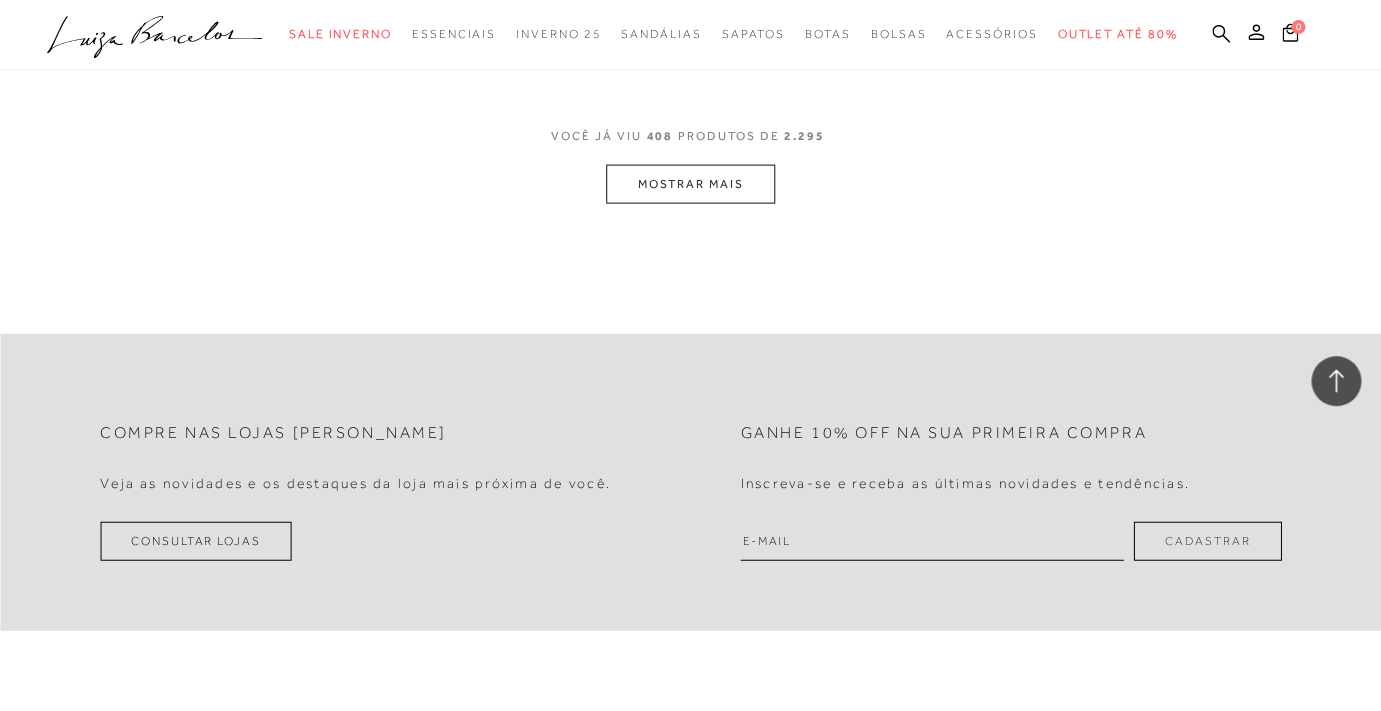 click on "MOSTRAR MAIS" at bounding box center [690, 184] 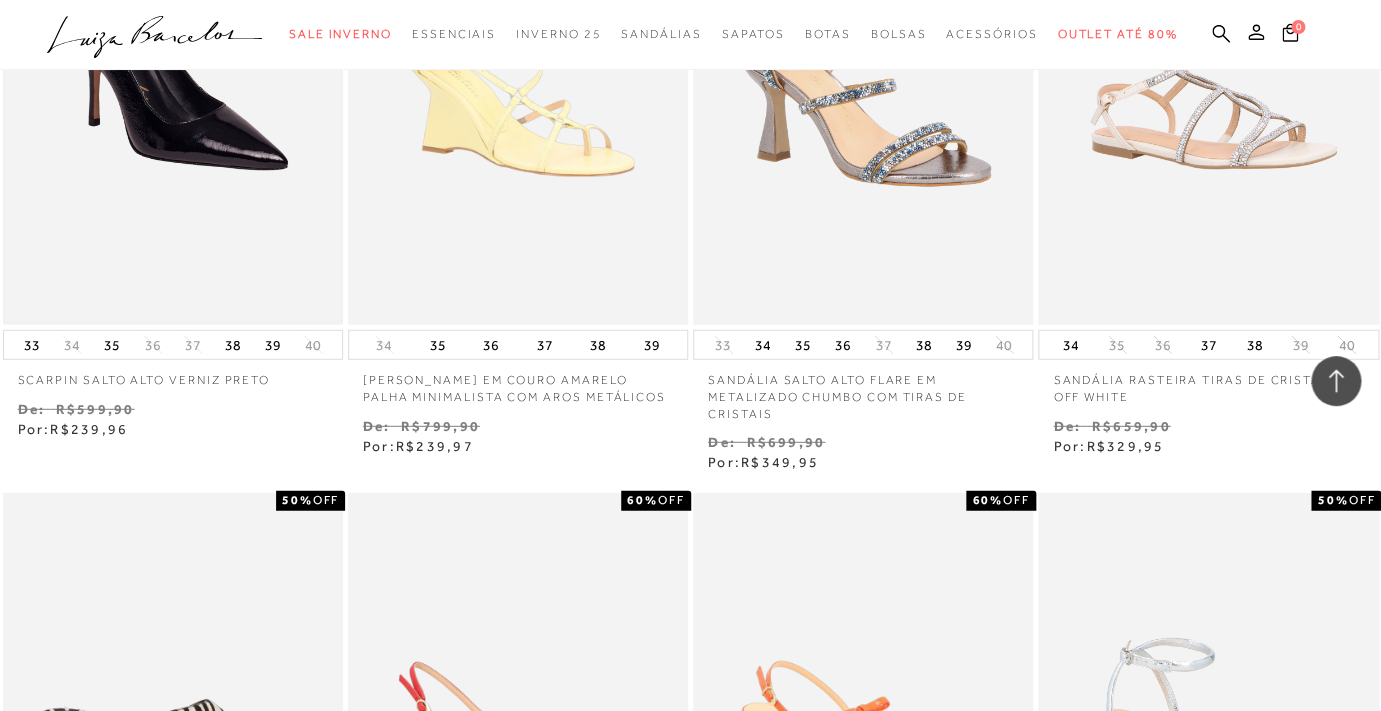 scroll, scrollTop: 68026, scrollLeft: 0, axis: vertical 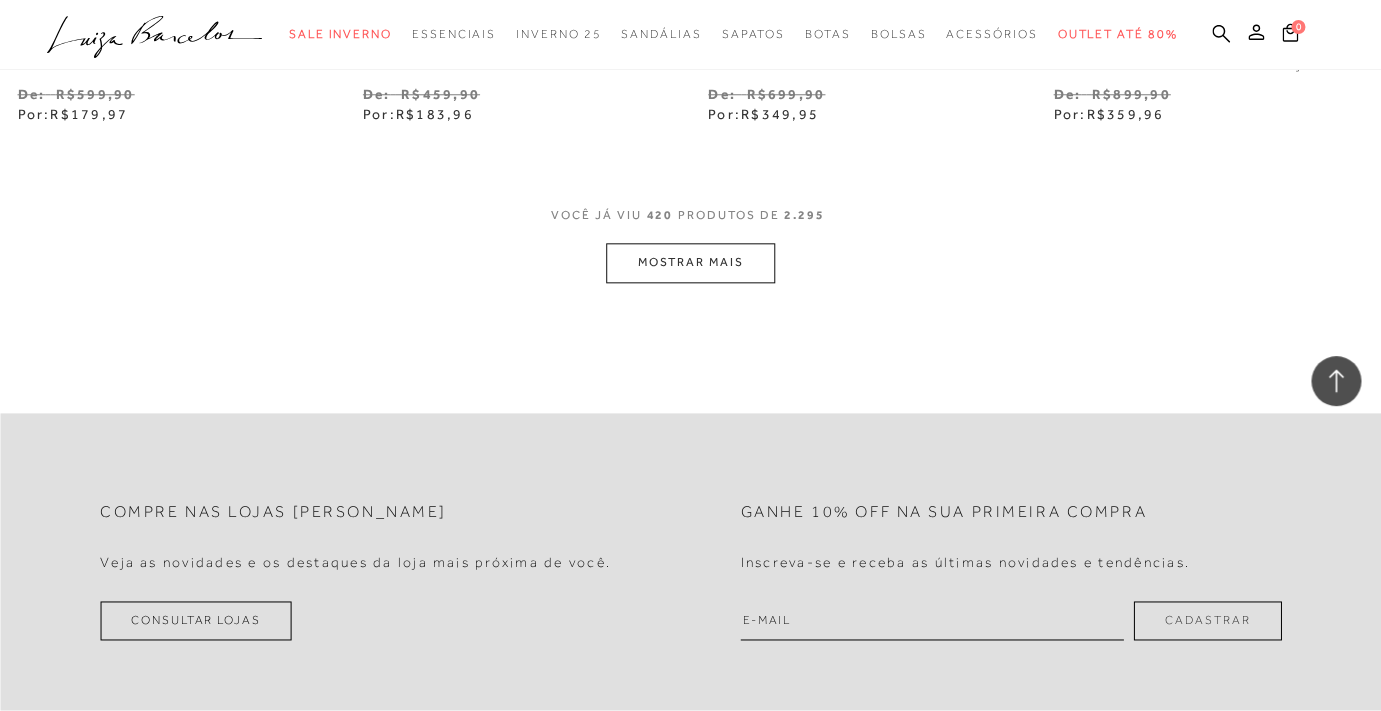 click on "MOSTRAR MAIS" at bounding box center [690, 262] 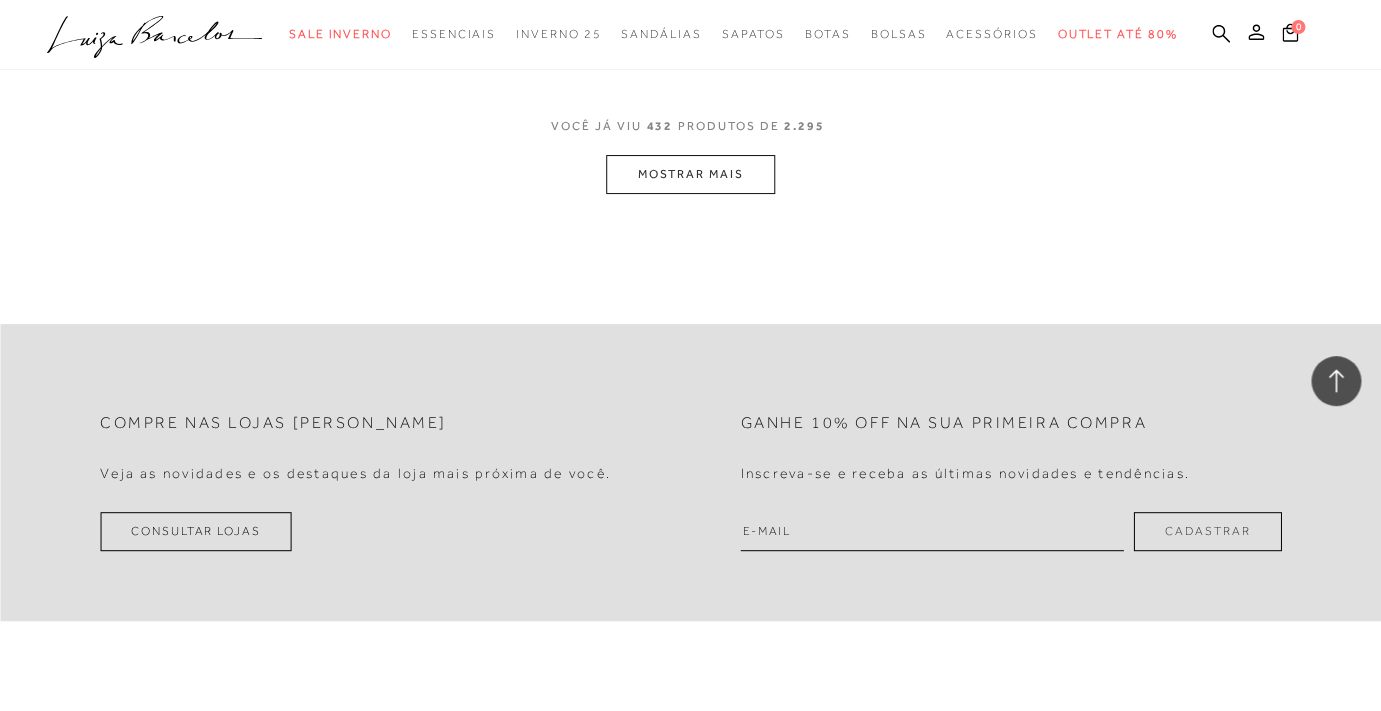 scroll, scrollTop: 71799, scrollLeft: 0, axis: vertical 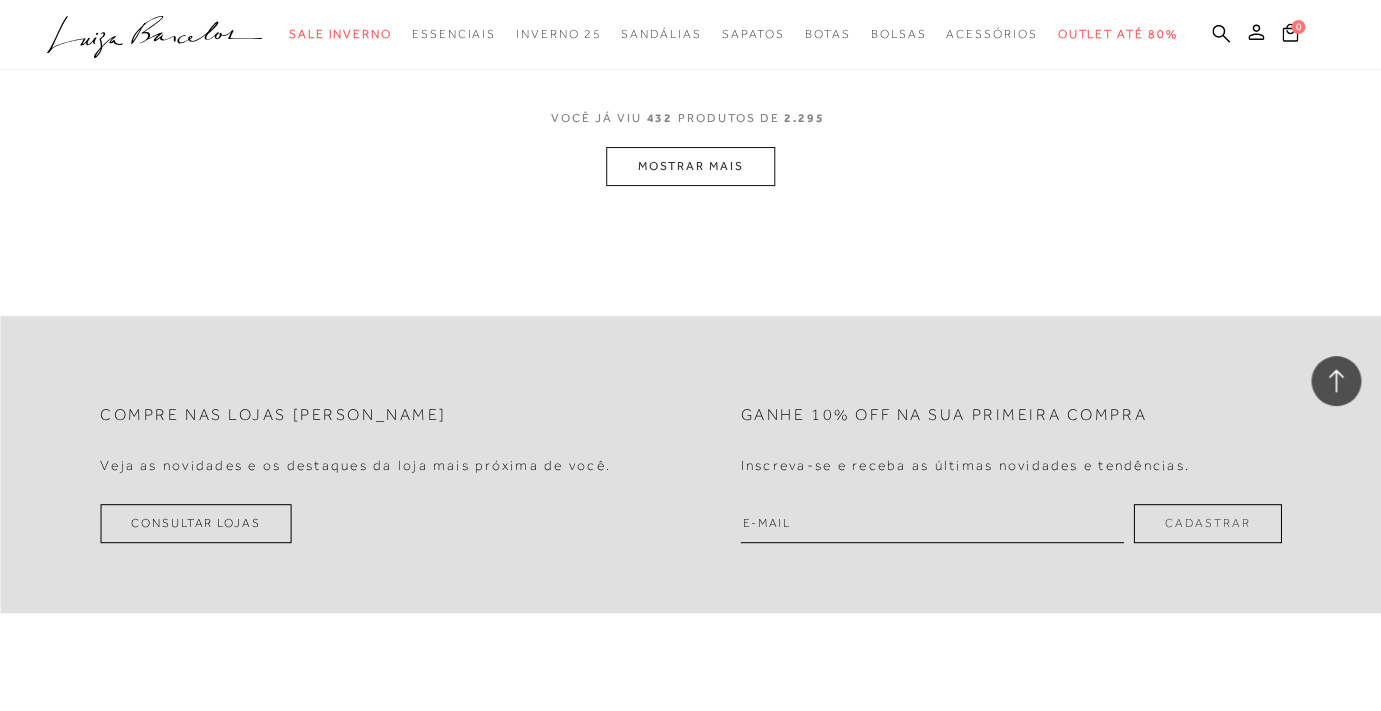 click on "MOSTRAR MAIS" at bounding box center (690, 166) 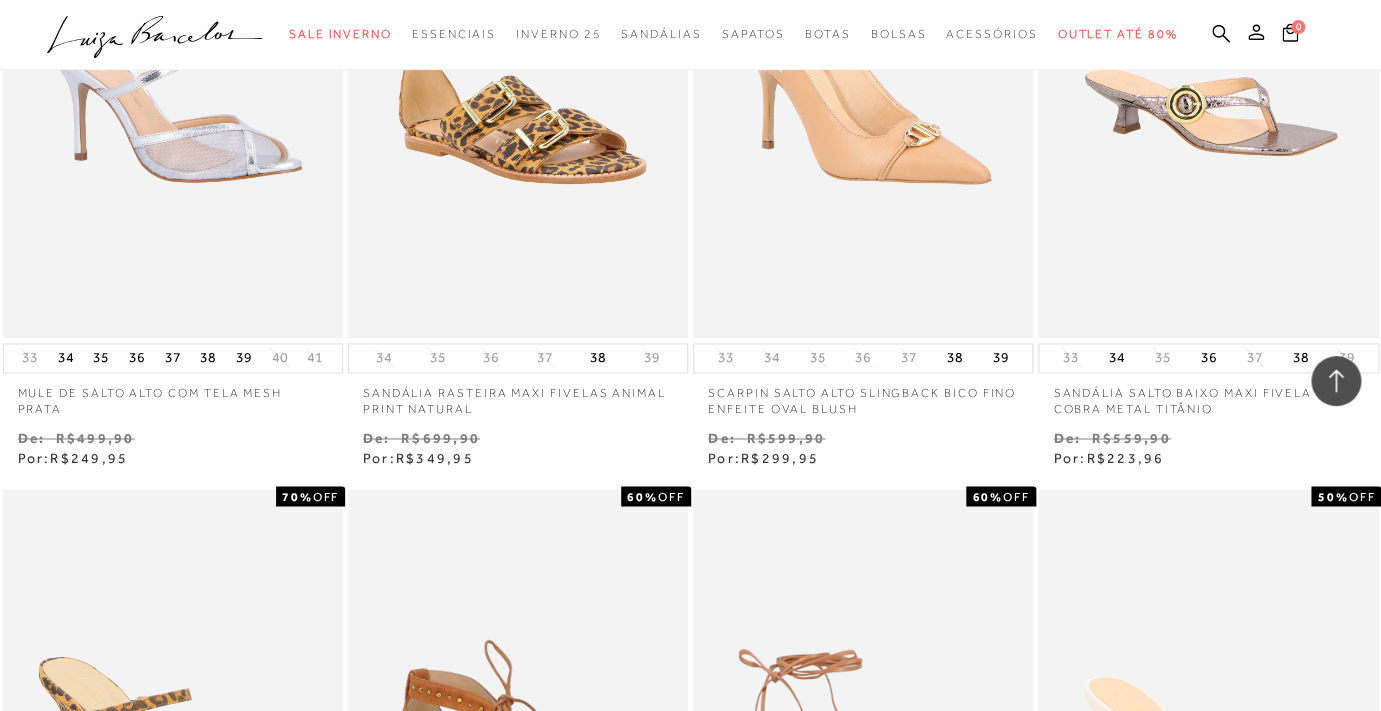 scroll, scrollTop: 72676, scrollLeft: 0, axis: vertical 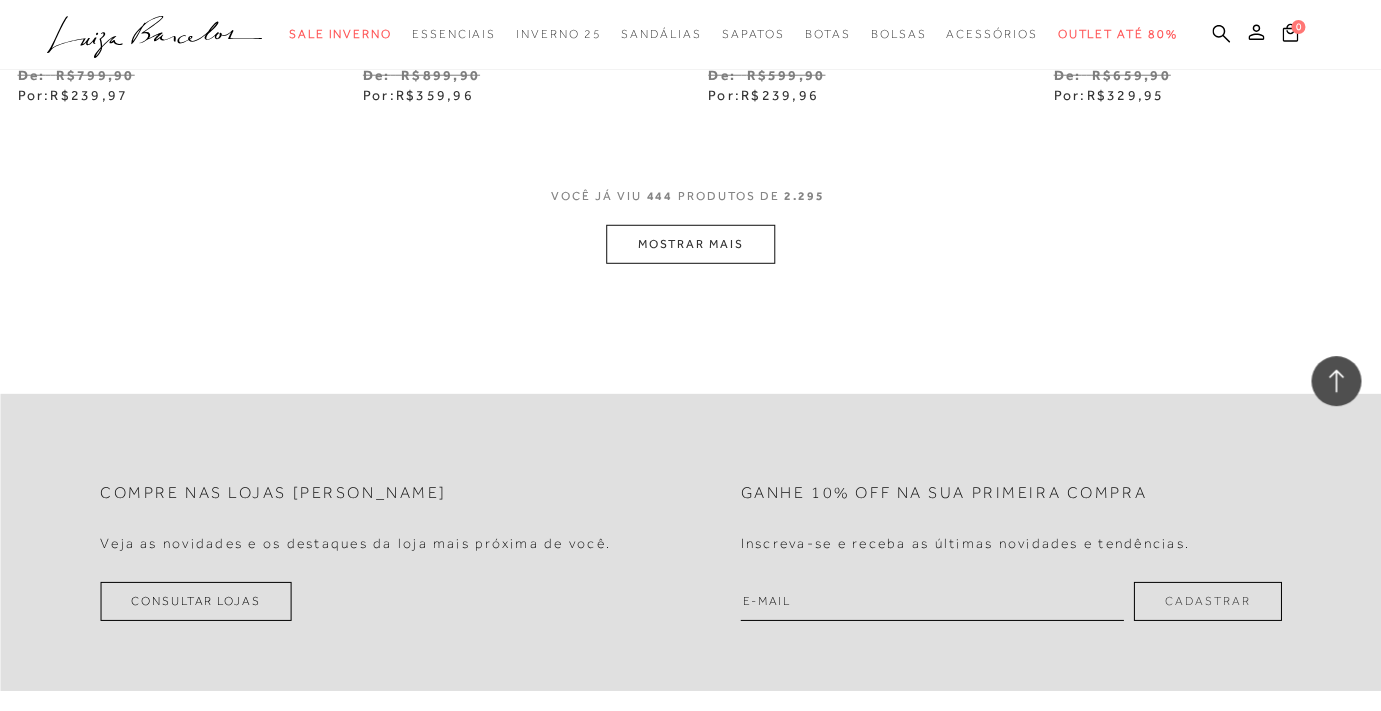 click on "MOSTRAR MAIS" at bounding box center [690, 244] 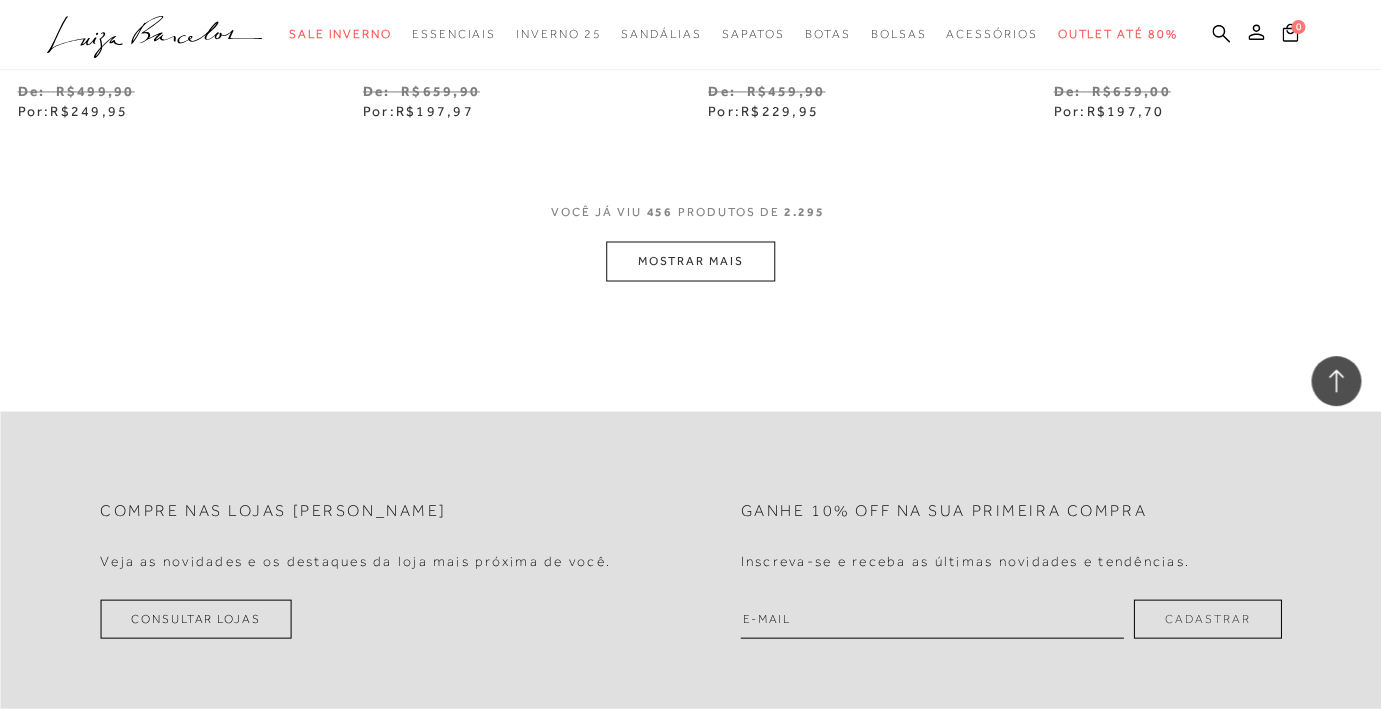 scroll, scrollTop: 75677, scrollLeft: 0, axis: vertical 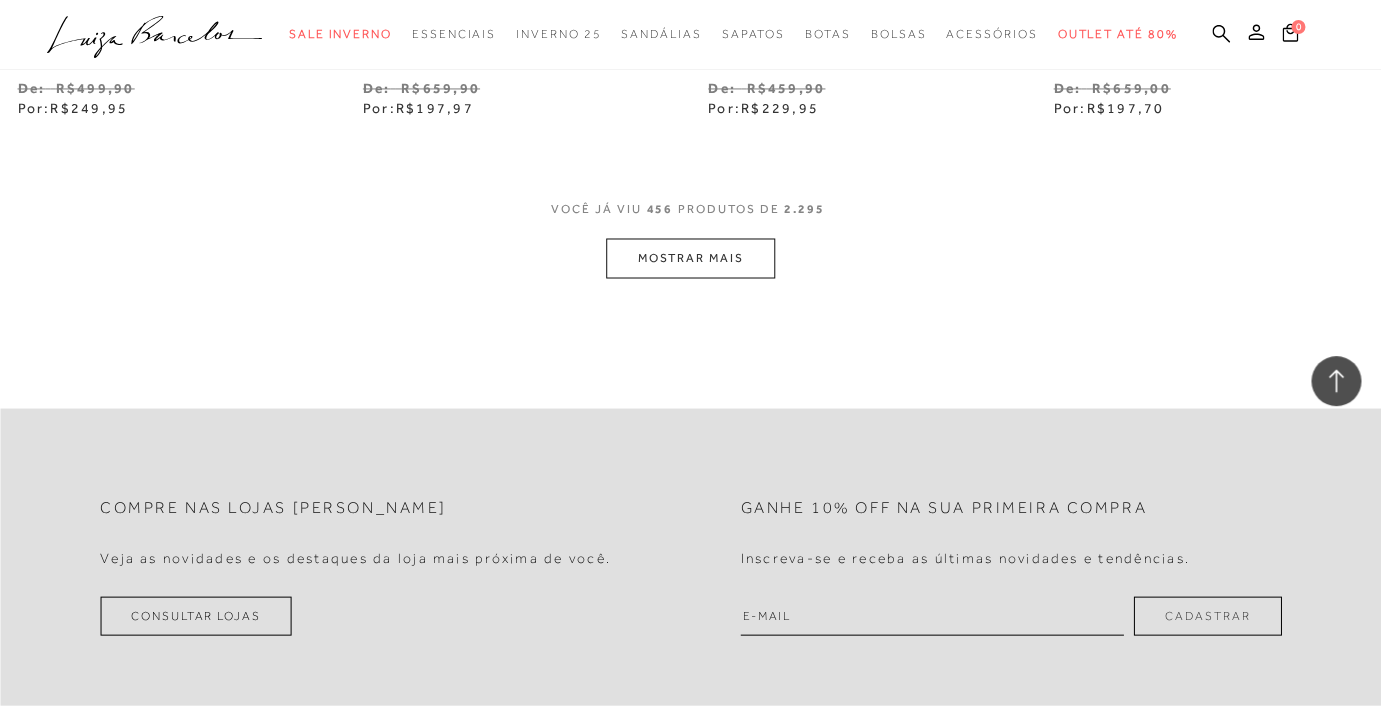click on "MOSTRAR MAIS" at bounding box center (690, 257) 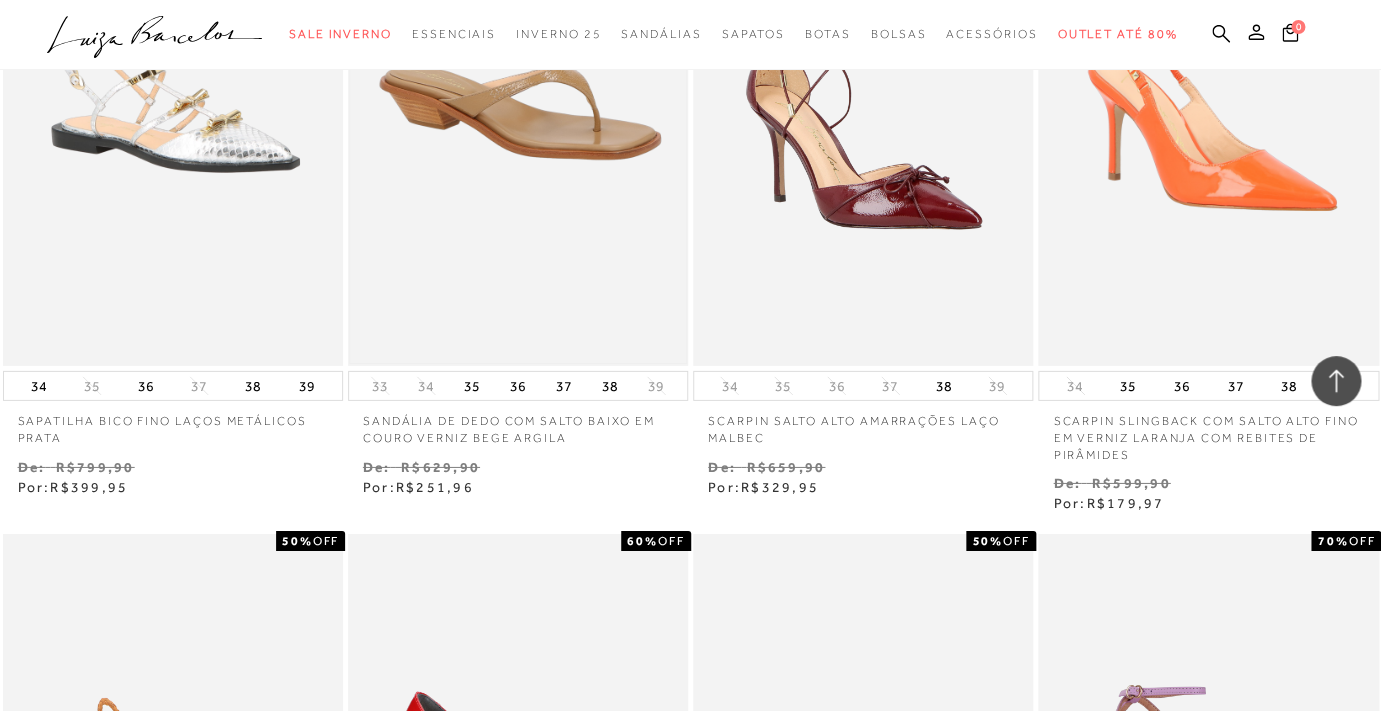 scroll, scrollTop: 76623, scrollLeft: 0, axis: vertical 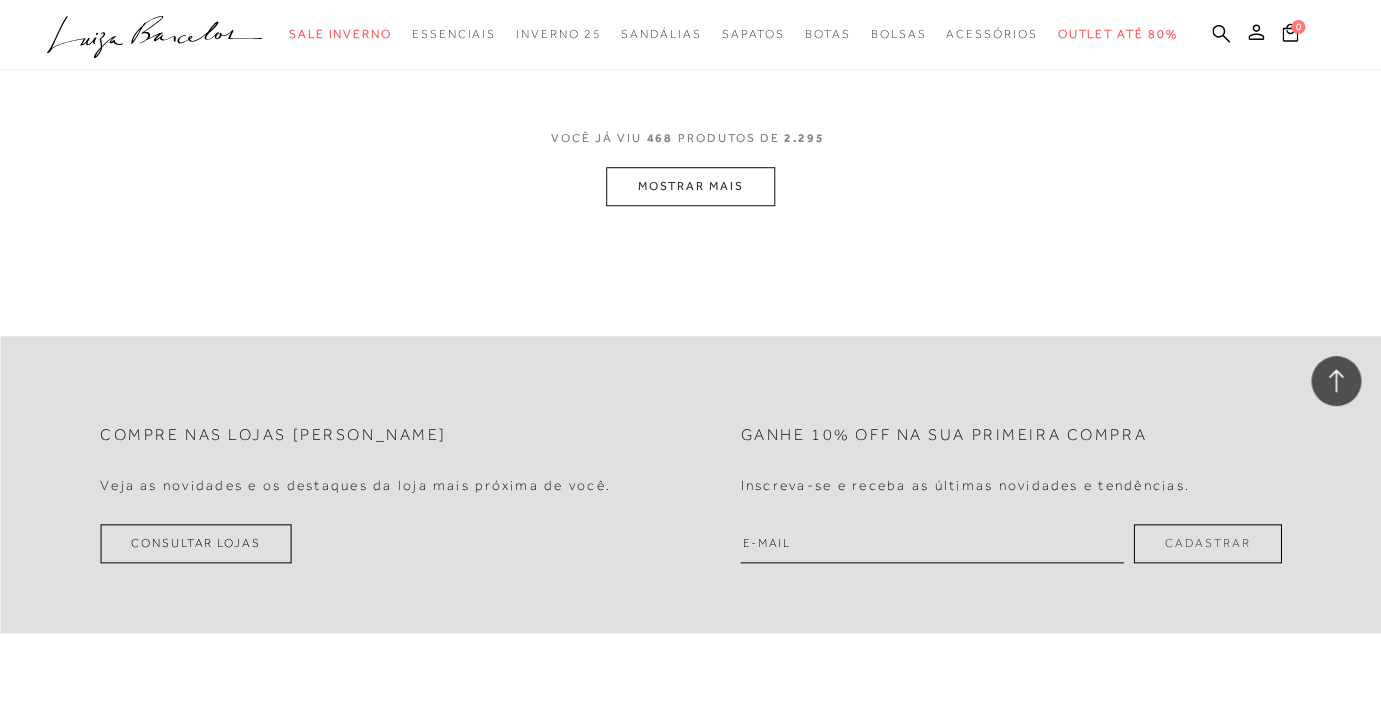 click on "MOSTRAR MAIS" at bounding box center [690, 186] 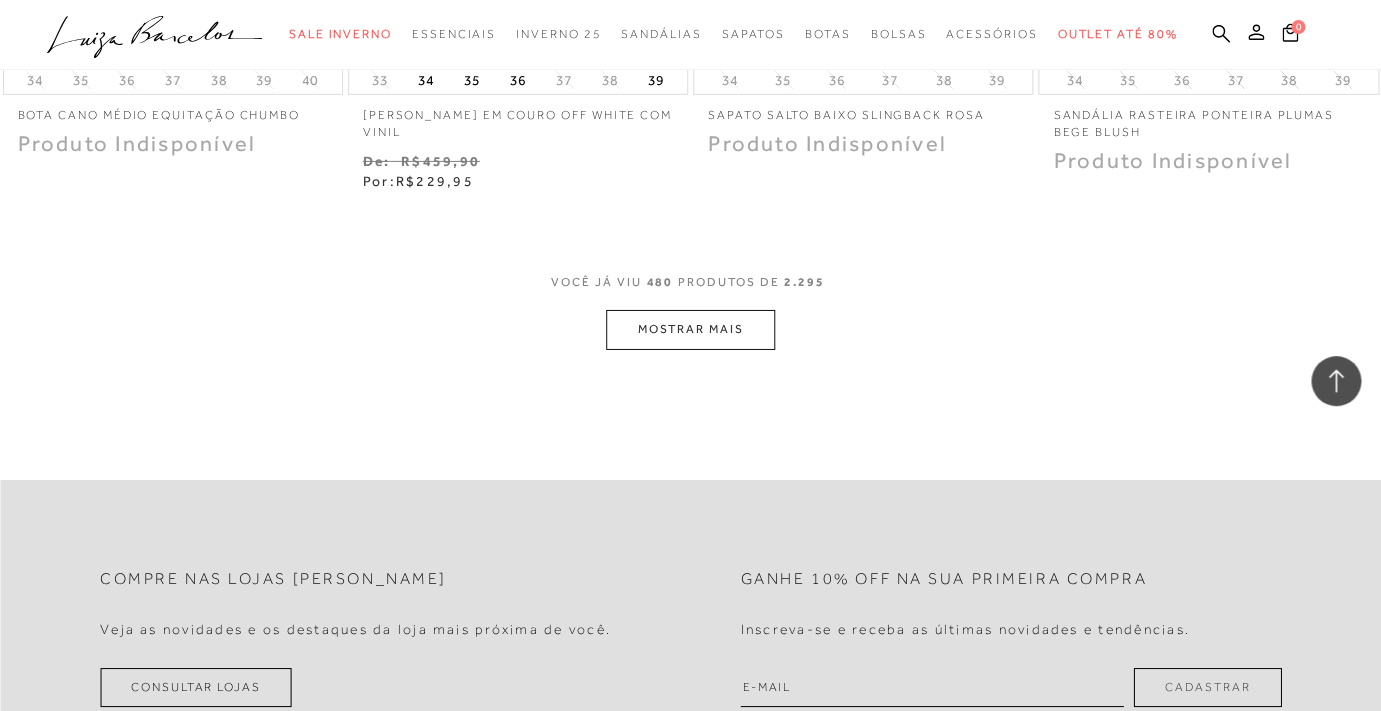 scroll, scrollTop: 79607, scrollLeft: 0, axis: vertical 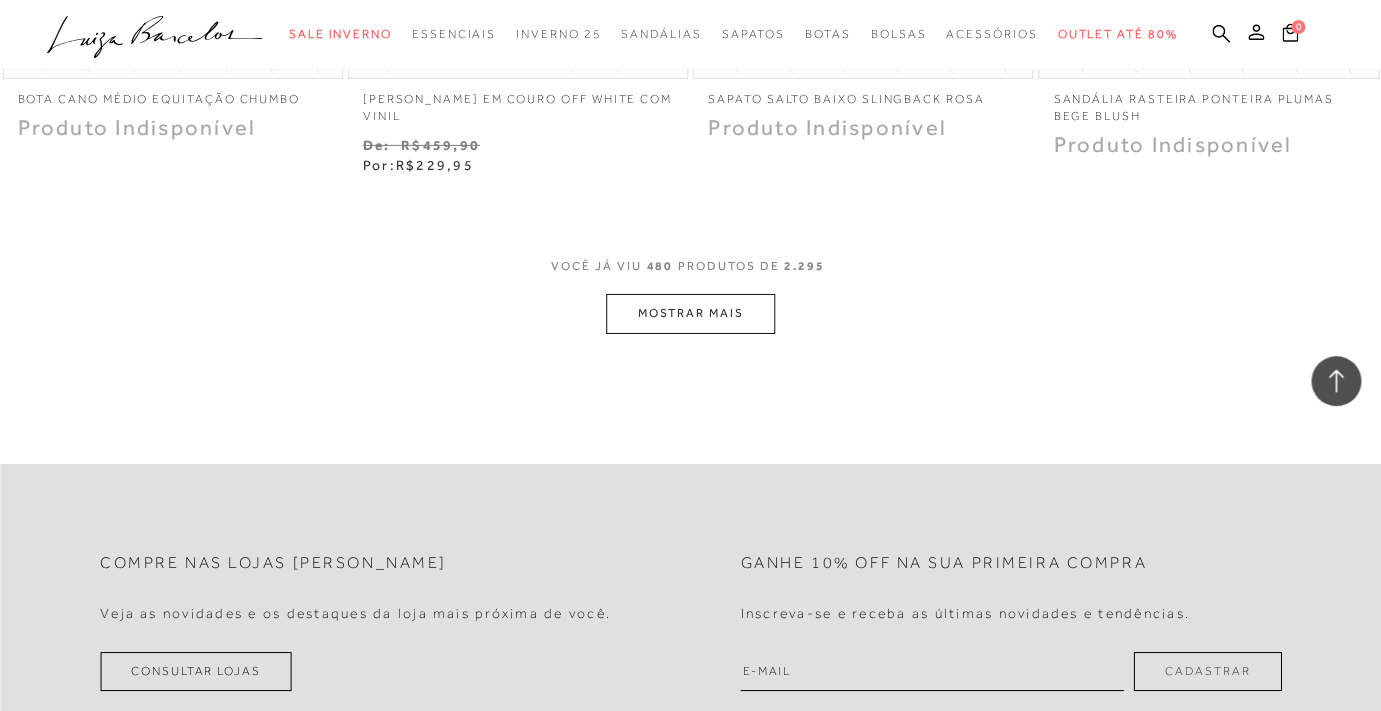 click on "MOSTRAR MAIS" at bounding box center (690, 313) 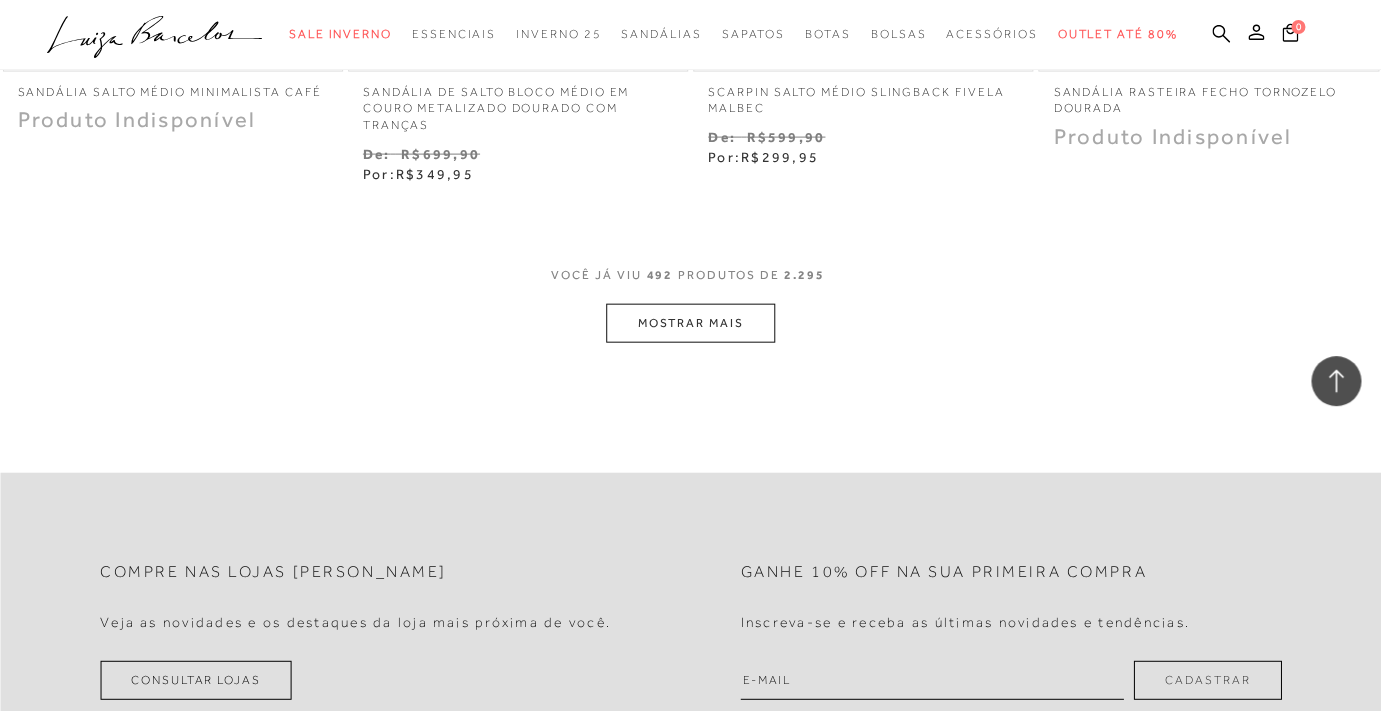 scroll, scrollTop: 81588, scrollLeft: 0, axis: vertical 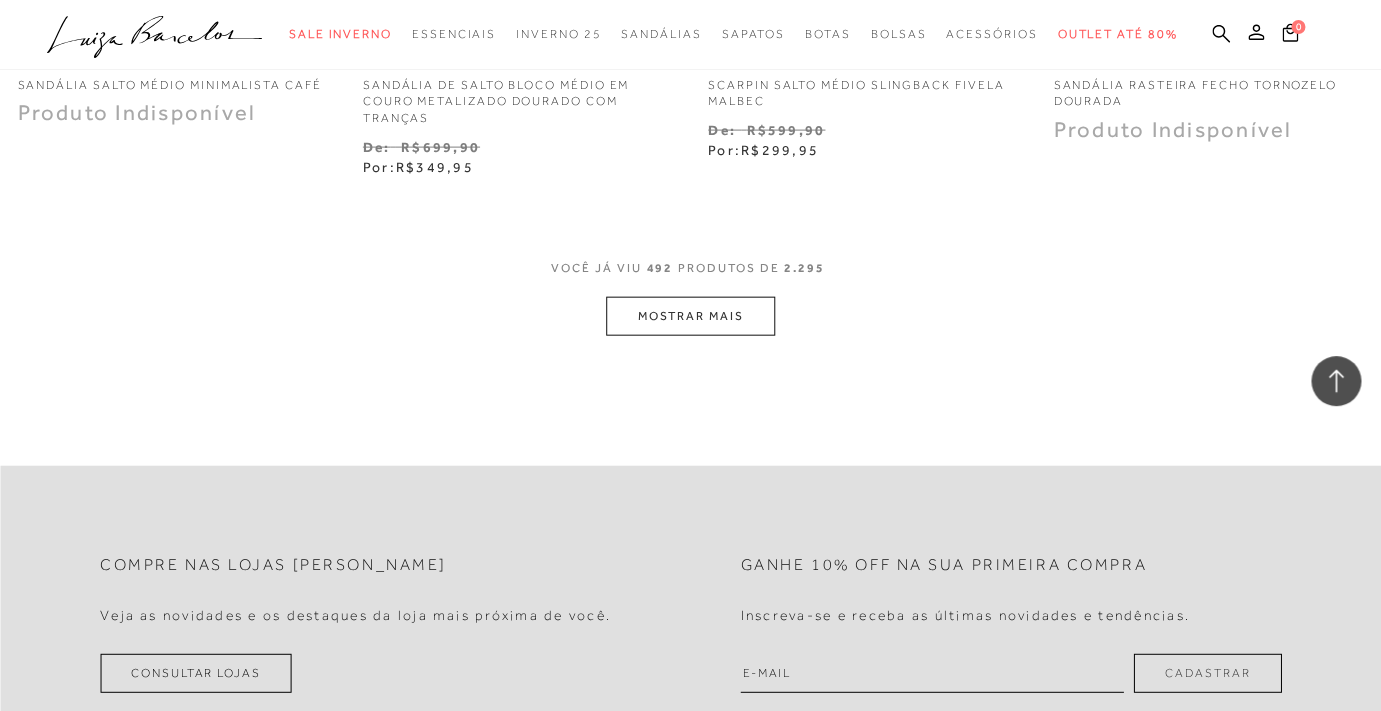click on "MOSTRAR MAIS" at bounding box center (690, 316) 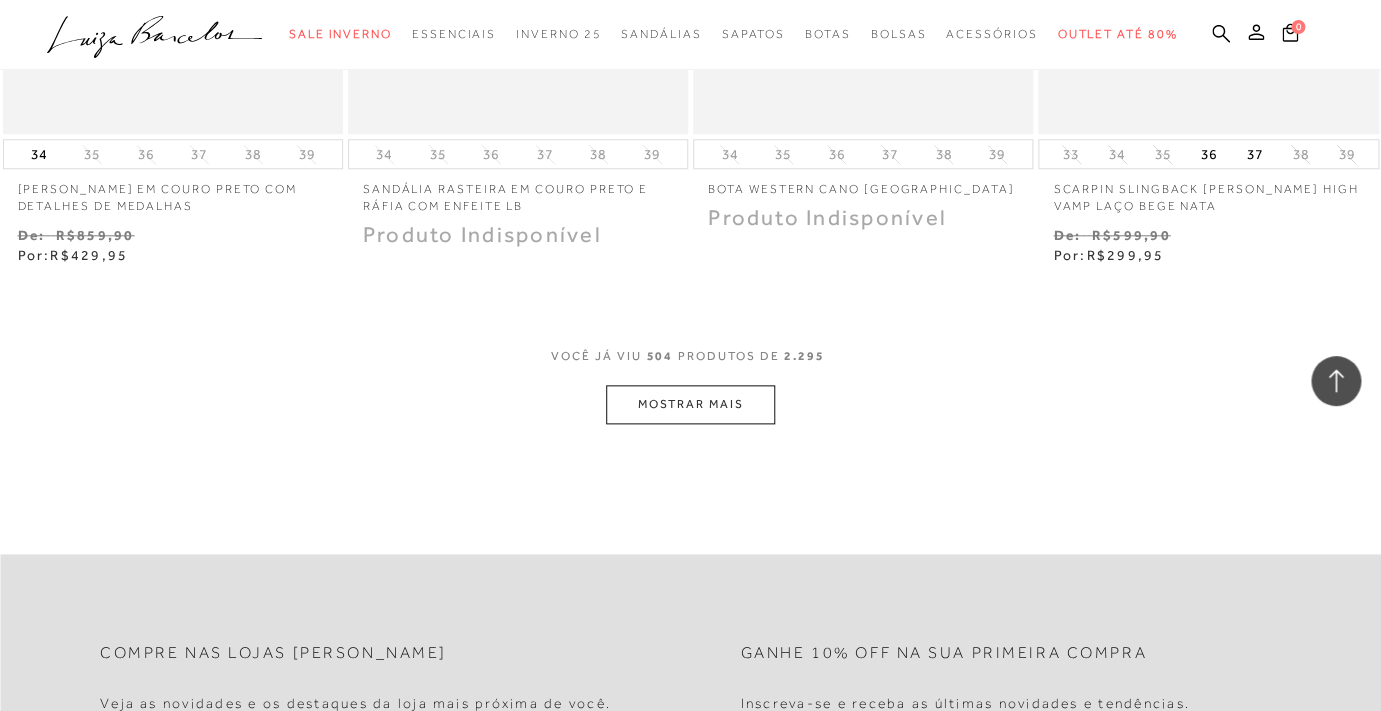 scroll, scrollTop: 83501, scrollLeft: 0, axis: vertical 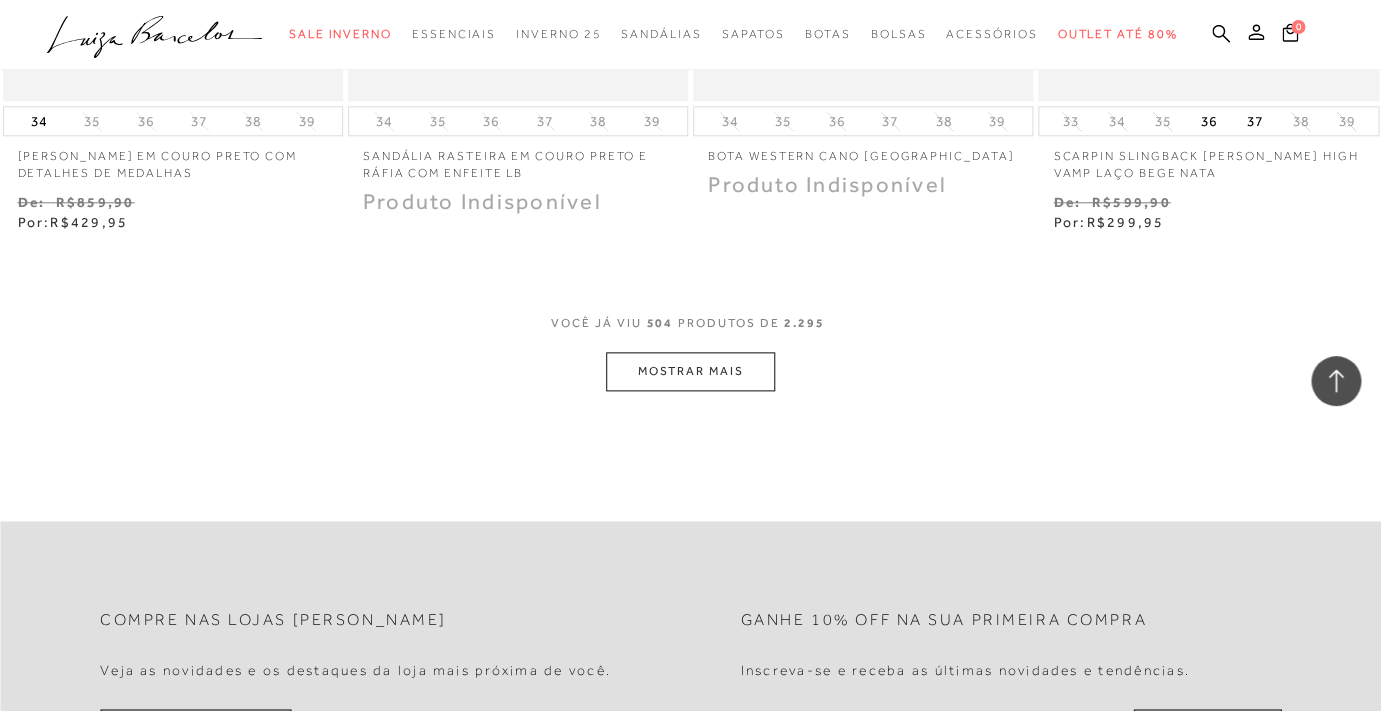 click on "MOSTRAR MAIS" at bounding box center [690, 371] 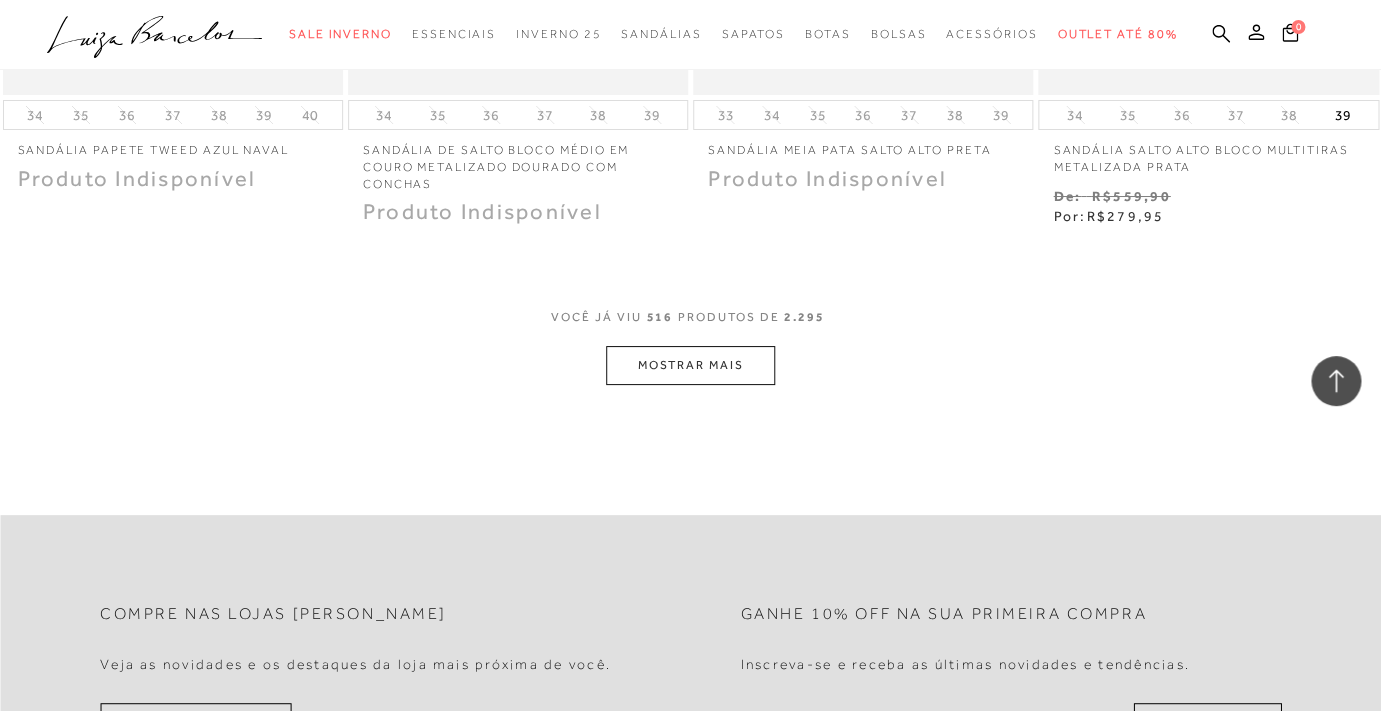 scroll, scrollTop: 85498, scrollLeft: 0, axis: vertical 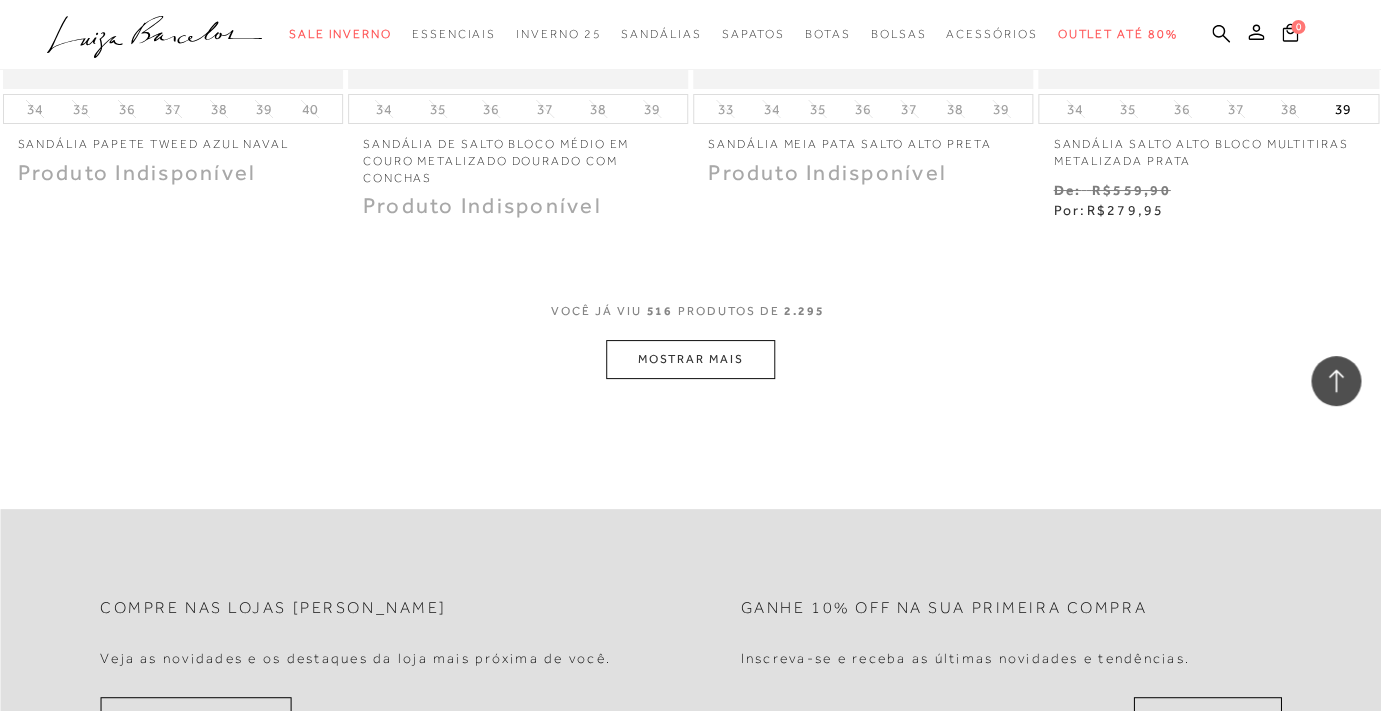 click on "MOSTRAR MAIS" at bounding box center [690, 359] 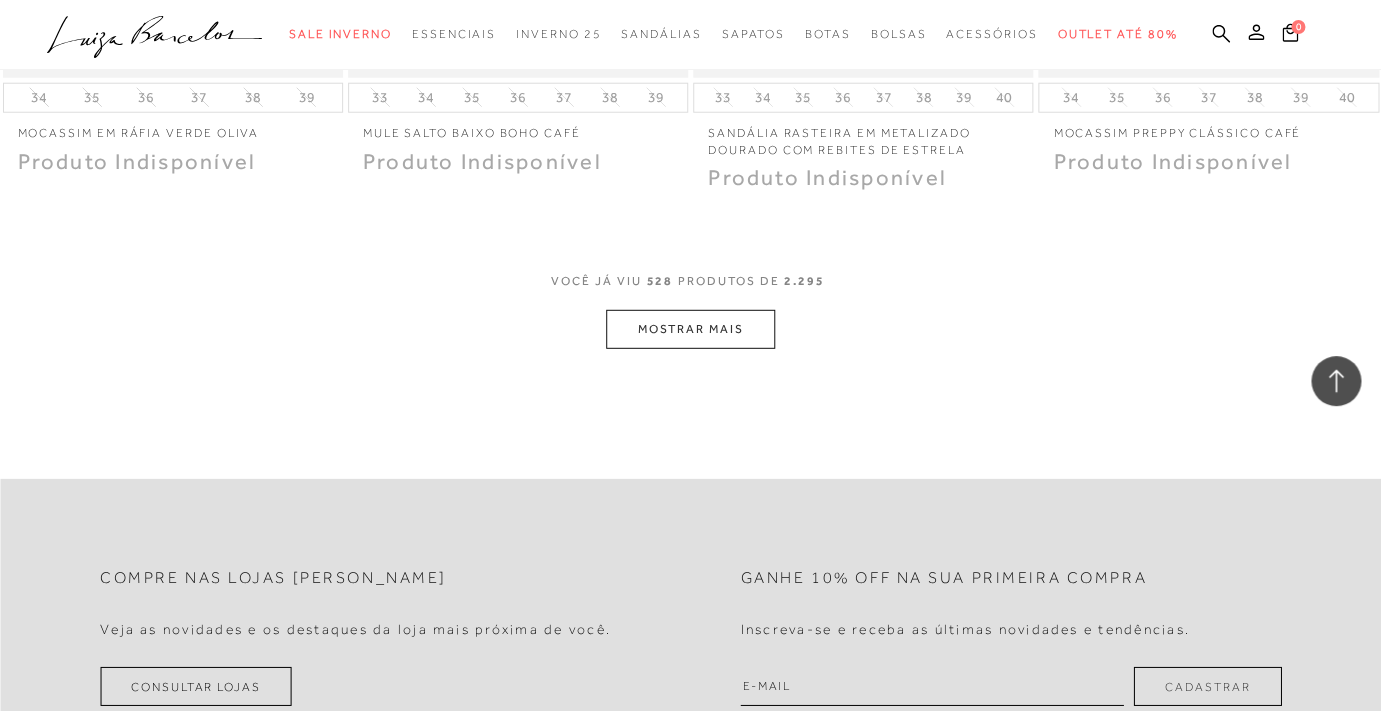 scroll, scrollTop: 87482, scrollLeft: 0, axis: vertical 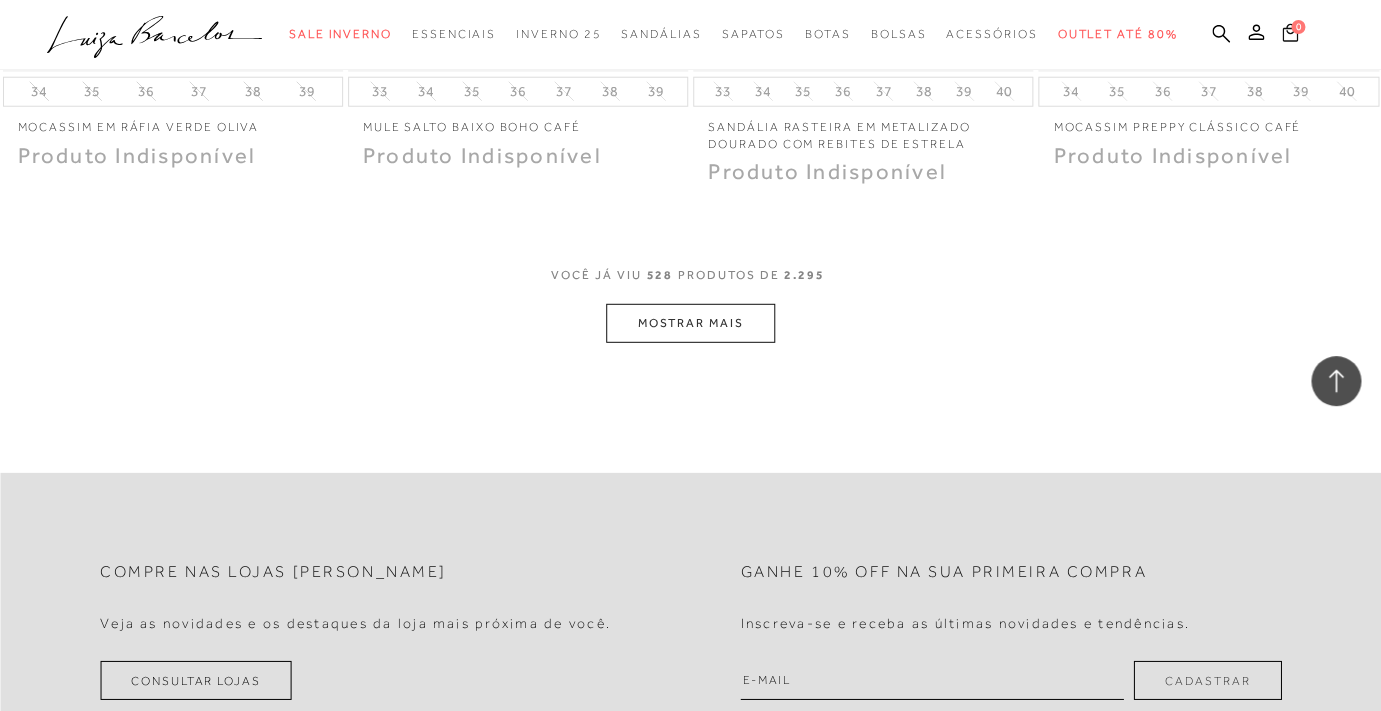 click on "0" at bounding box center (1290, 35) 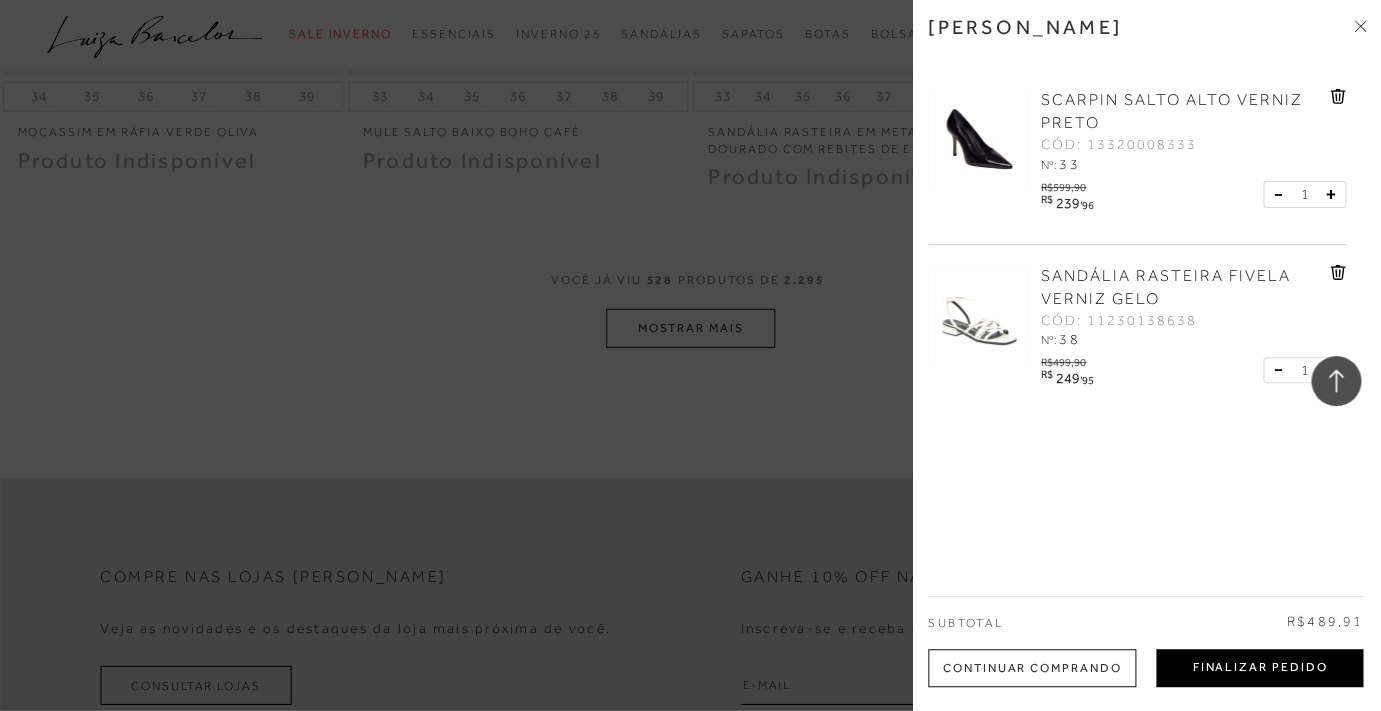 click on "Finalizar Pedido" at bounding box center (1259, 668) 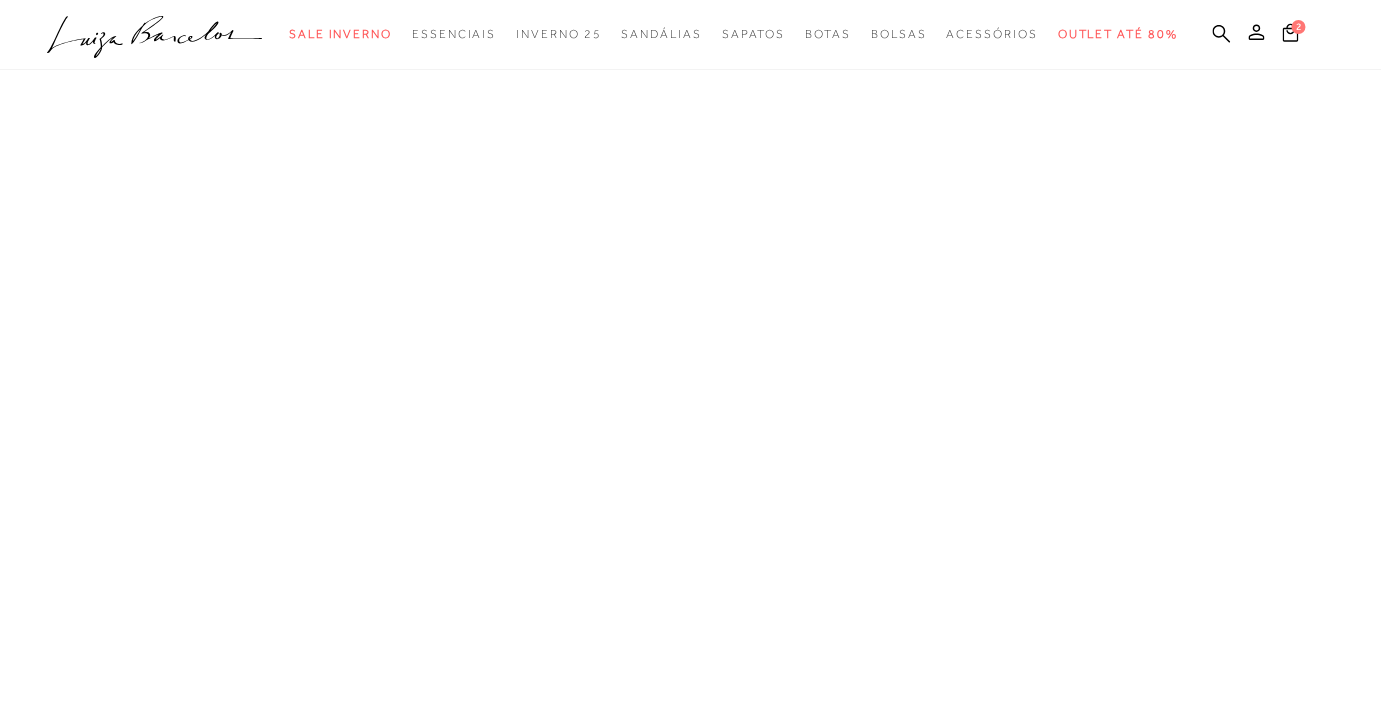 scroll, scrollTop: 0, scrollLeft: 0, axis: both 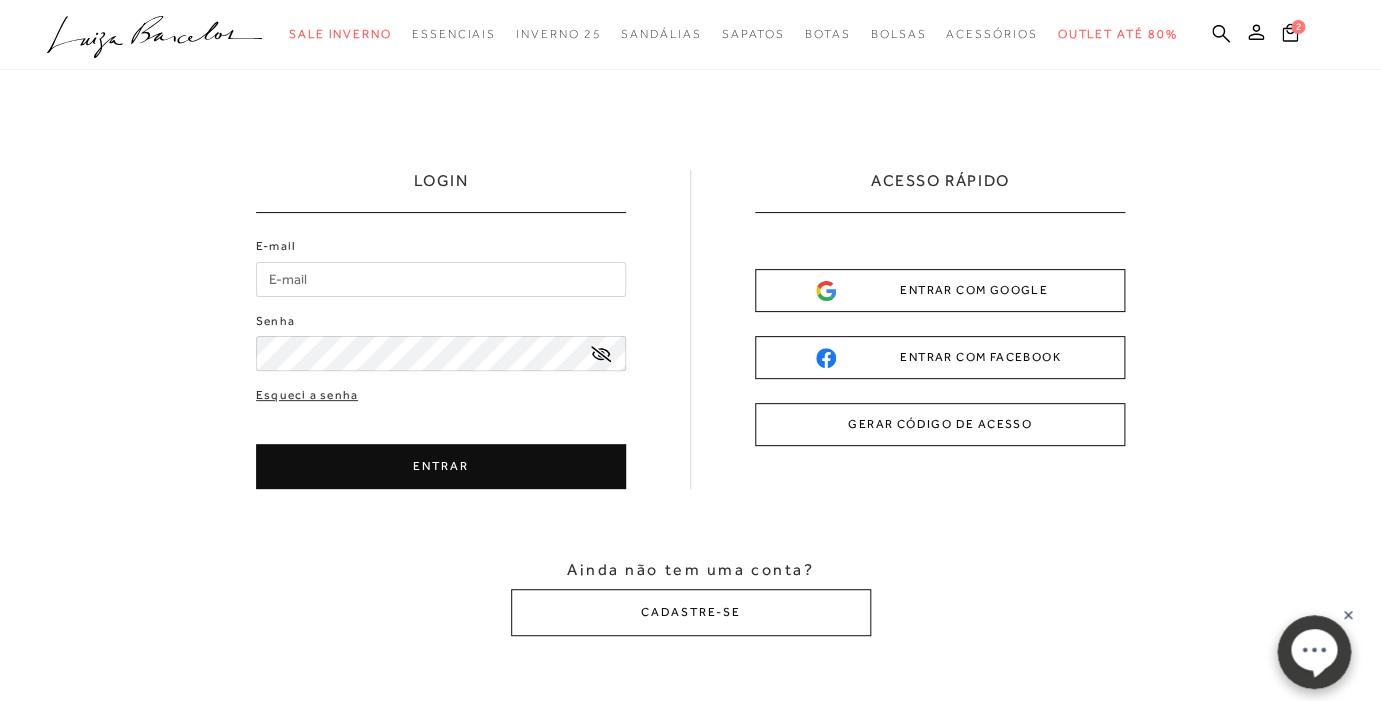 click on "E-mail" at bounding box center [441, 279] 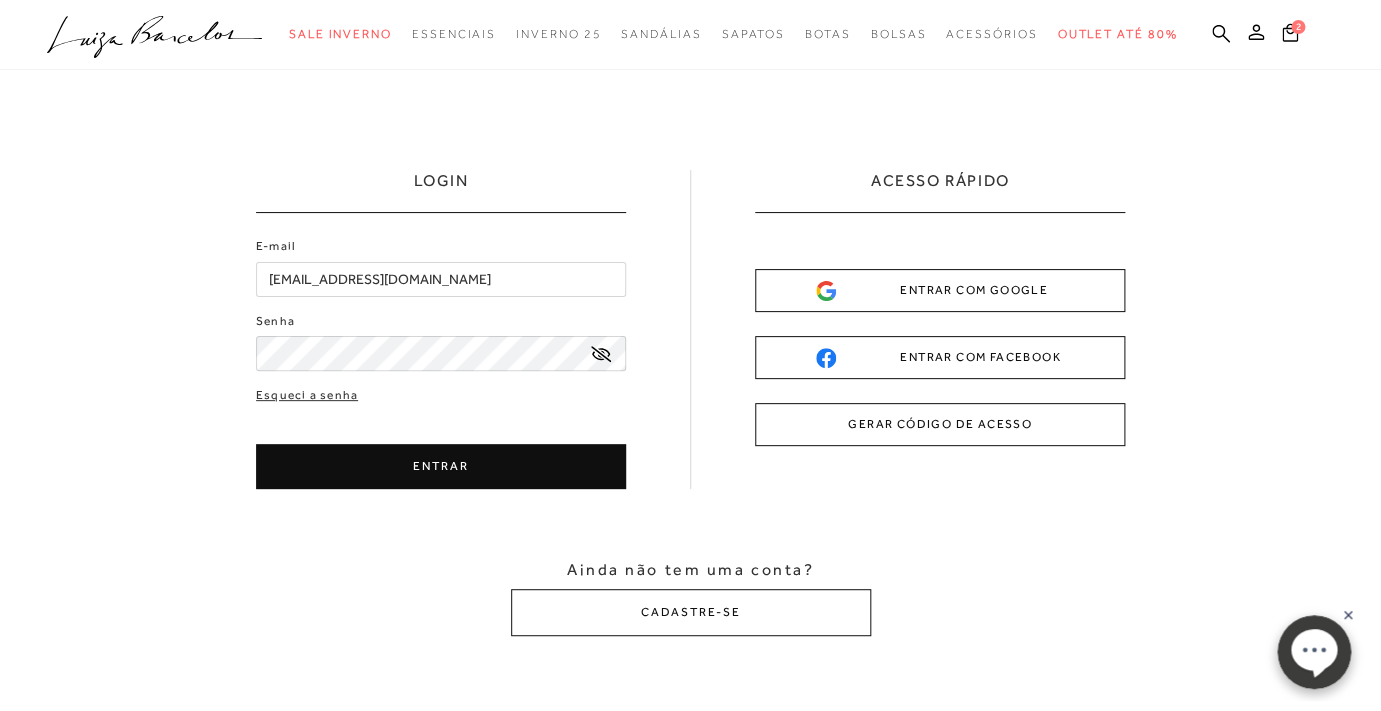 type on "paulacabralv@gmail.com" 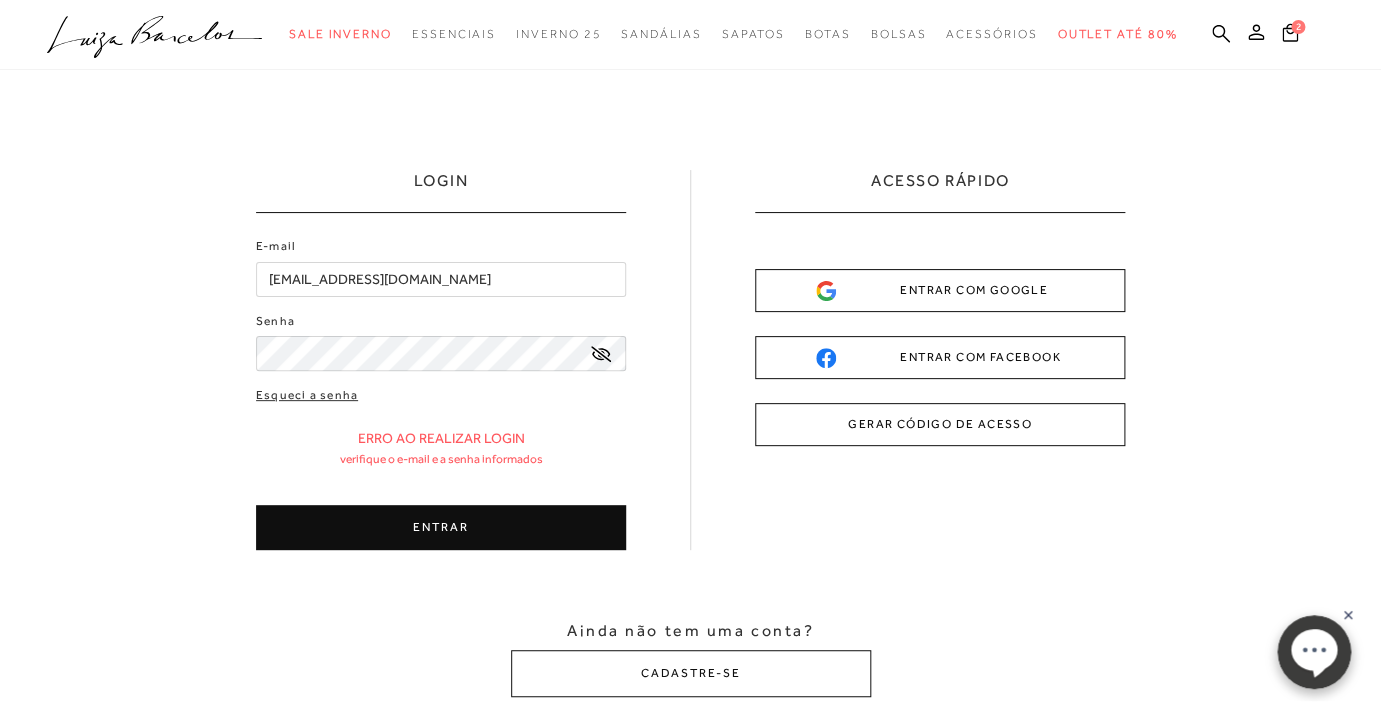 click on "ENTRAR COM GOOGLE" at bounding box center (940, 290) 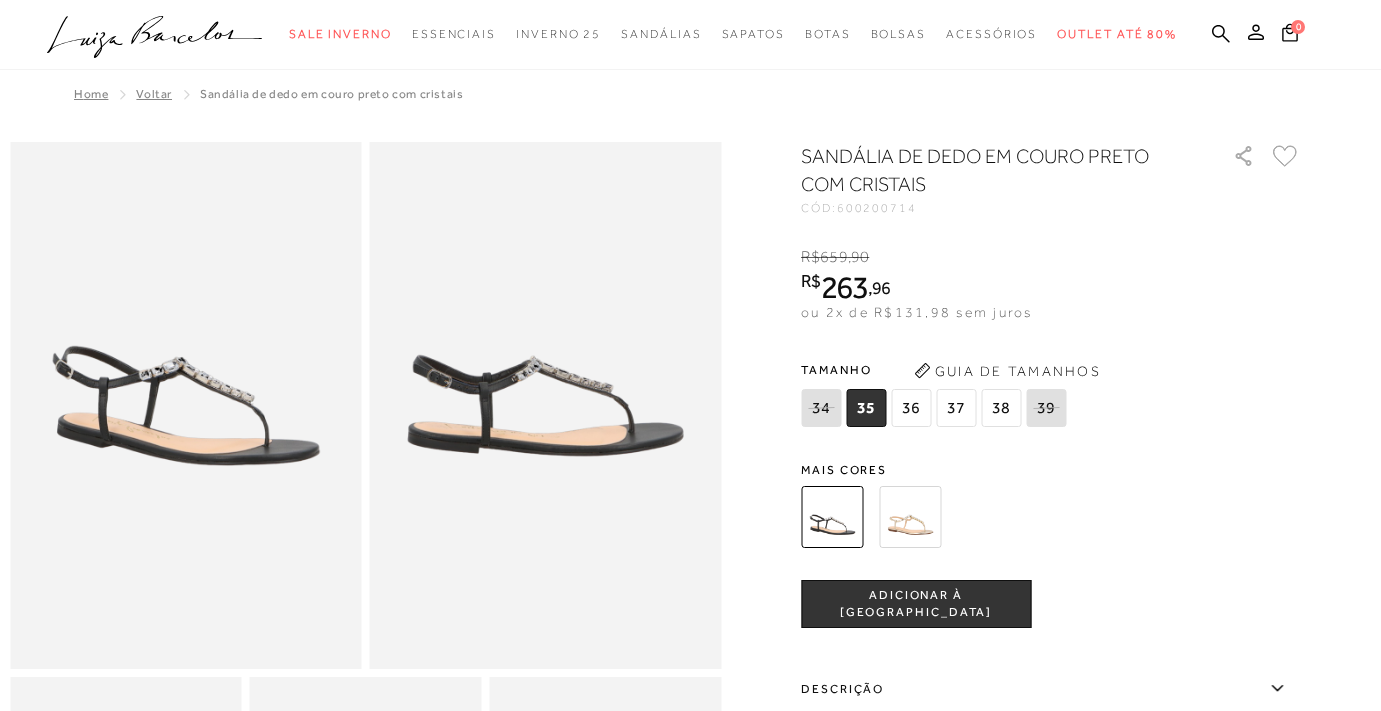 scroll, scrollTop: 0, scrollLeft: 0, axis: both 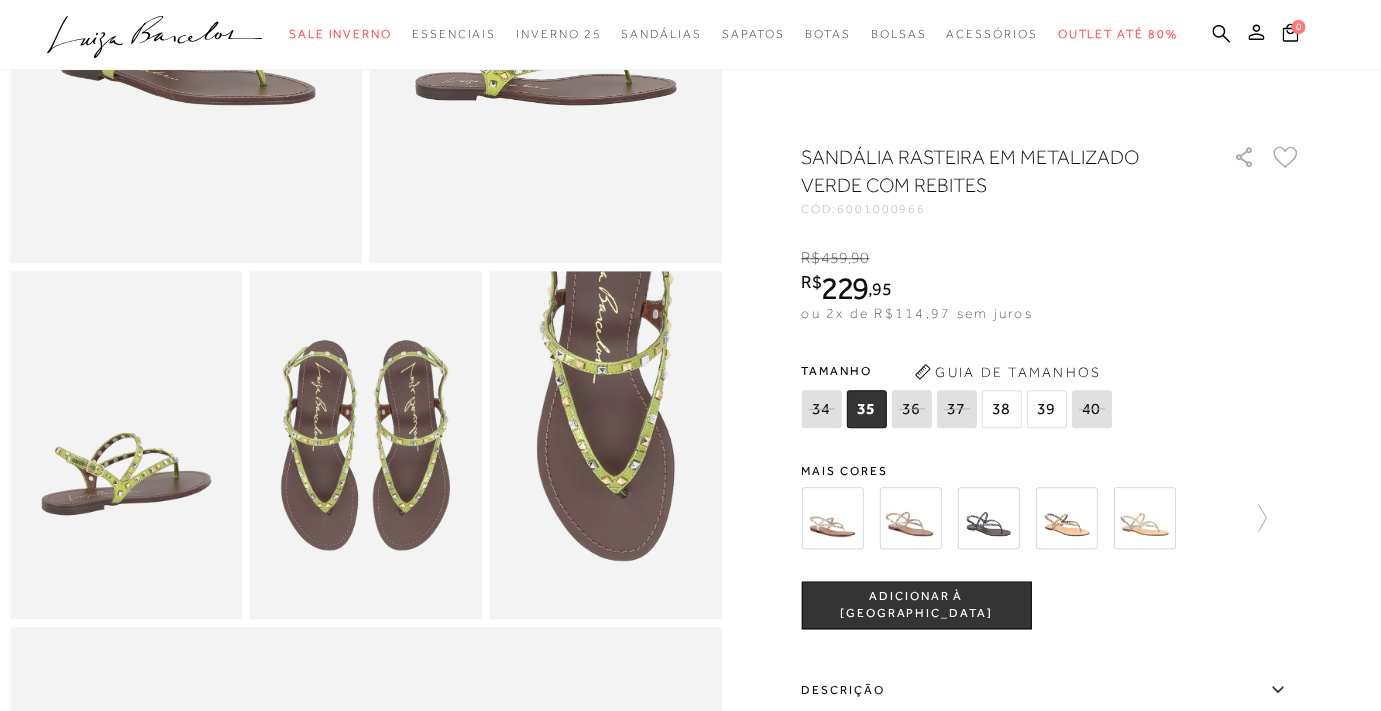 click at bounding box center (910, 518) 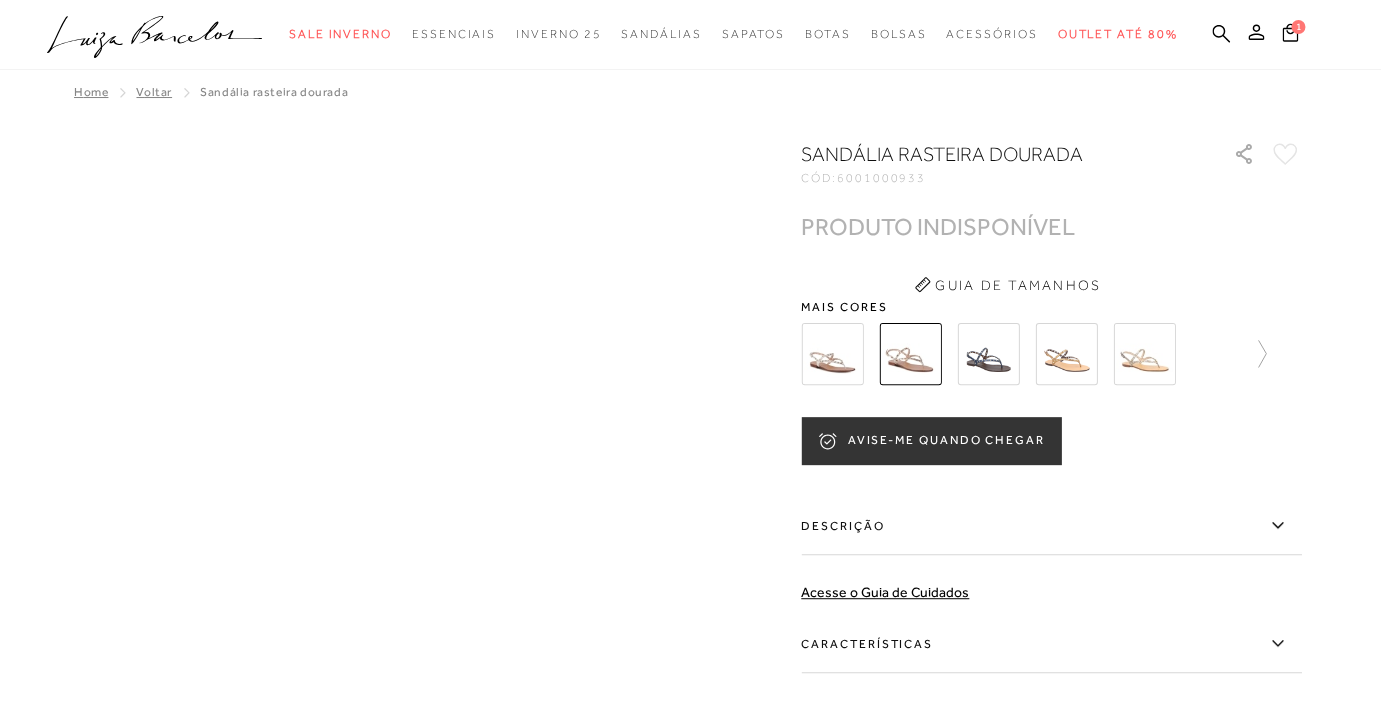 scroll, scrollTop: 0, scrollLeft: 0, axis: both 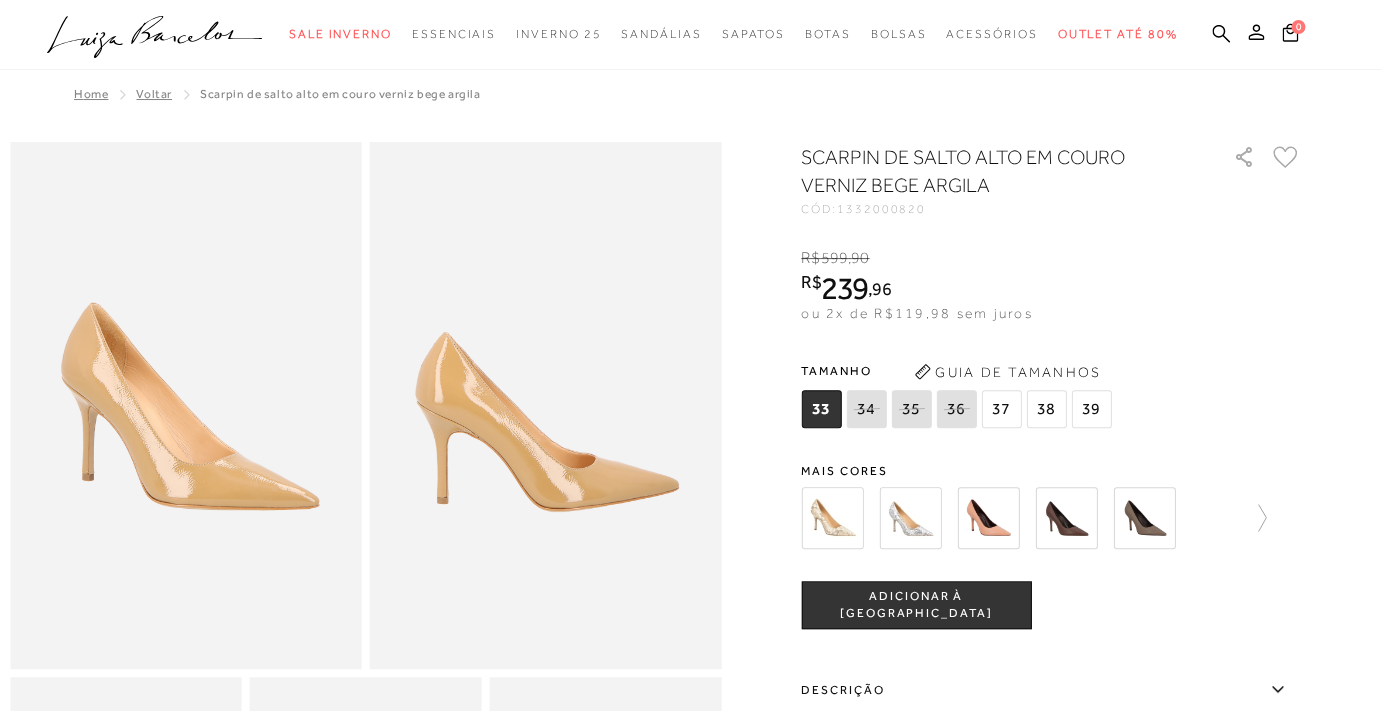 click at bounding box center [988, 518] 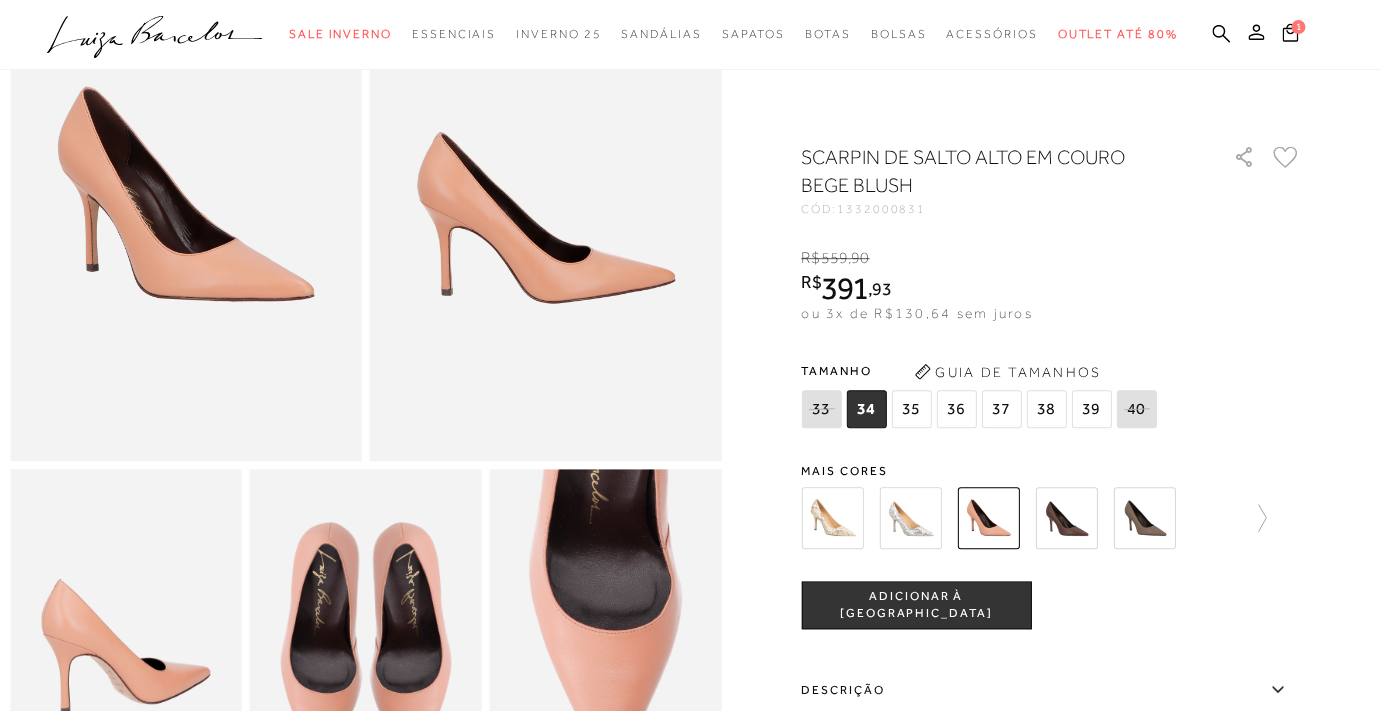 scroll, scrollTop: 195, scrollLeft: 0, axis: vertical 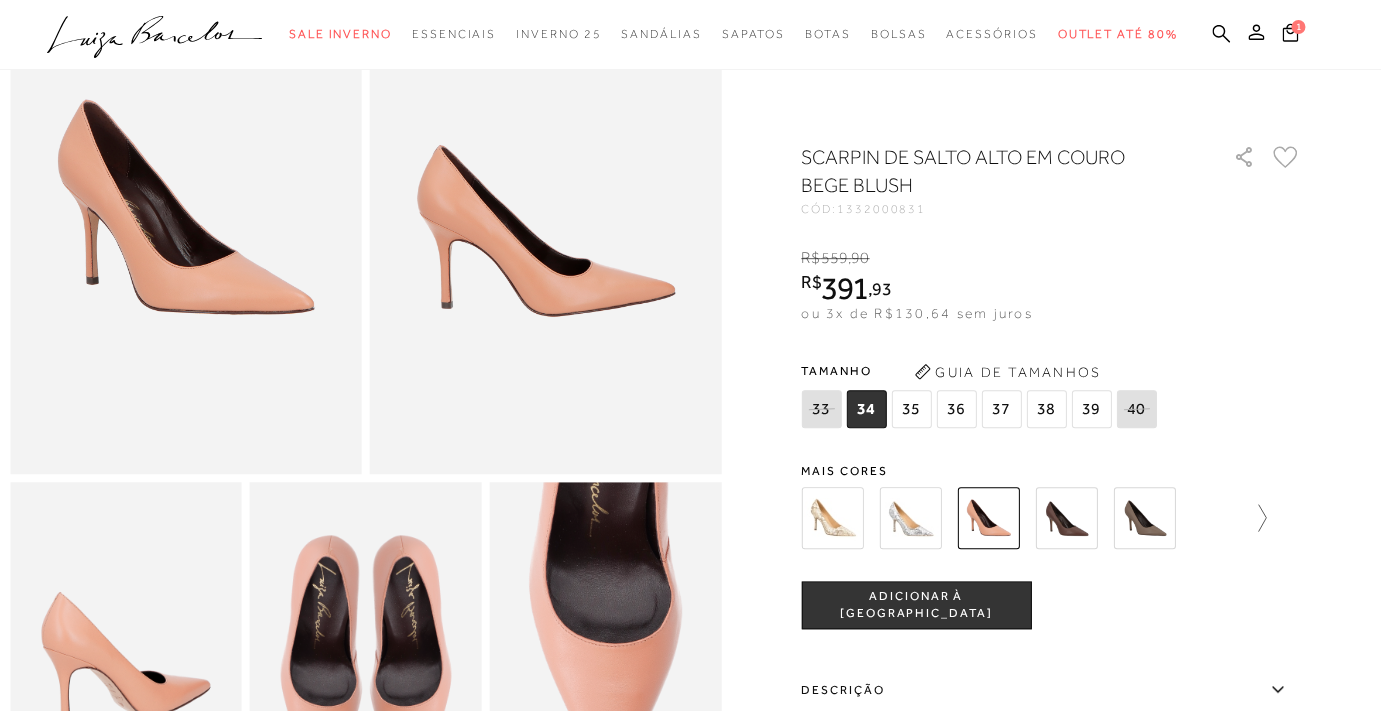 click 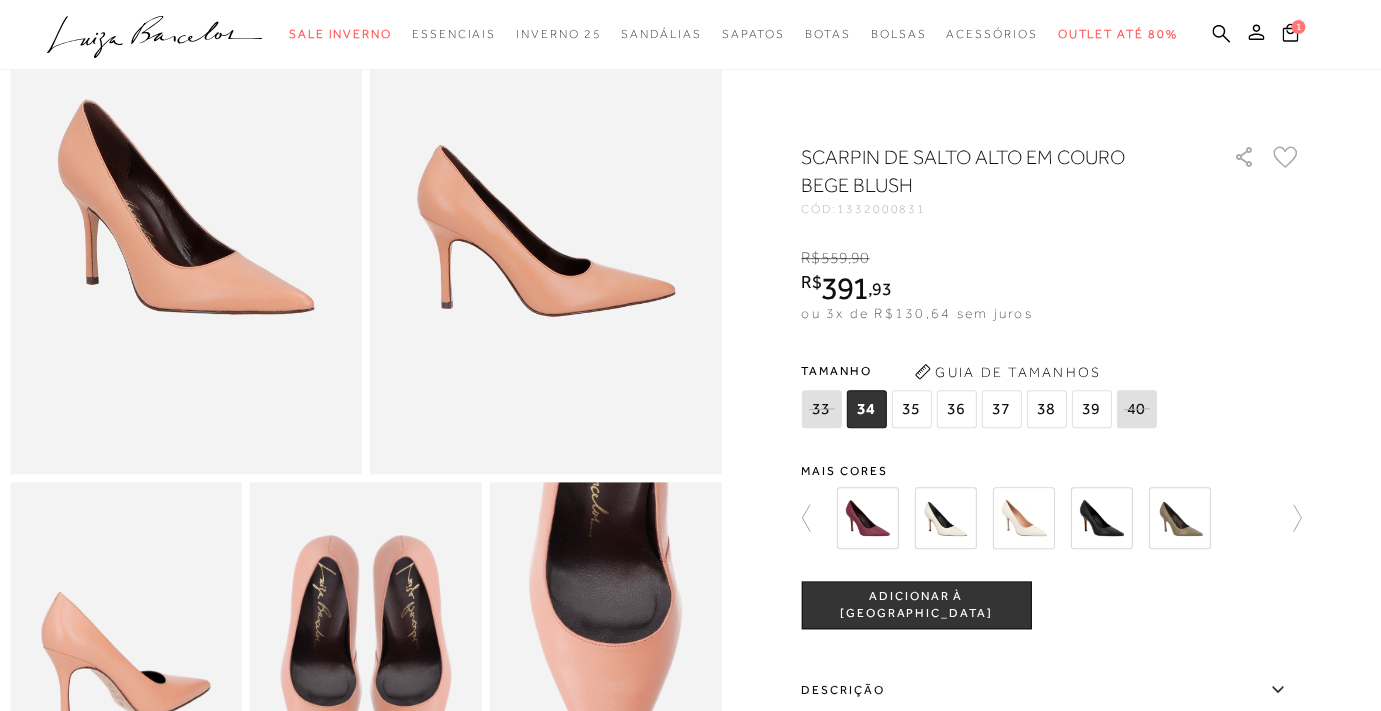 click at bounding box center (1023, 518) 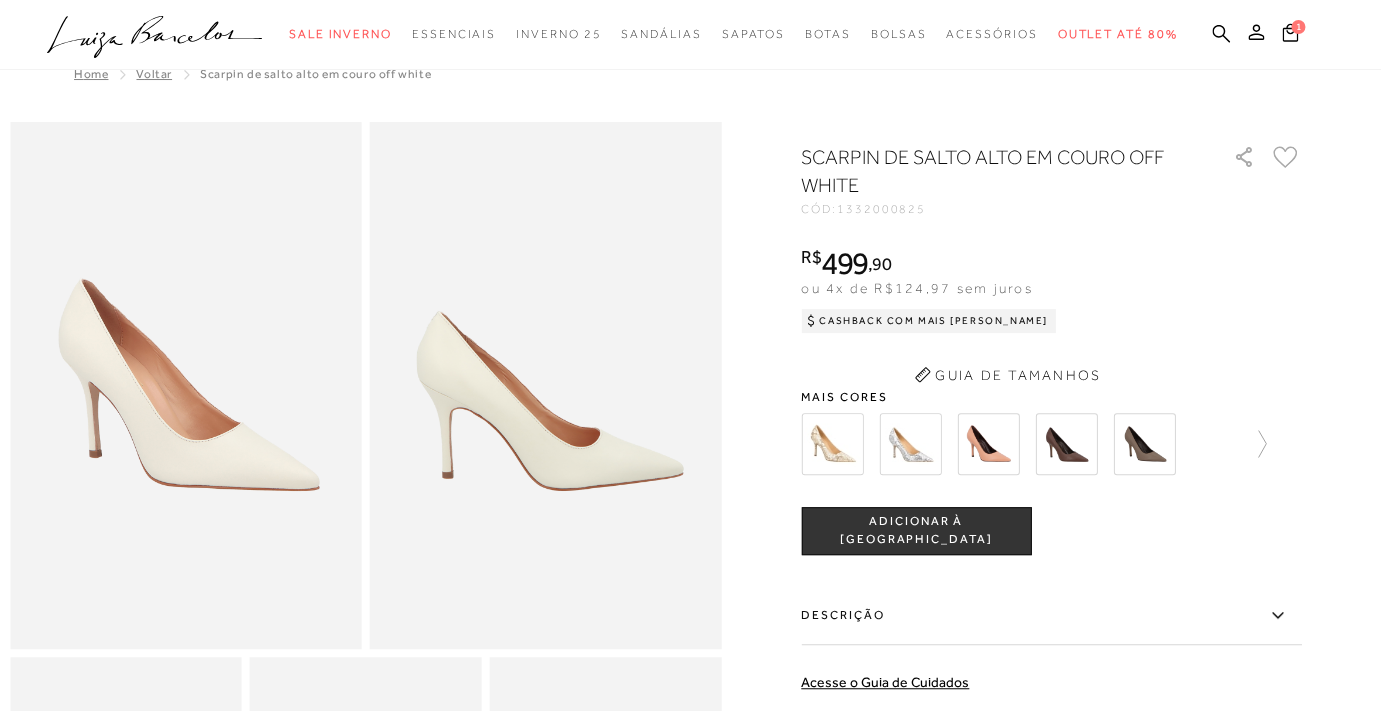 scroll, scrollTop: 0, scrollLeft: 0, axis: both 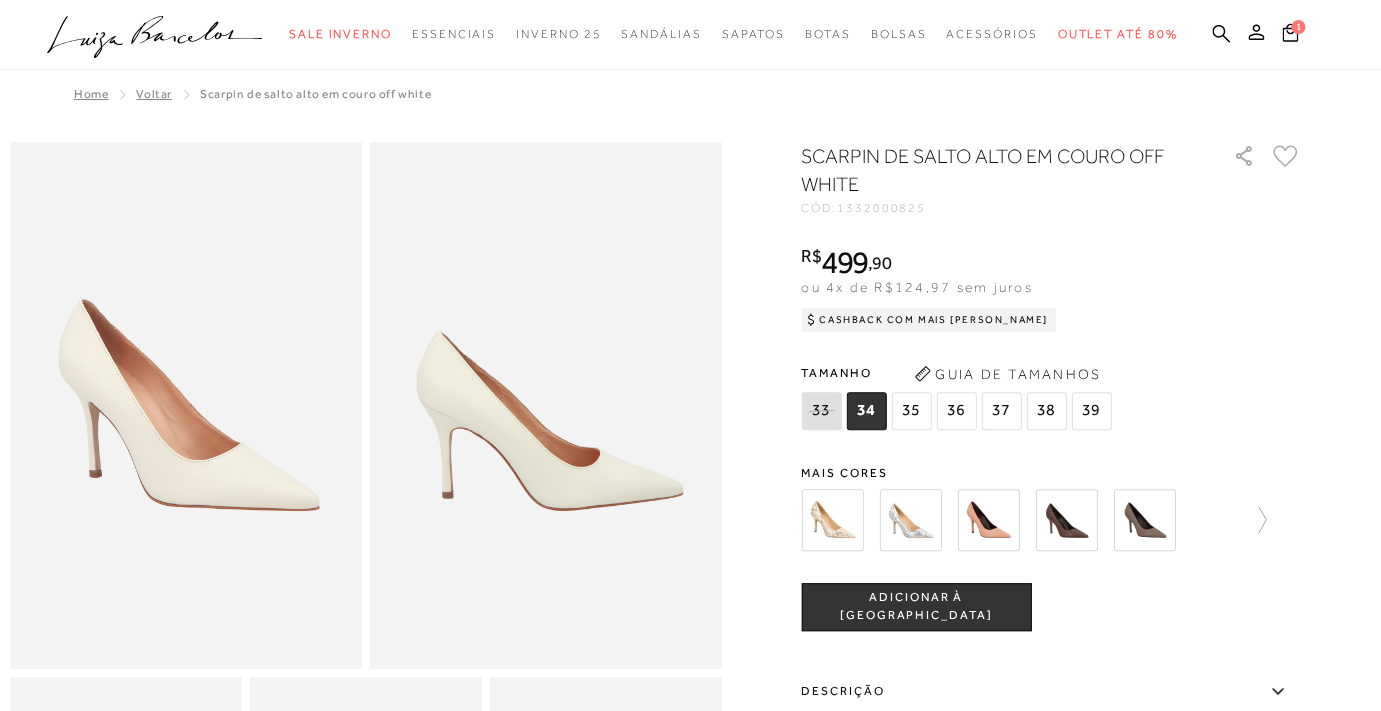 click at bounding box center (1010, 520) 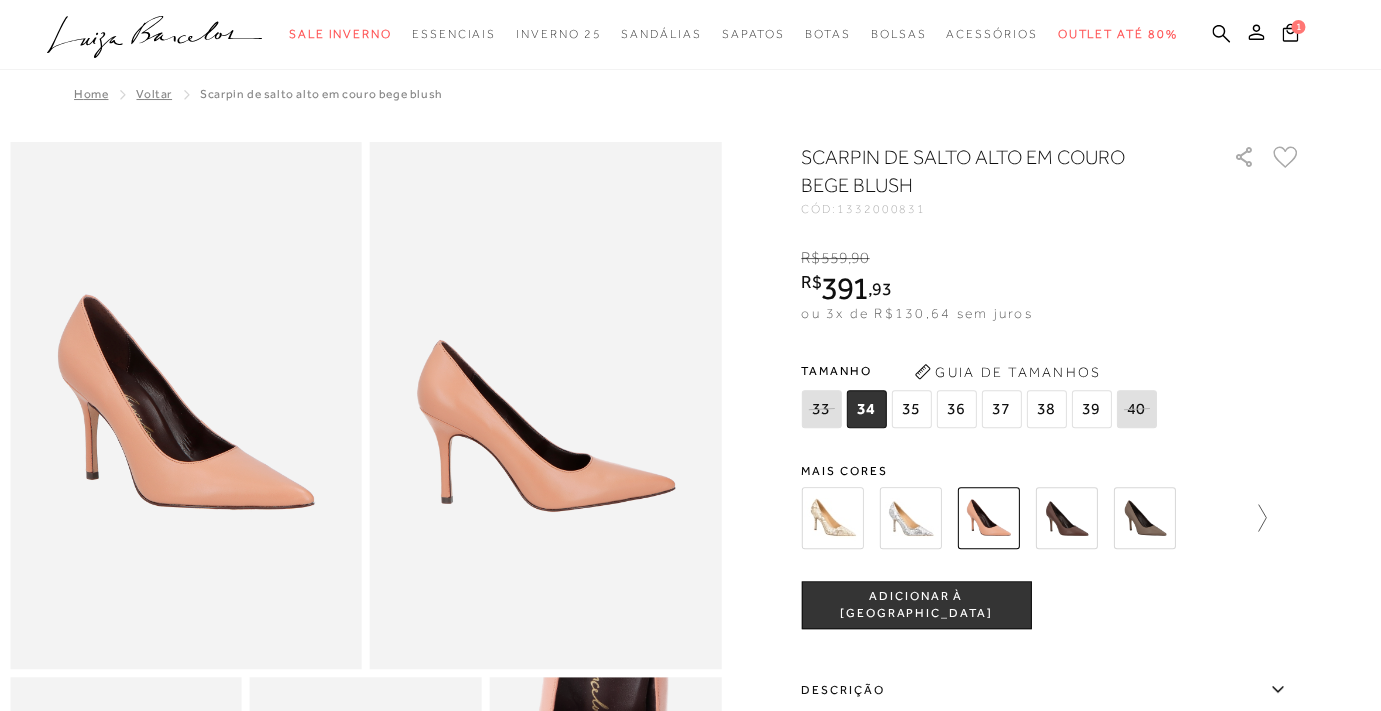 click 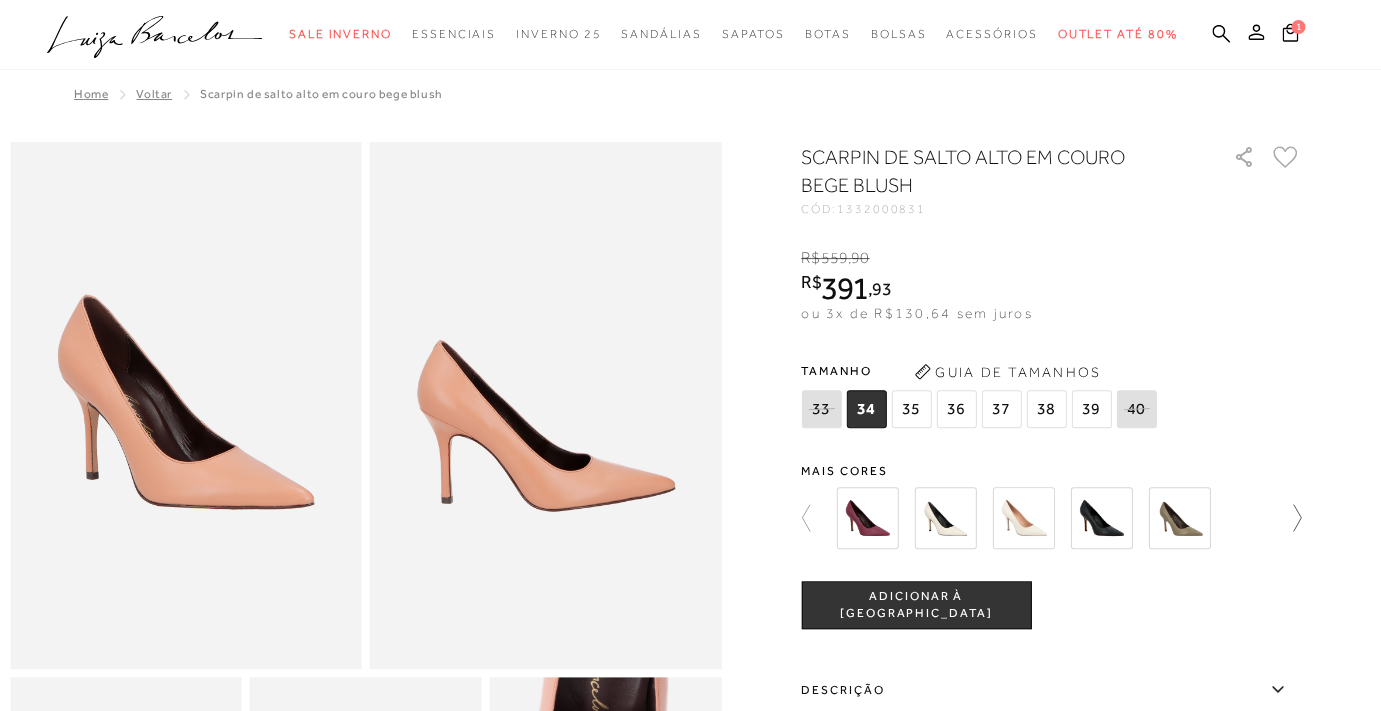 click at bounding box center [1051, 518] 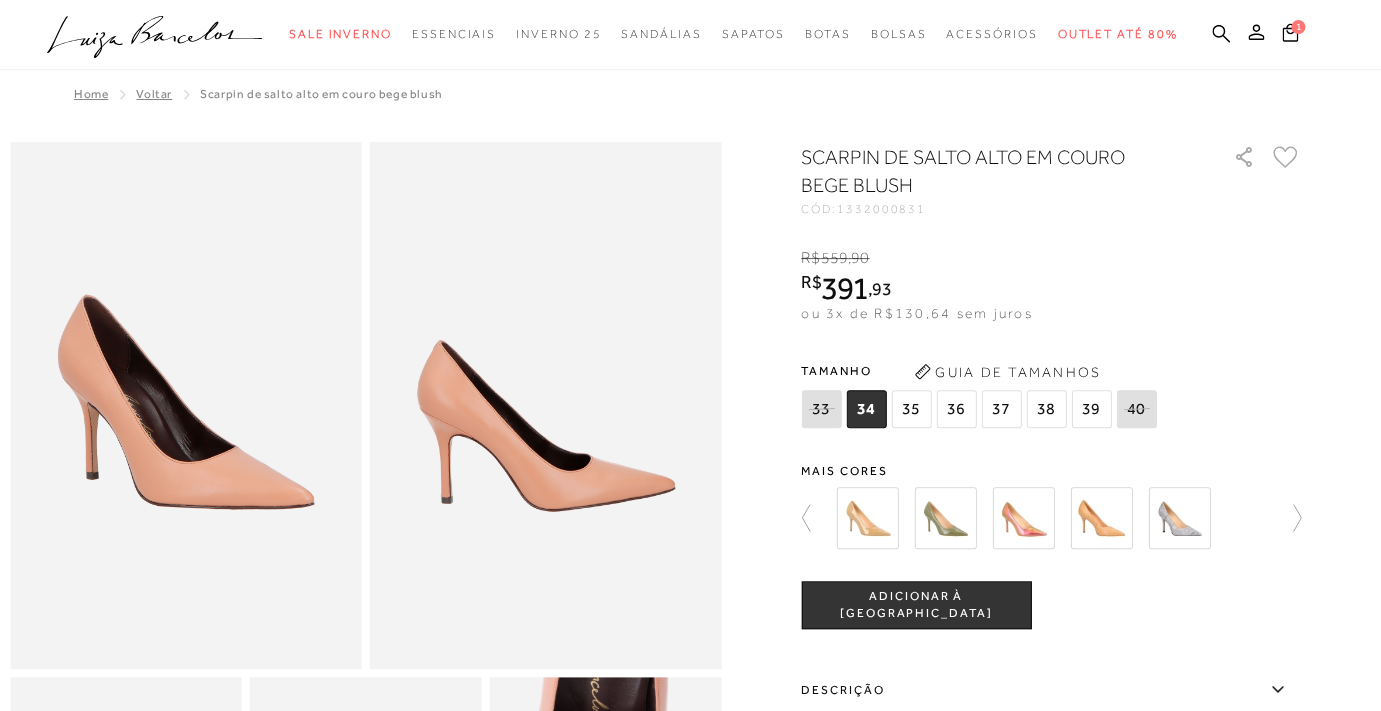 click at bounding box center (1101, 518) 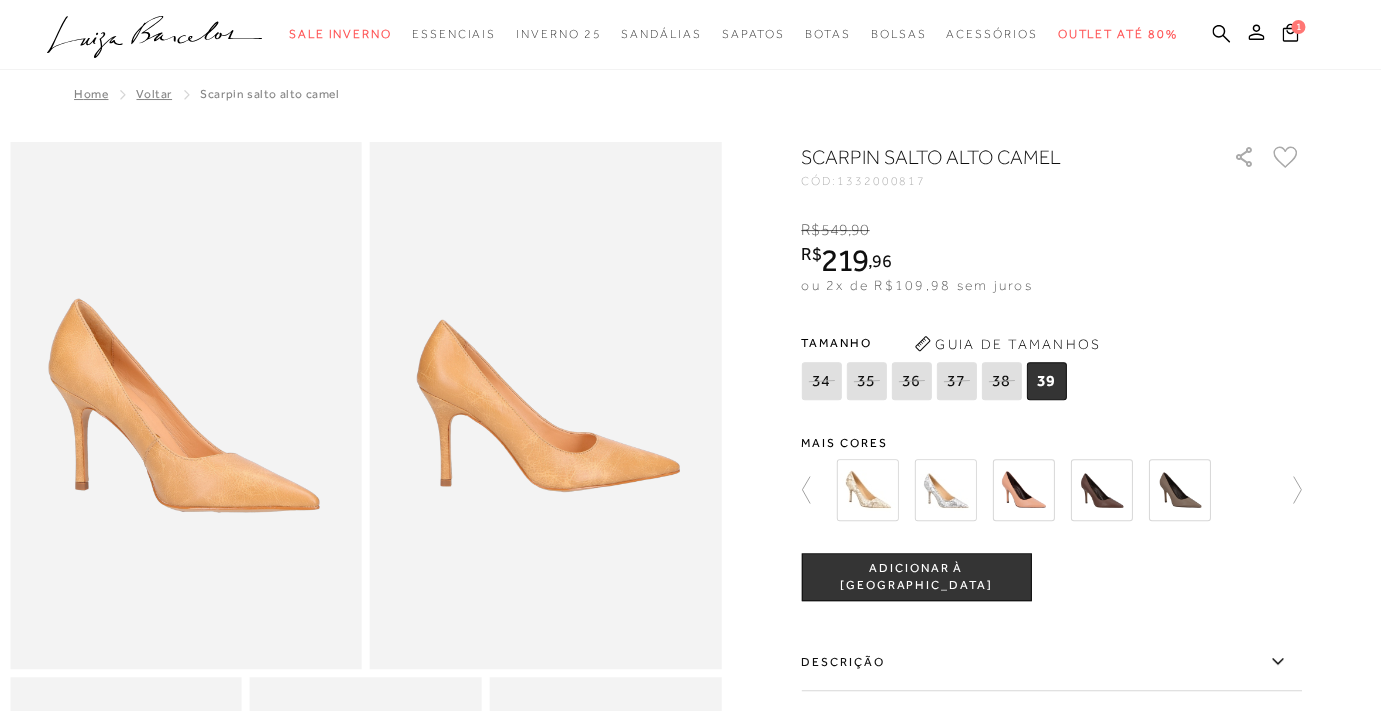 click at bounding box center (546, 405) 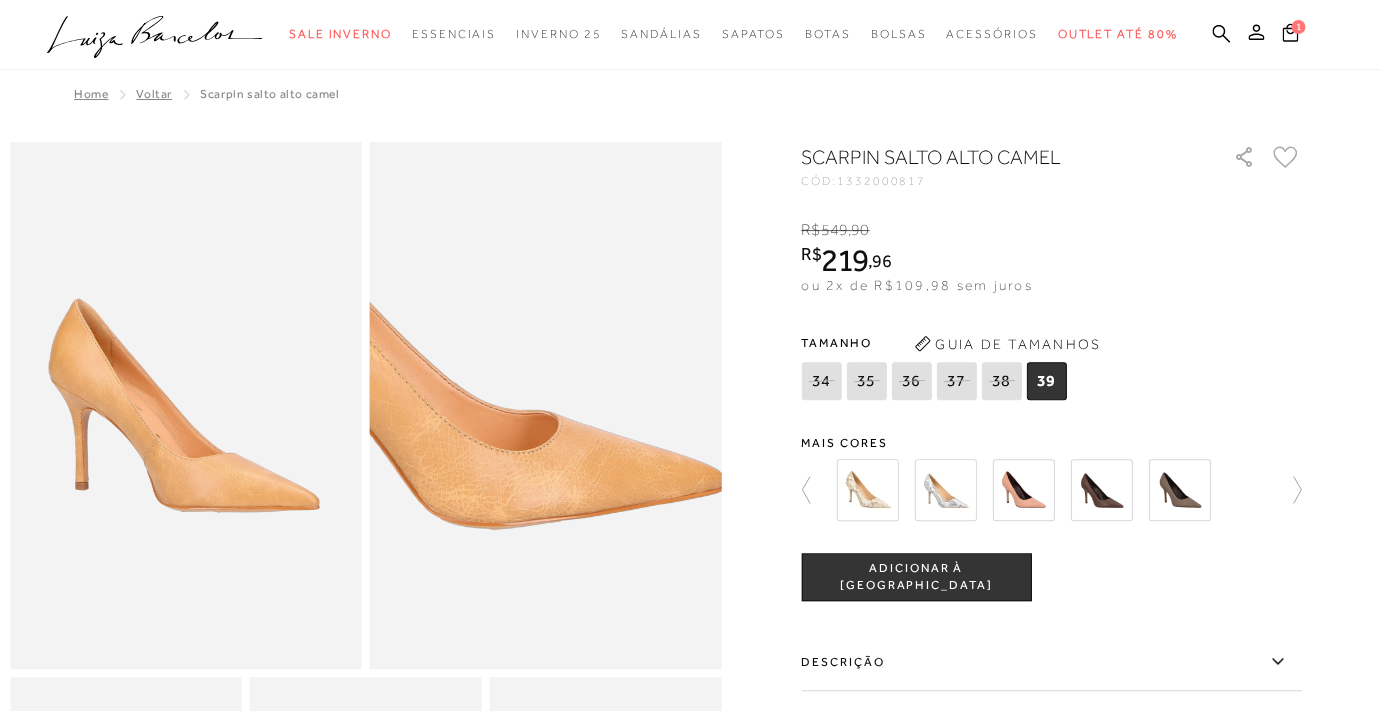 click at bounding box center (456, 357) 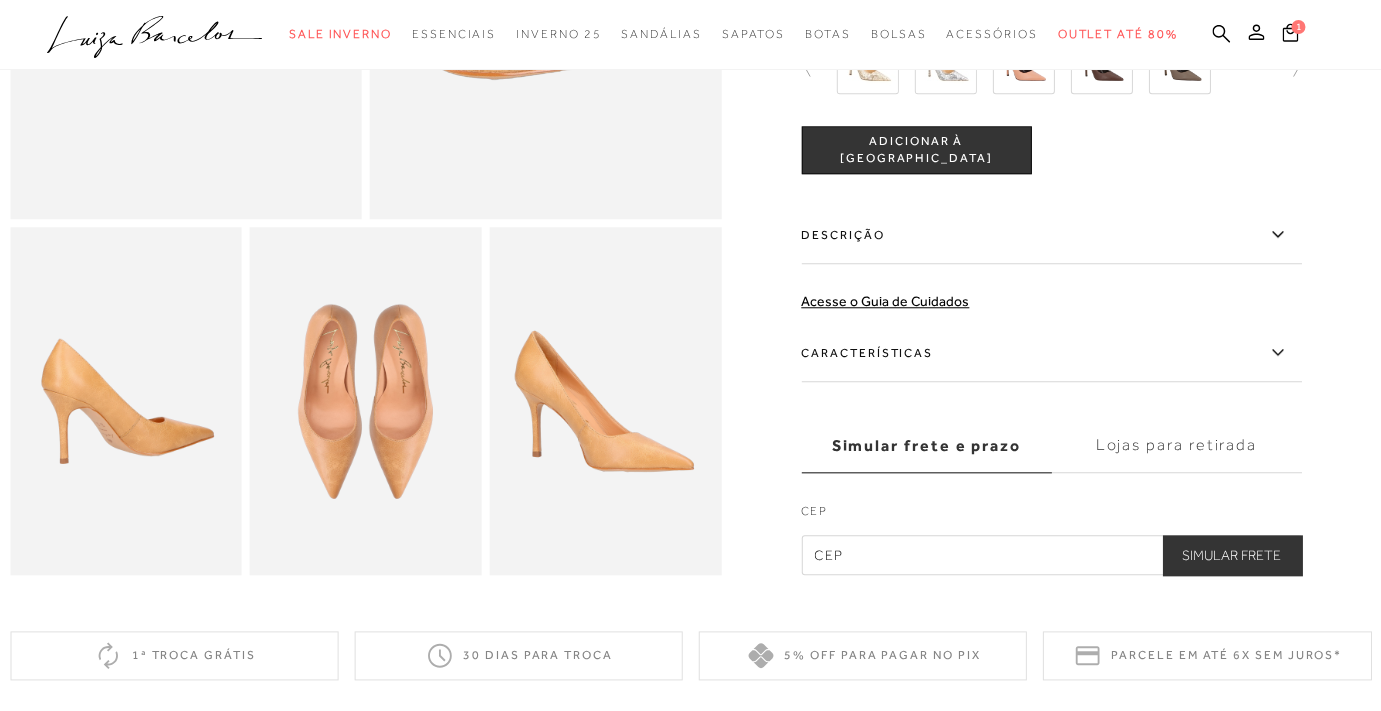 scroll, scrollTop: 452, scrollLeft: 0, axis: vertical 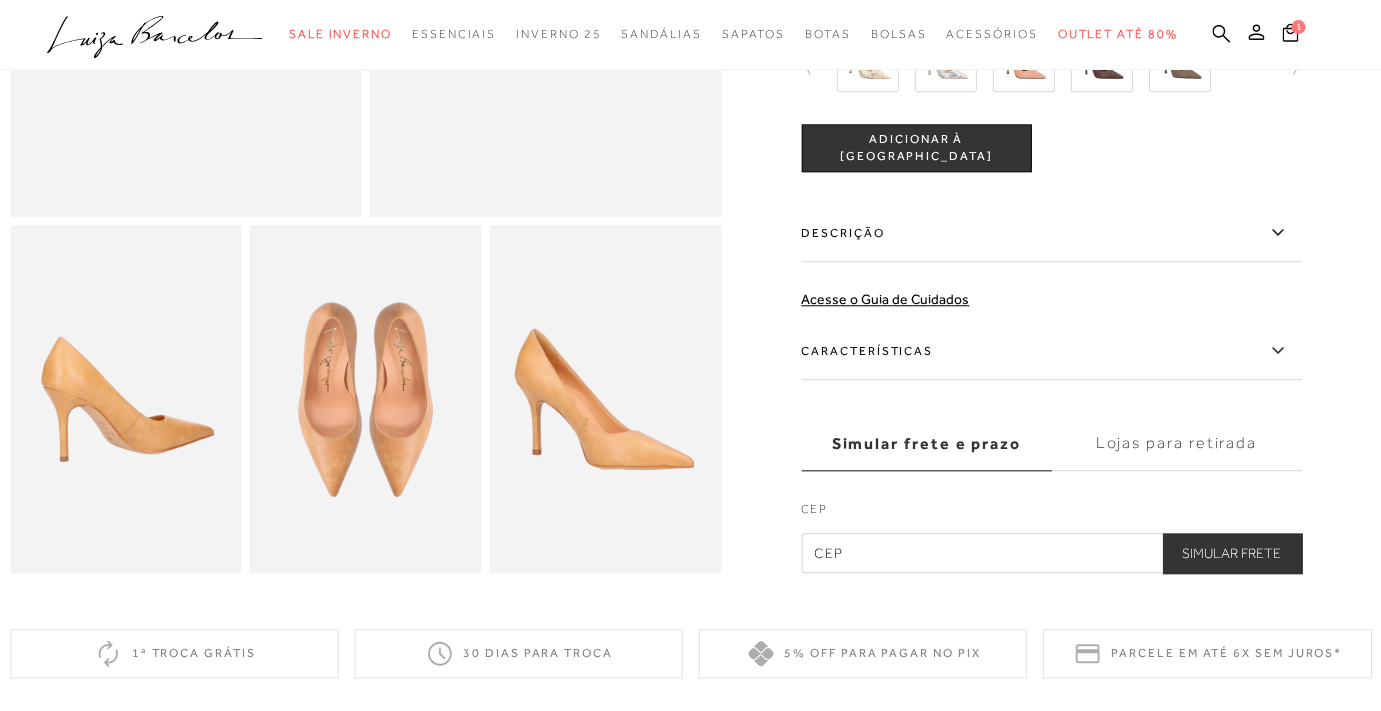 click at bounding box center [366, 399] 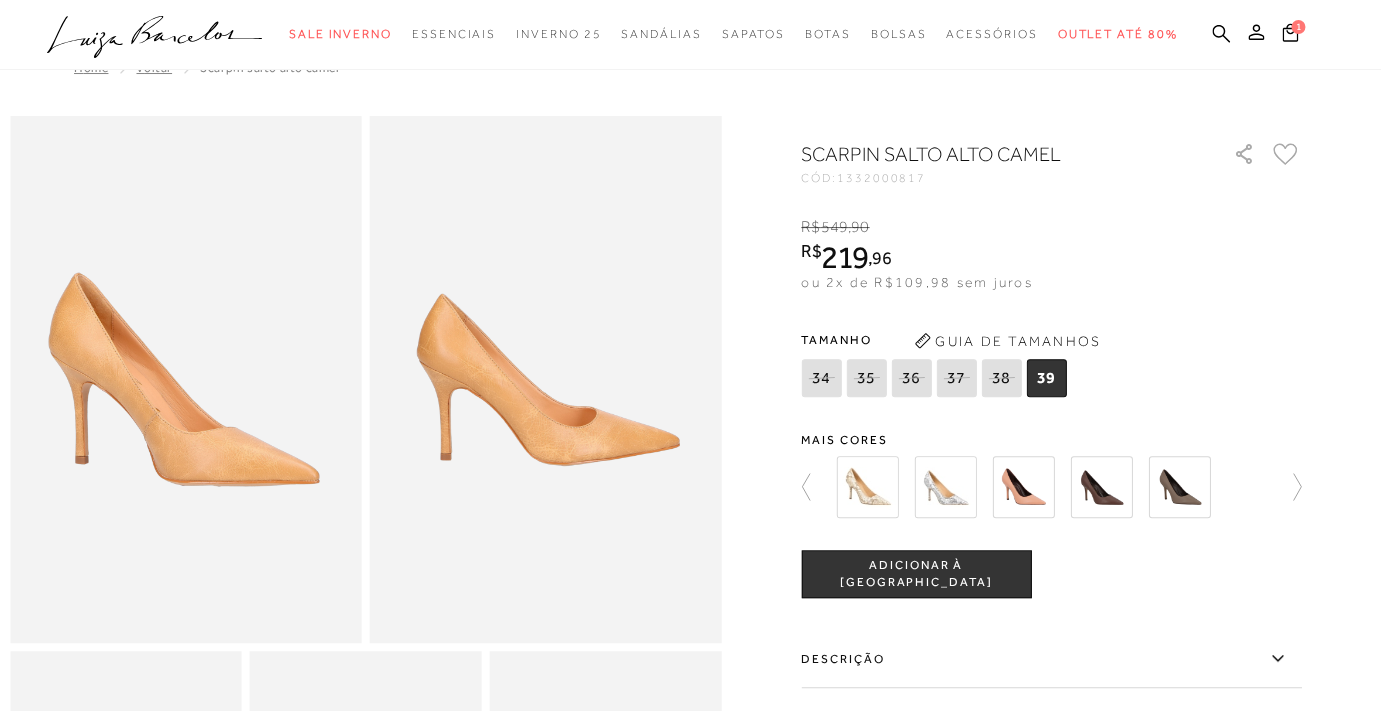 scroll, scrollTop: 0, scrollLeft: 0, axis: both 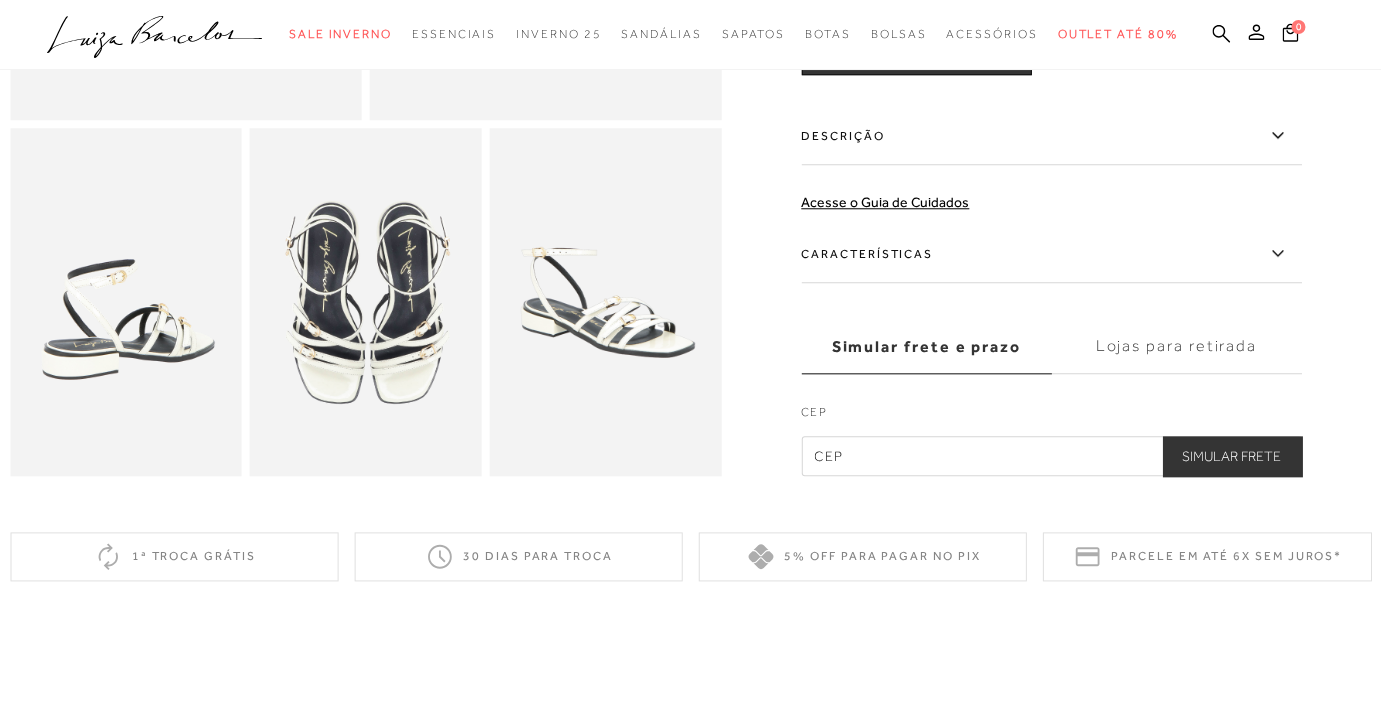 click at bounding box center [605, 302] 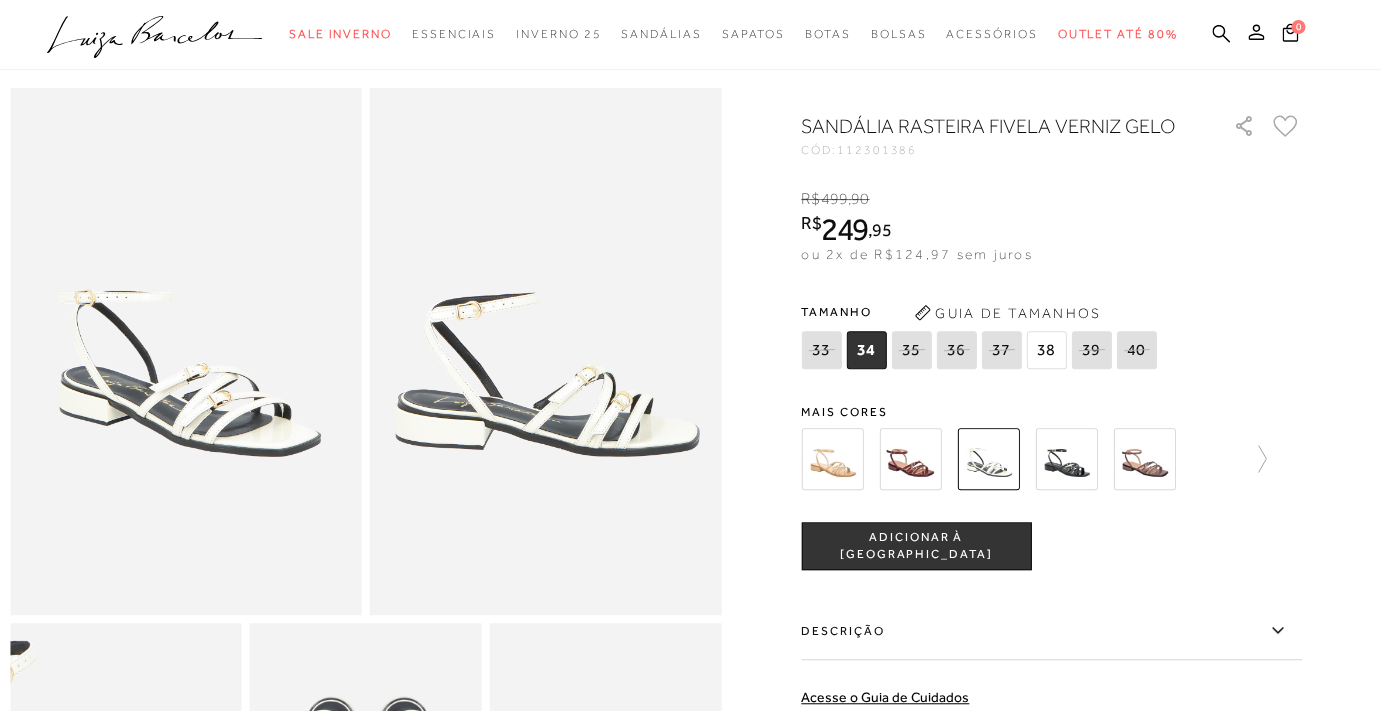 scroll, scrollTop: 40, scrollLeft: 0, axis: vertical 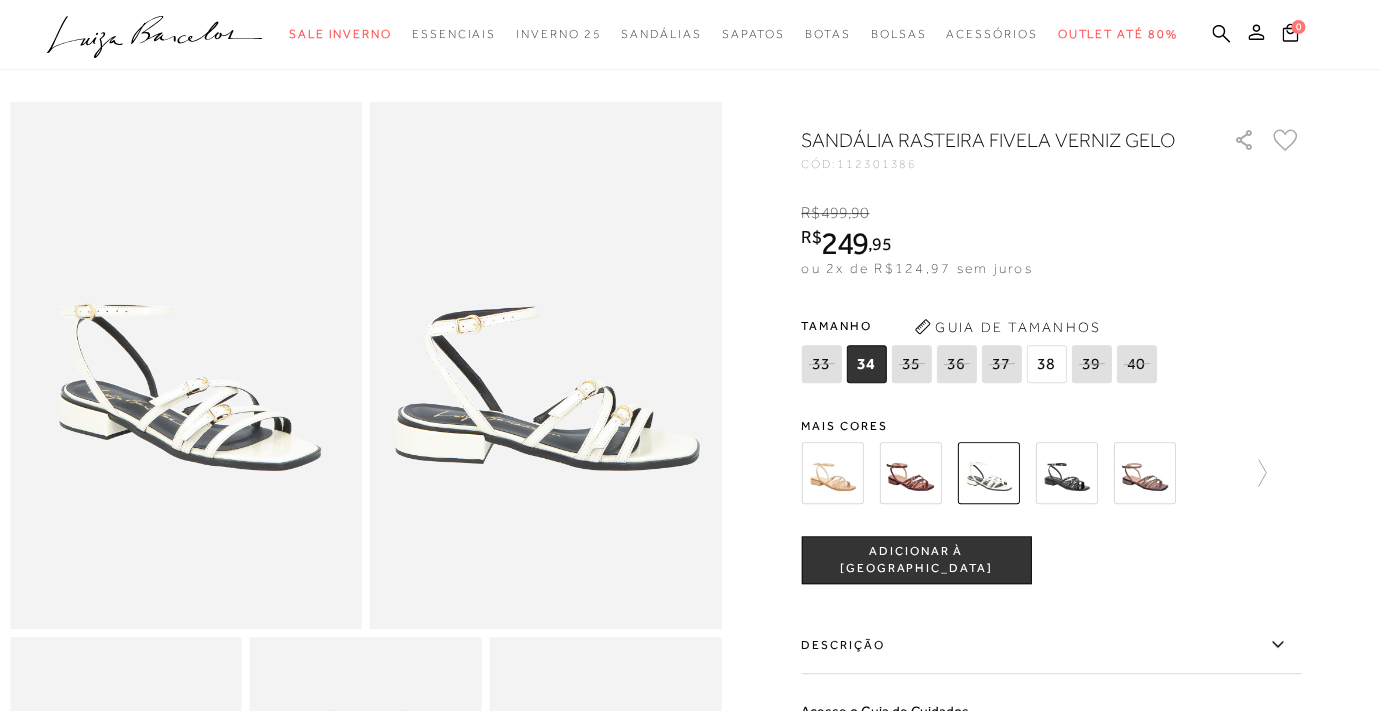 click at bounding box center (1066, 473) 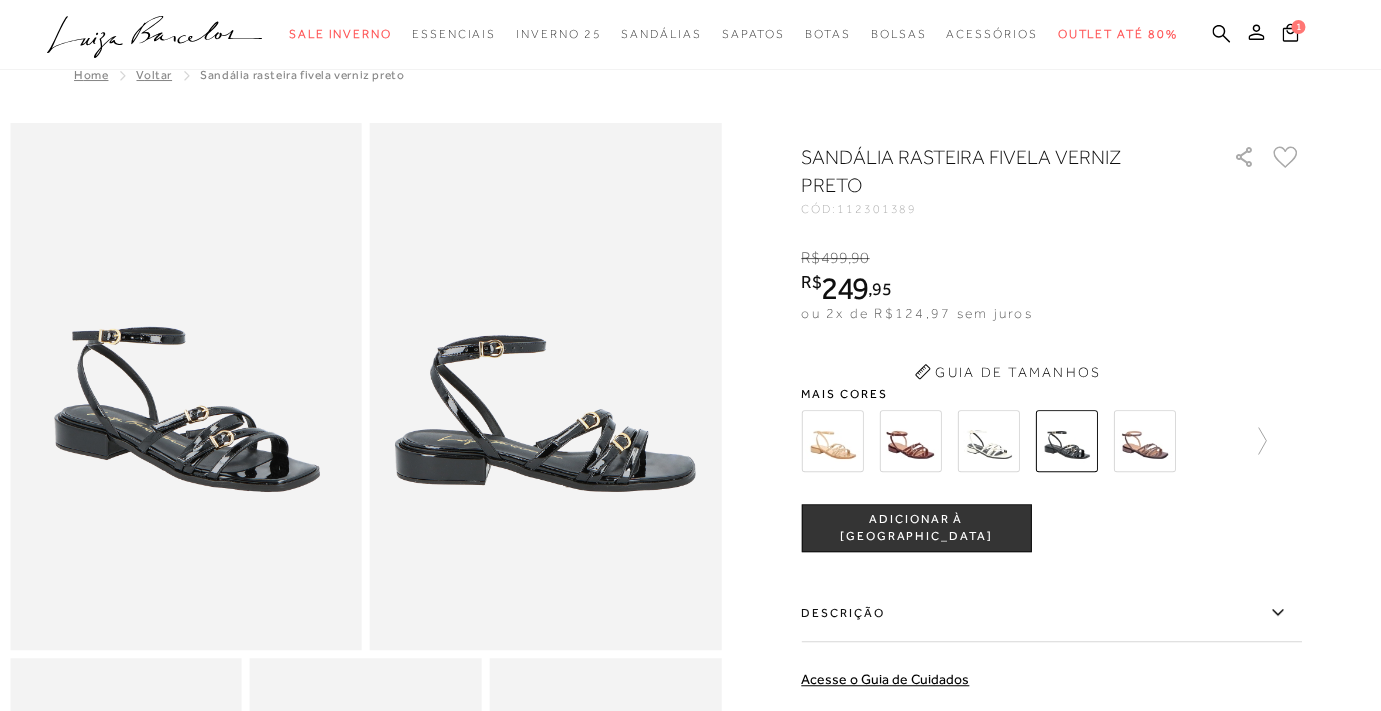 scroll, scrollTop: 0, scrollLeft: 0, axis: both 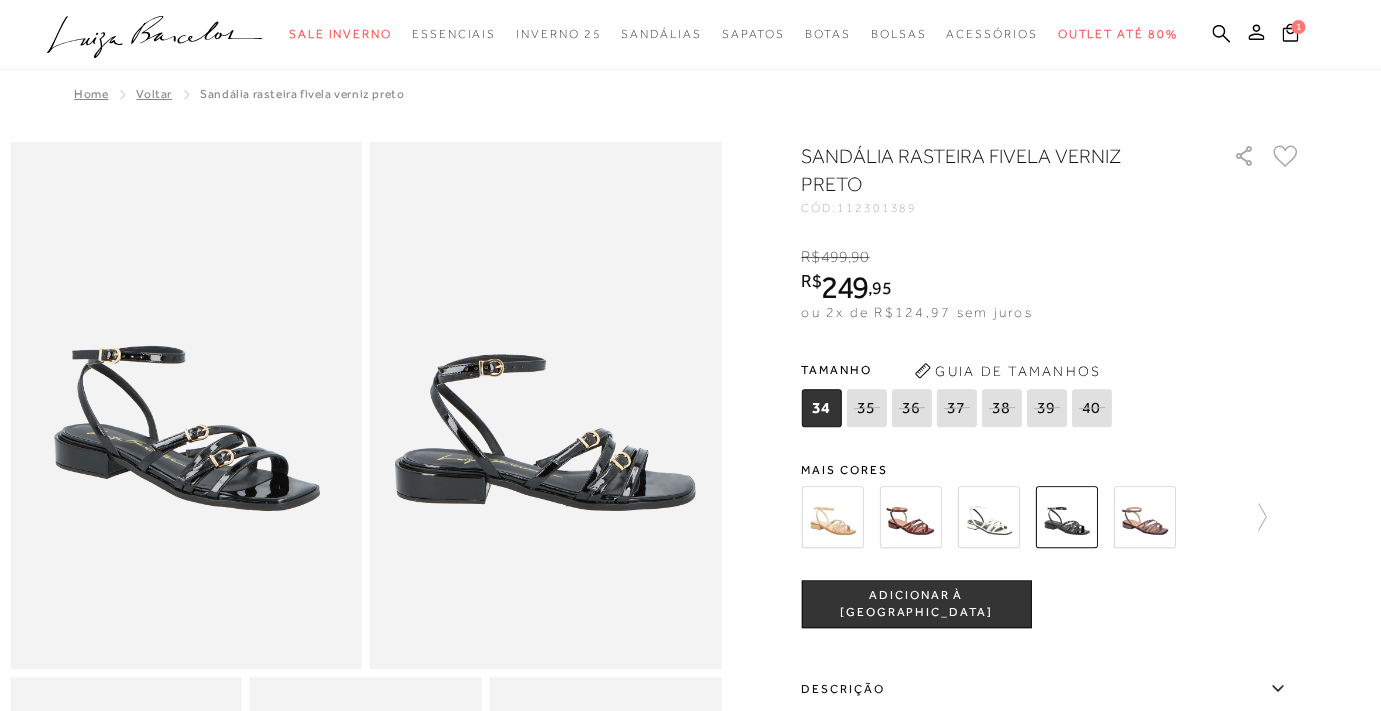 click at bounding box center (546, 405) 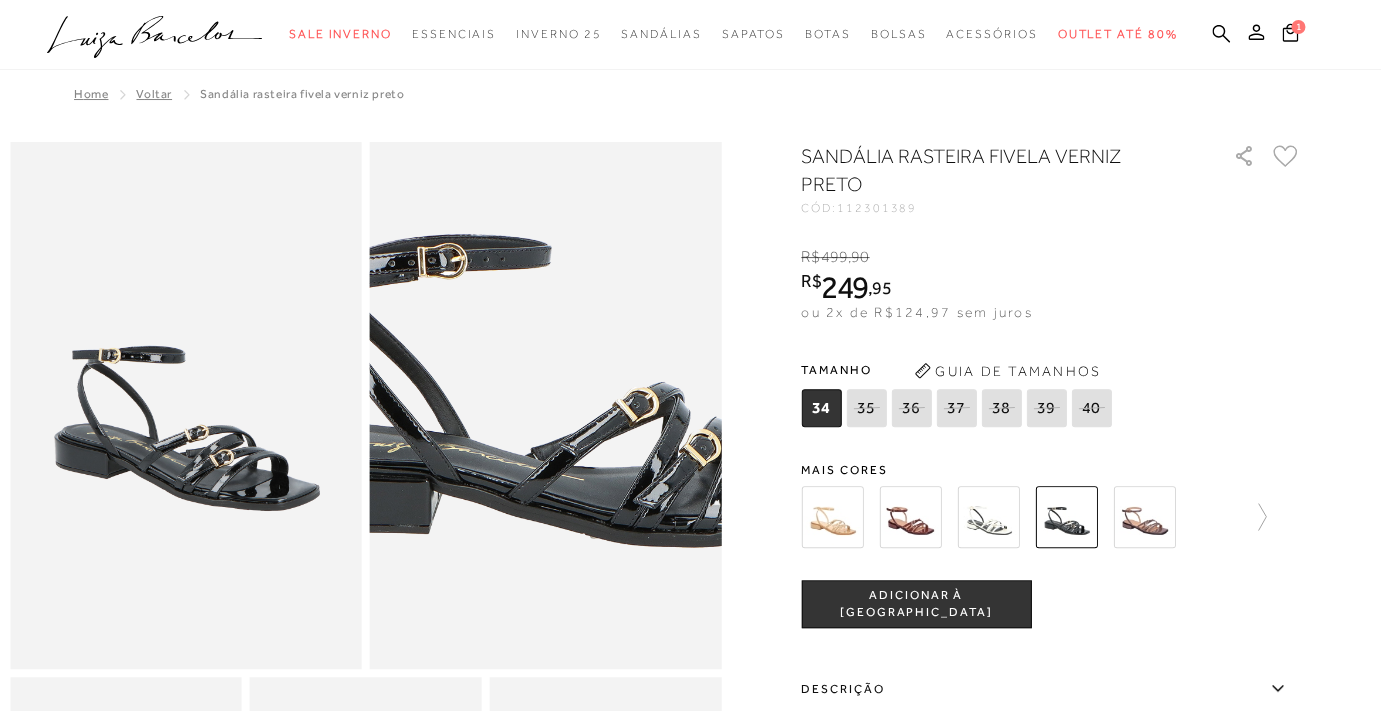 click at bounding box center [550, 337] 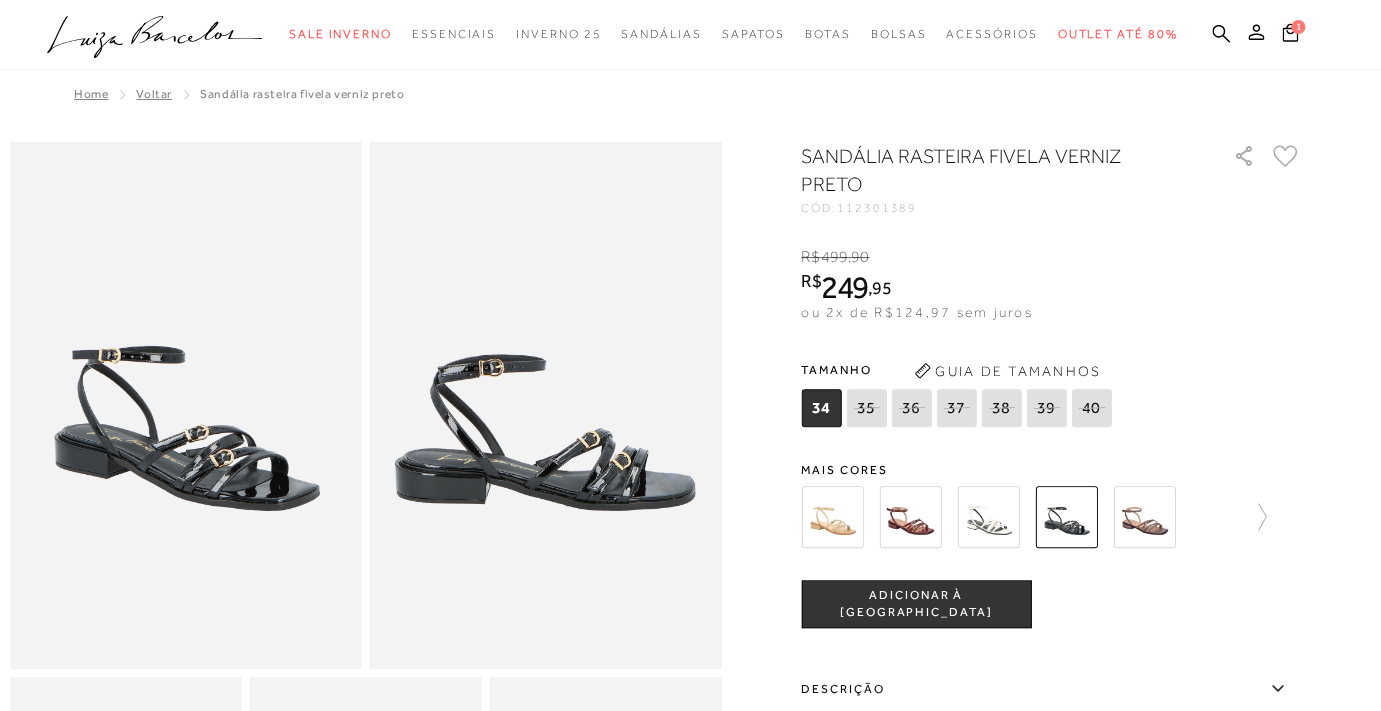 click at bounding box center [988, 517] 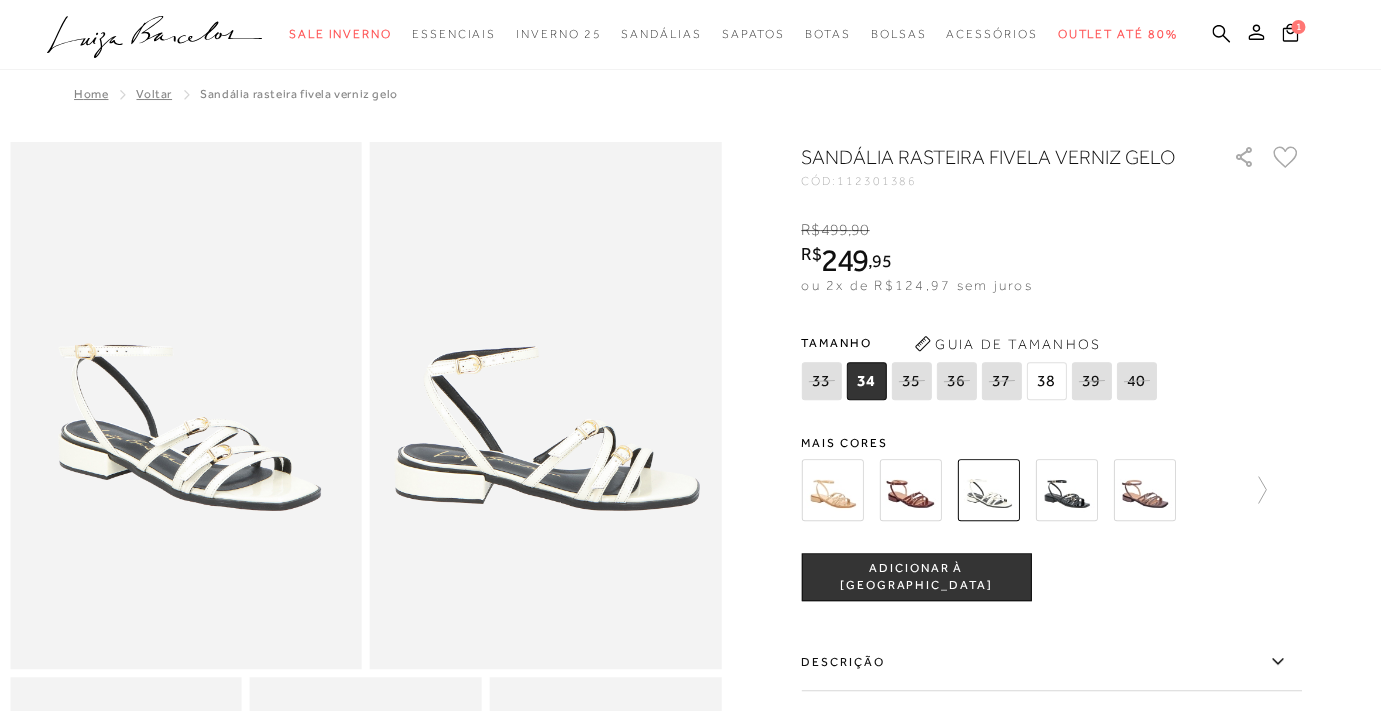 click at bounding box center [546, 405] 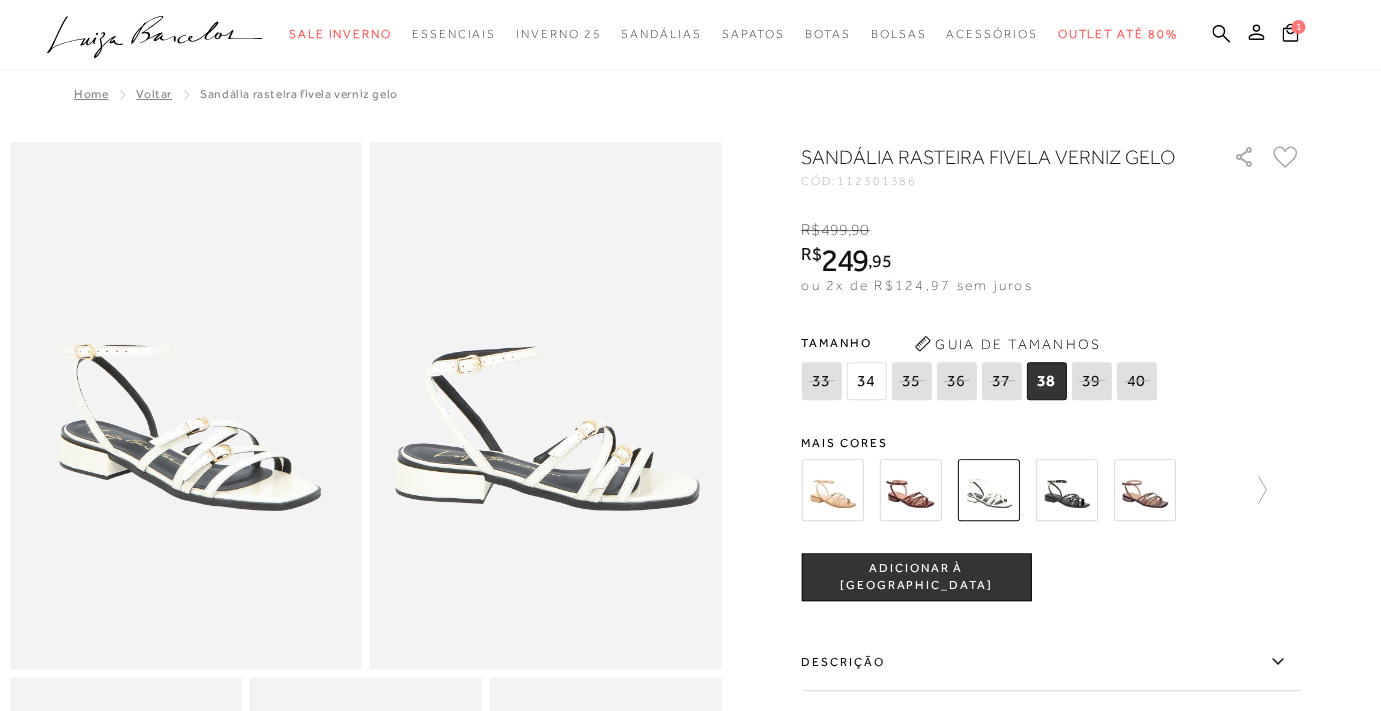 click on "ADICIONAR À [GEOGRAPHIC_DATA]" at bounding box center [916, 577] 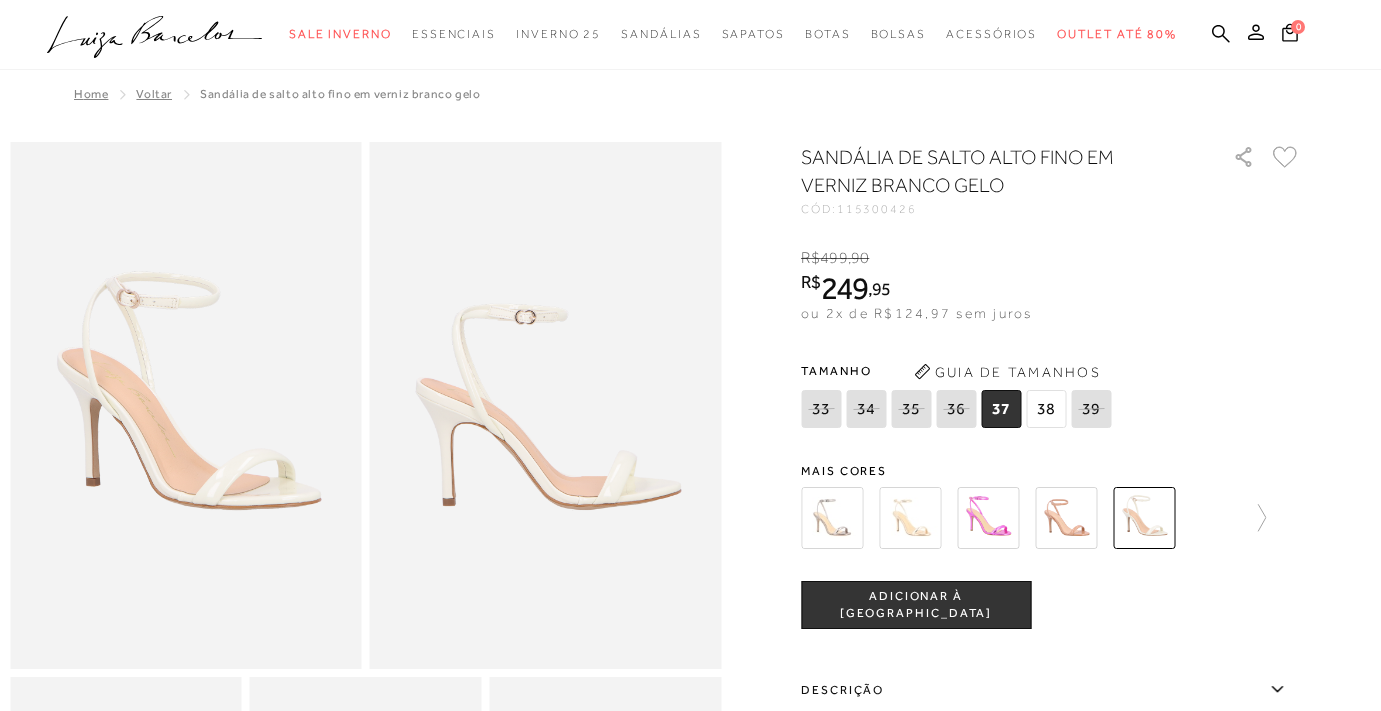 scroll, scrollTop: 0, scrollLeft: 0, axis: both 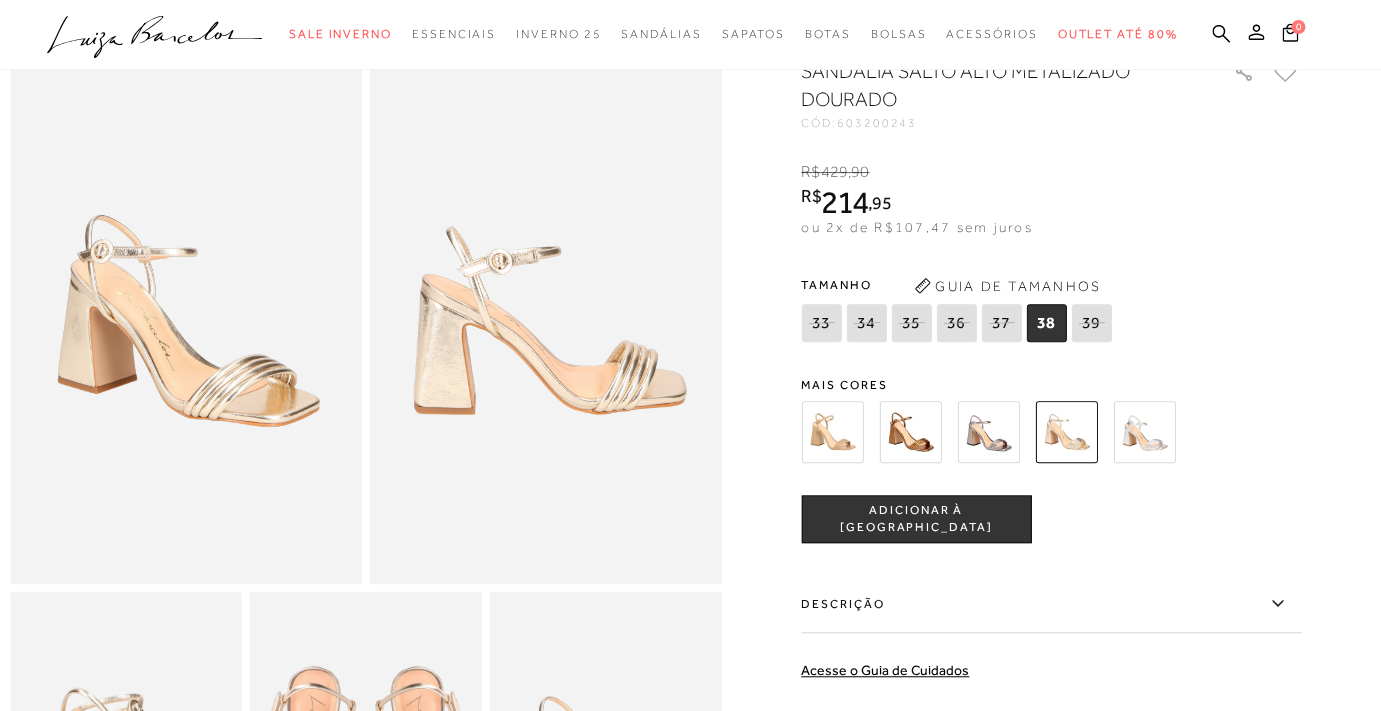 click at bounding box center (910, 432) 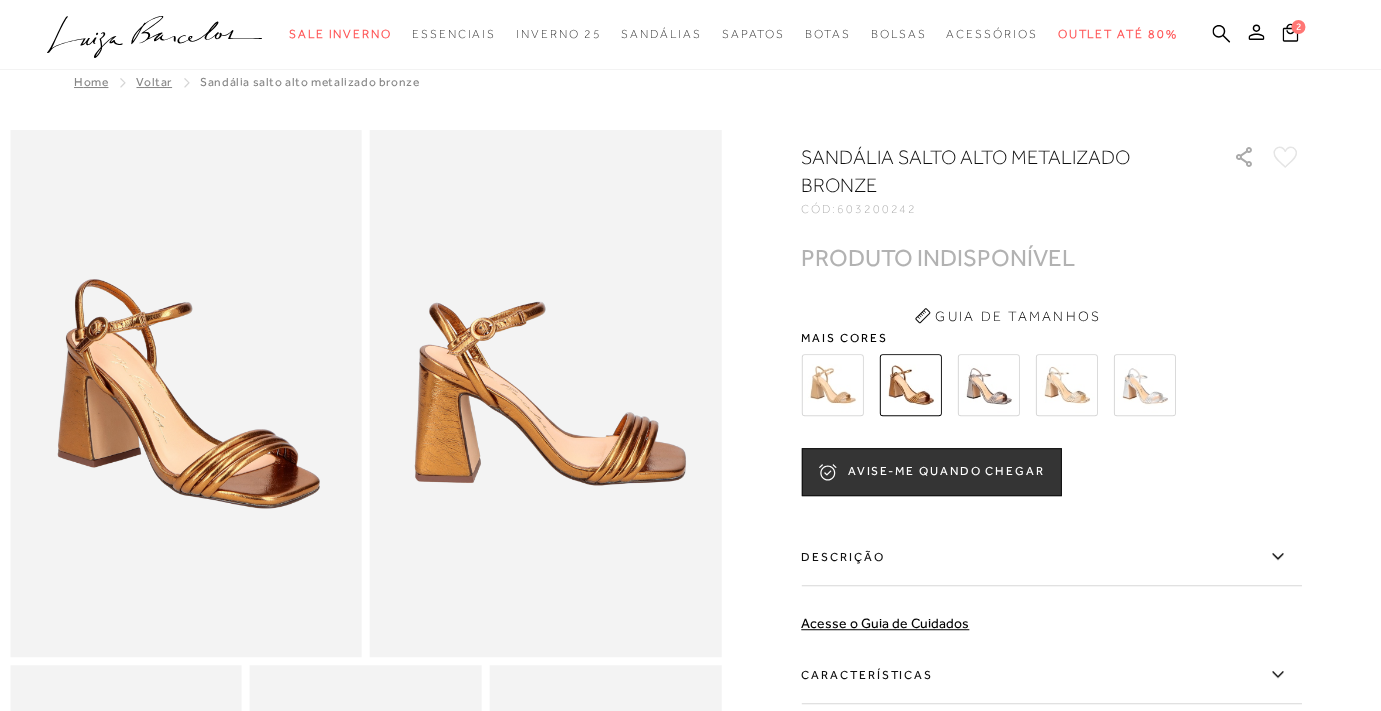 scroll, scrollTop: 0, scrollLeft: 0, axis: both 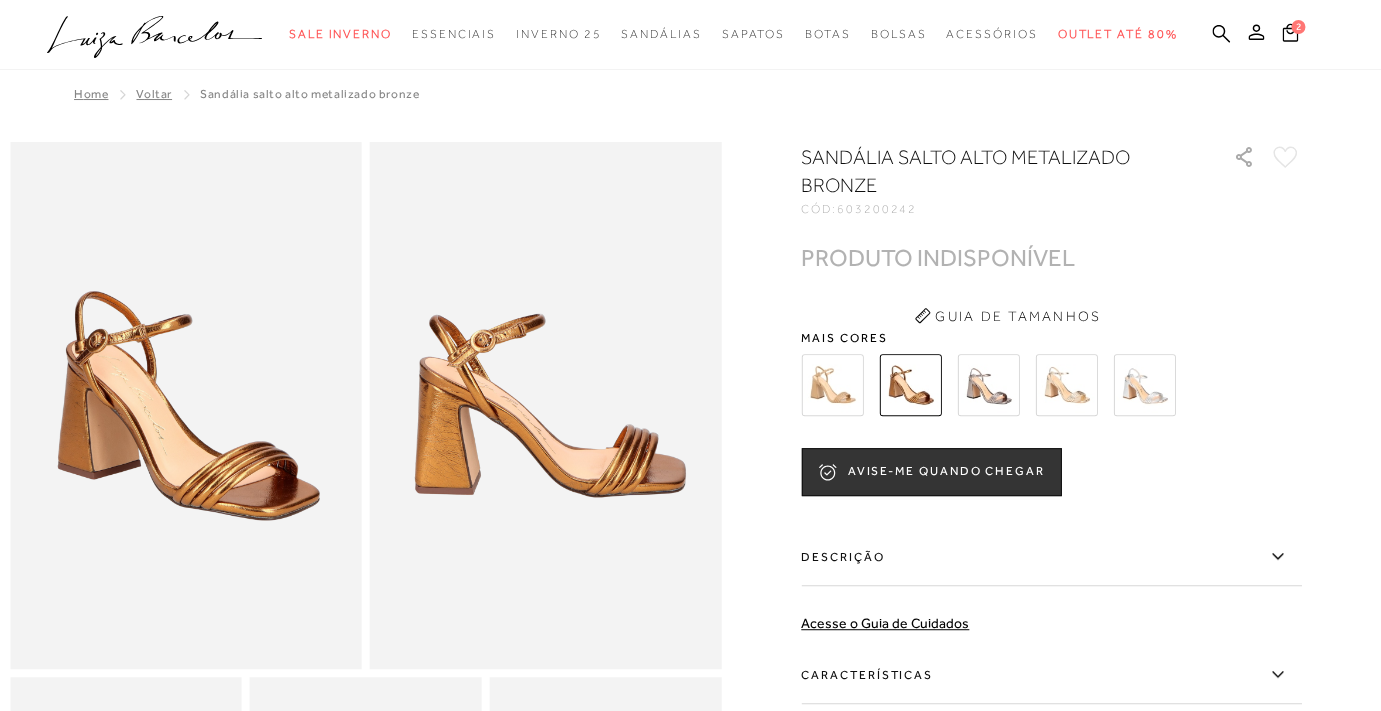 click at bounding box center [832, 385] 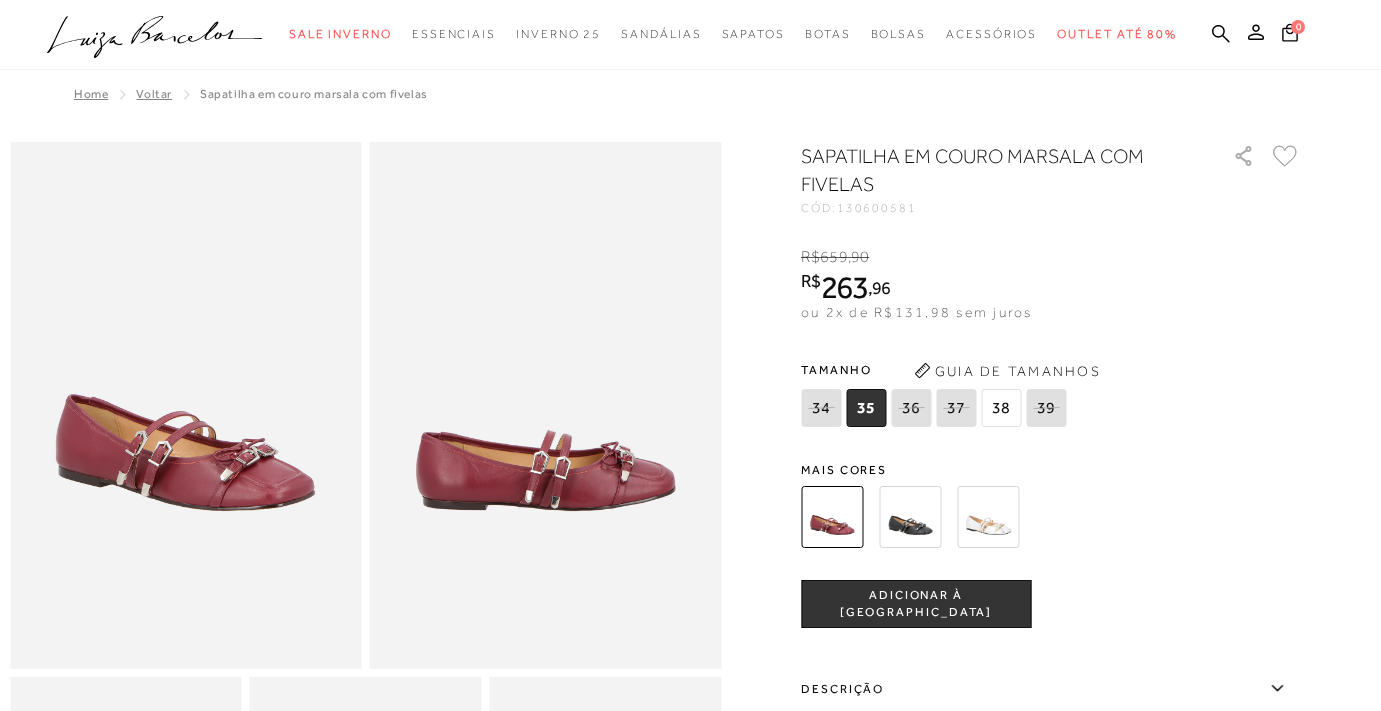 scroll, scrollTop: 0, scrollLeft: 0, axis: both 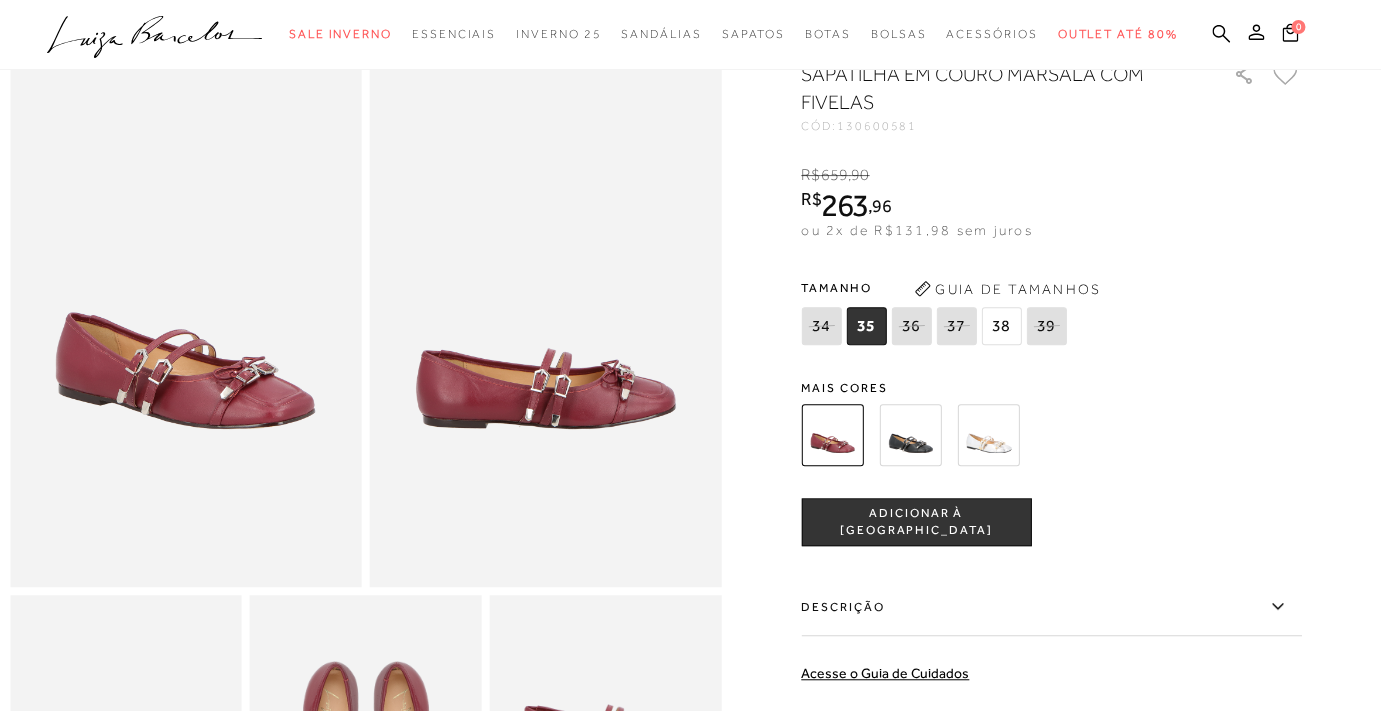 click at bounding box center [546, 323] 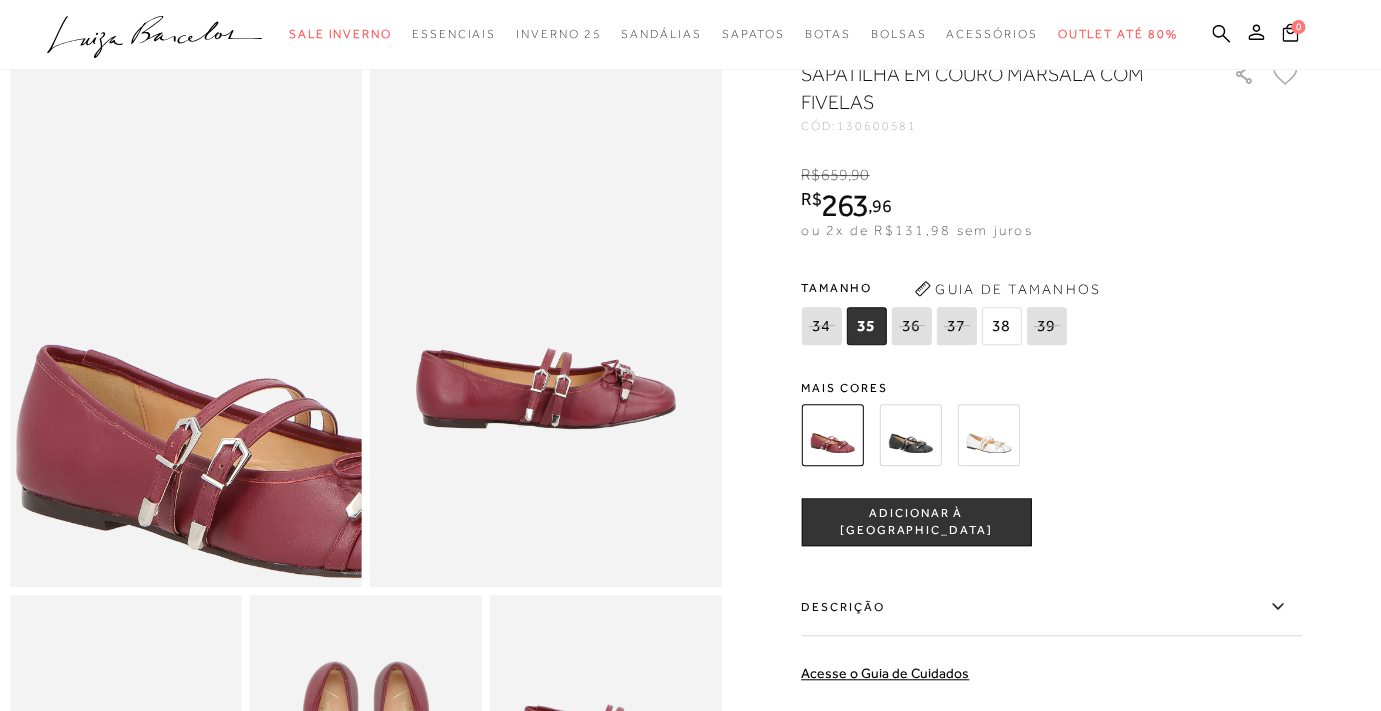 click at bounding box center [276, 367] 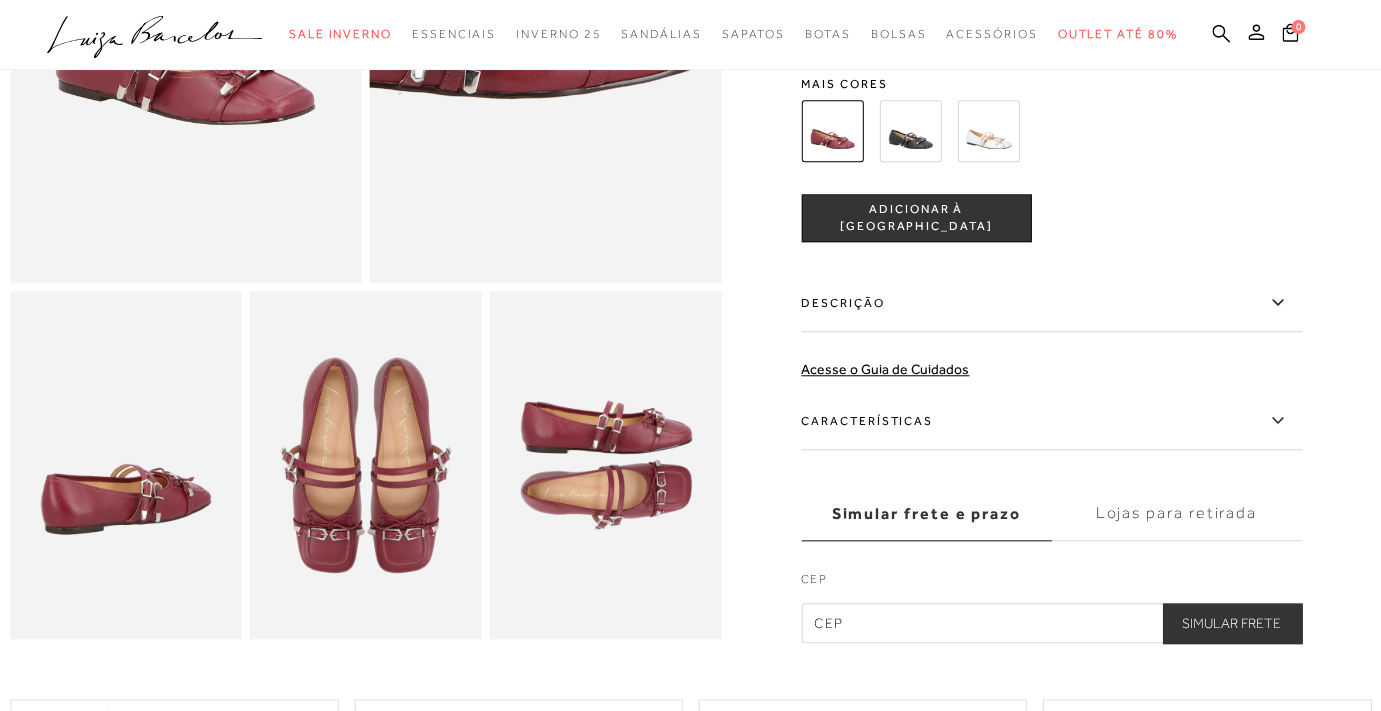 scroll, scrollTop: 393, scrollLeft: 0, axis: vertical 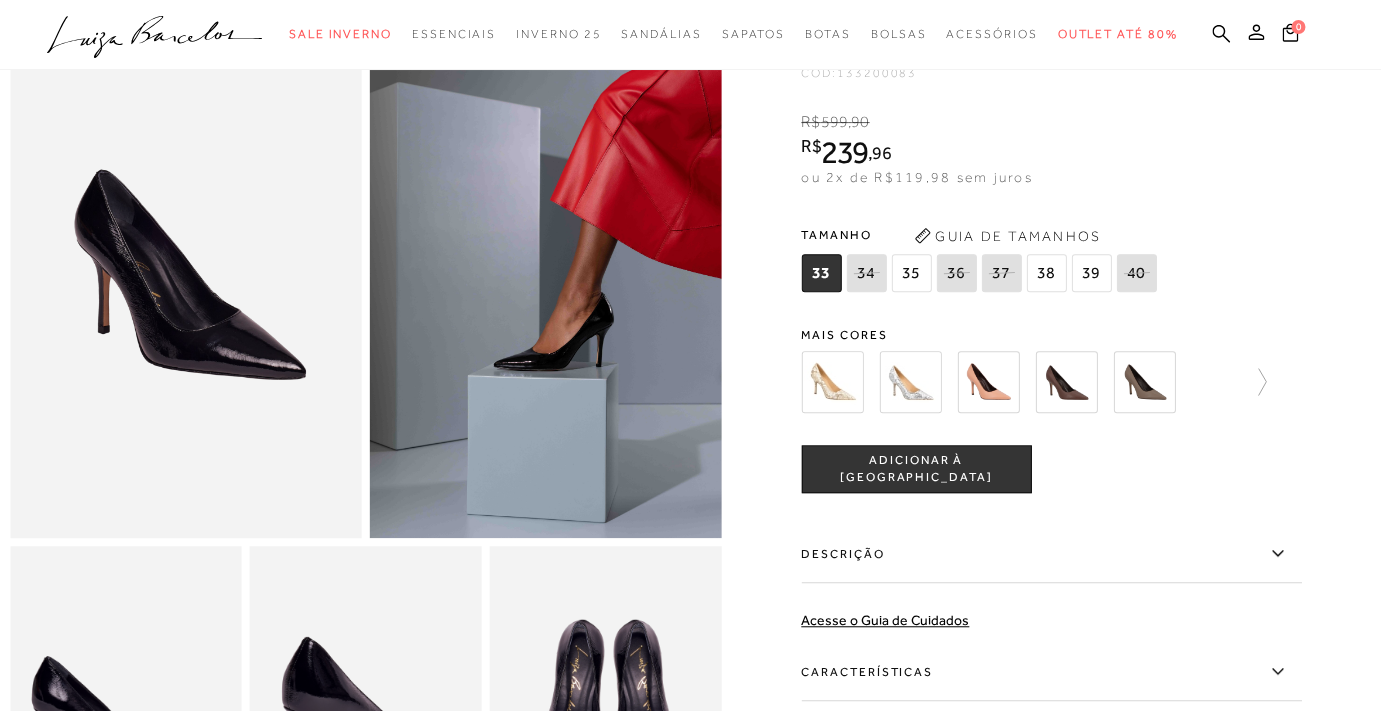 click on "ADICIONAR À [GEOGRAPHIC_DATA]" at bounding box center (916, 468) 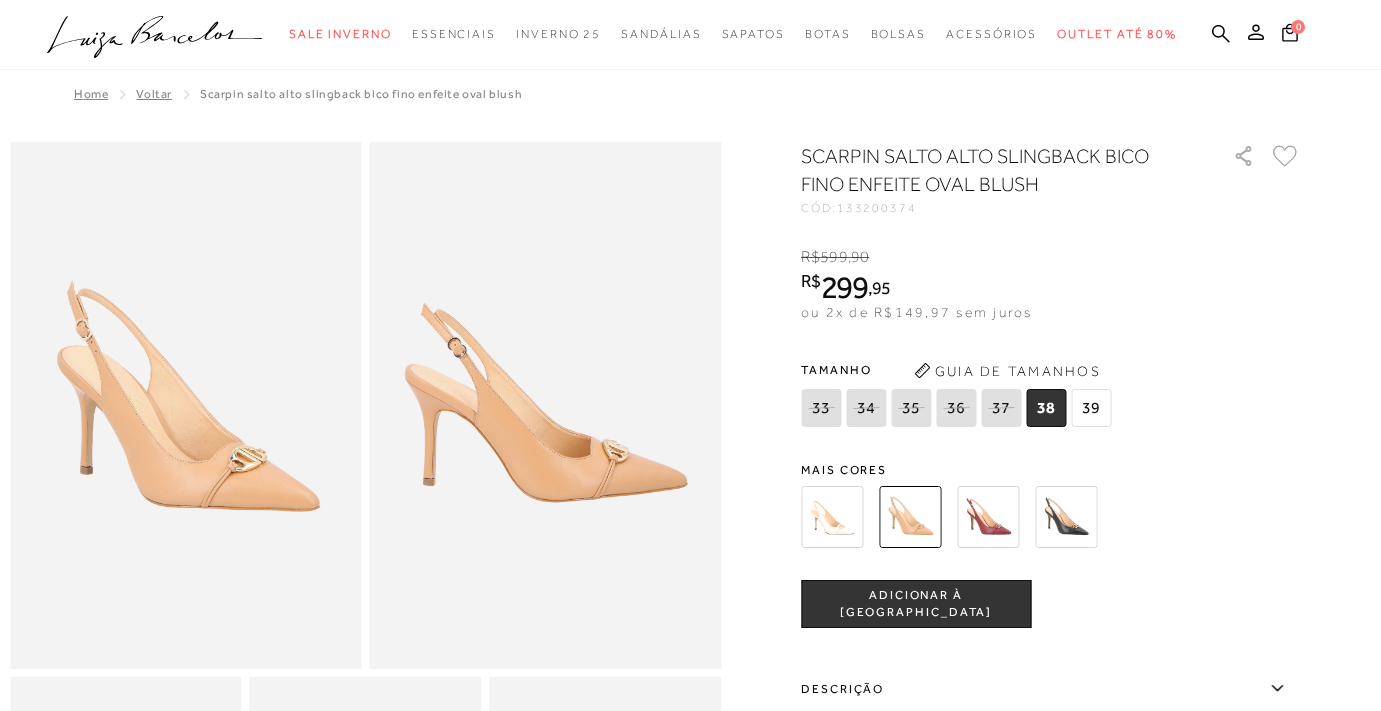 scroll, scrollTop: 0, scrollLeft: 0, axis: both 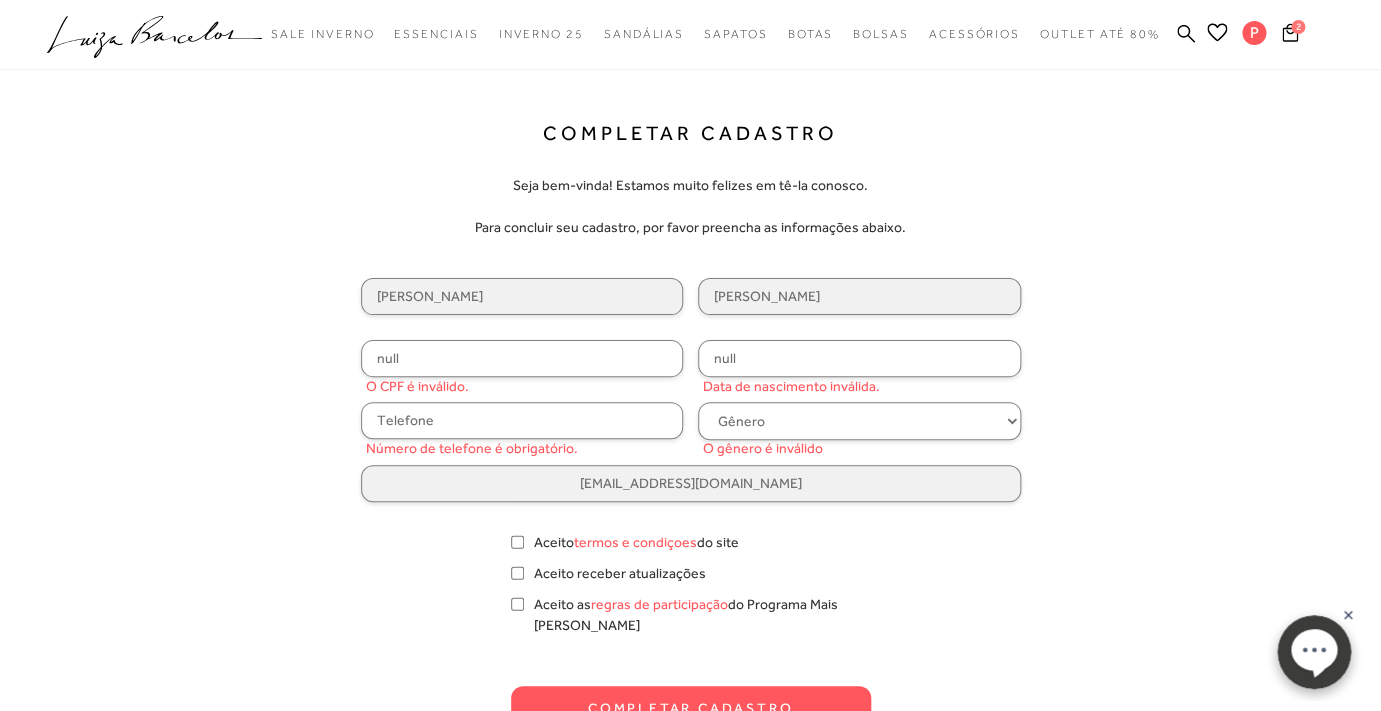 click on "null" at bounding box center (522, 358) 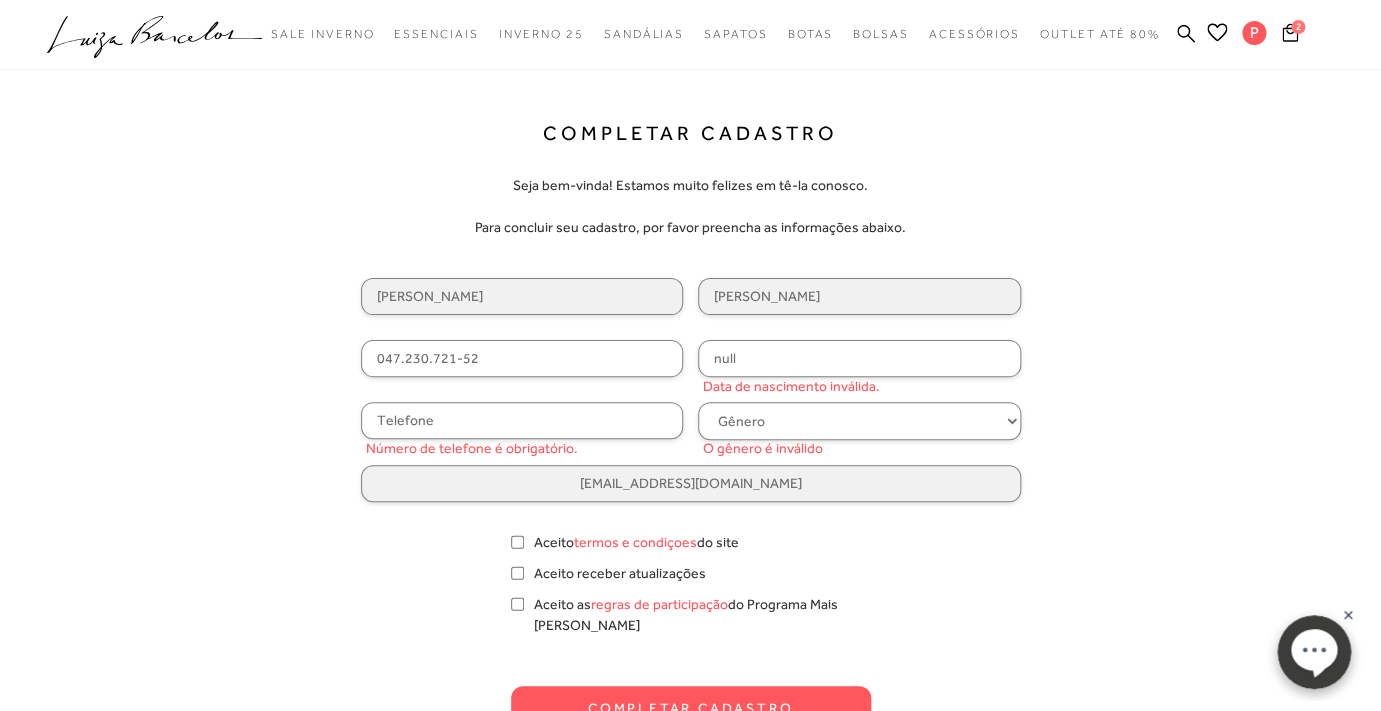 type on "047.230.721-52" 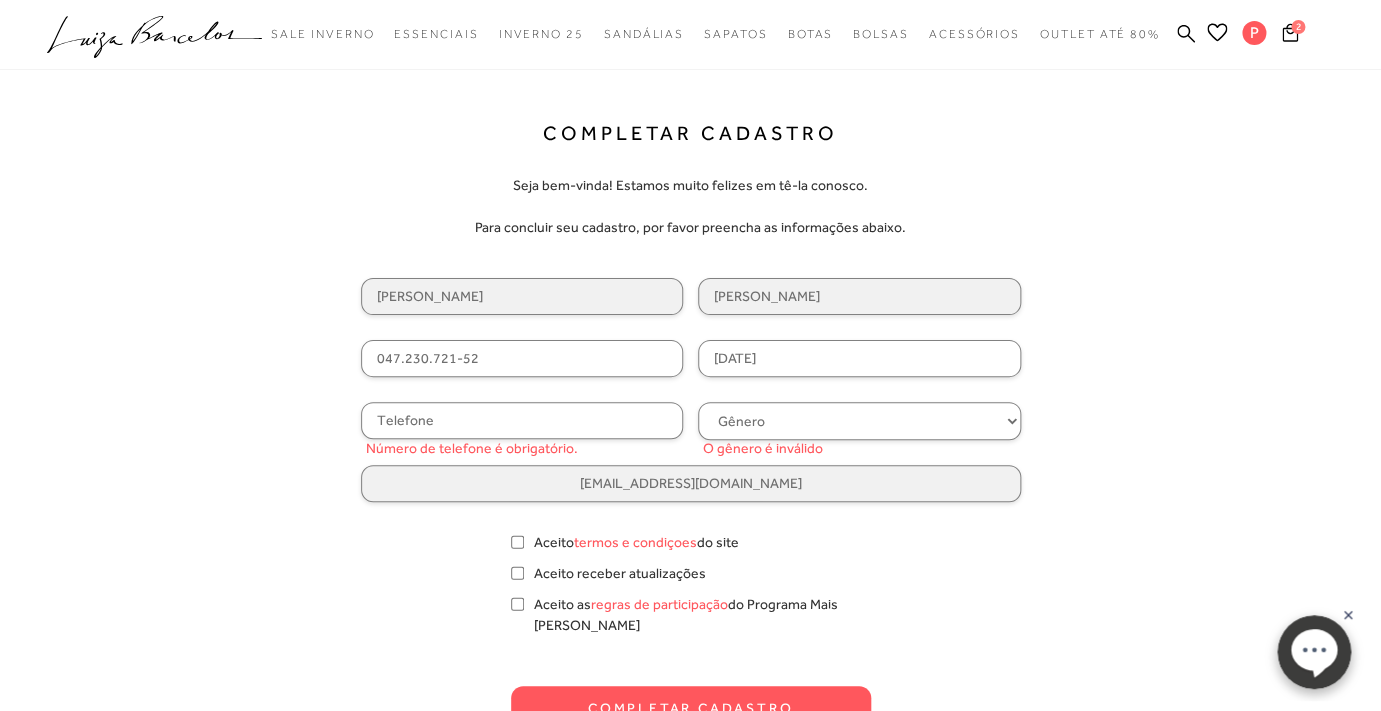 type on "20/10/1993" 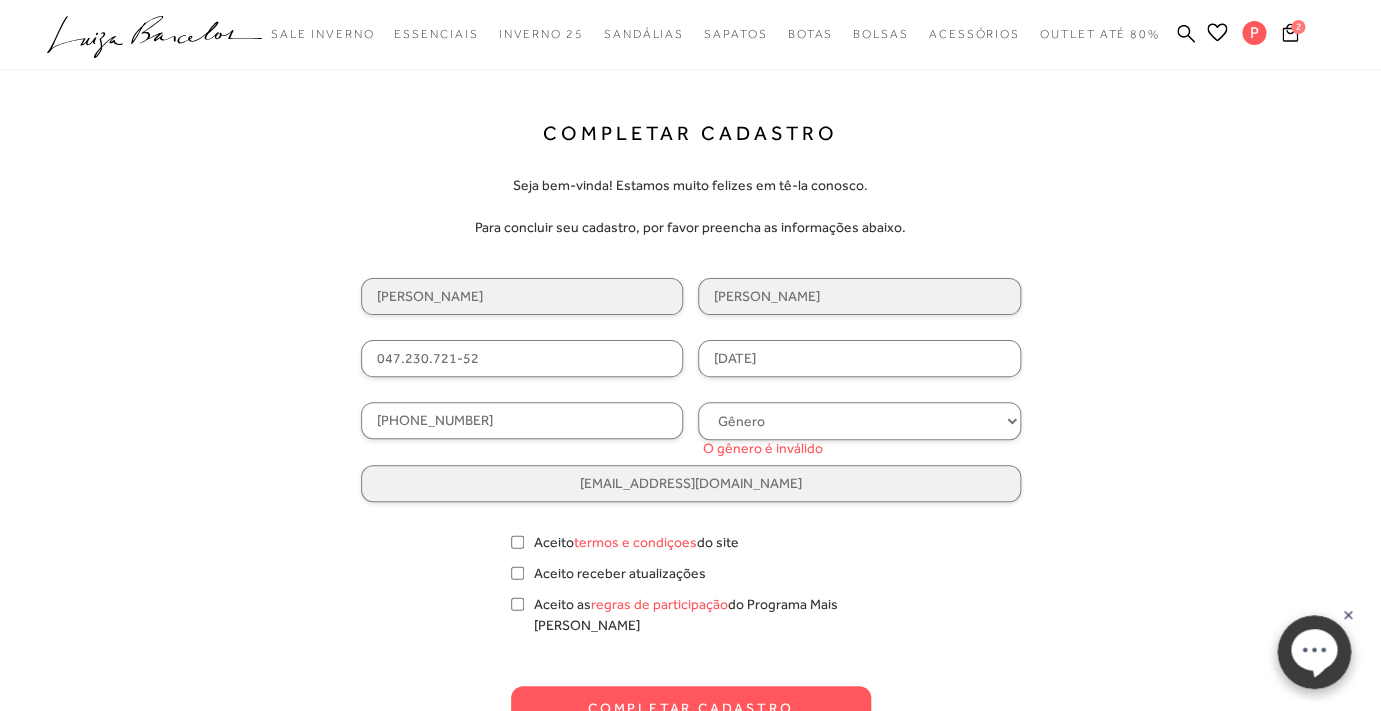 type on "(61) 99646-5488" 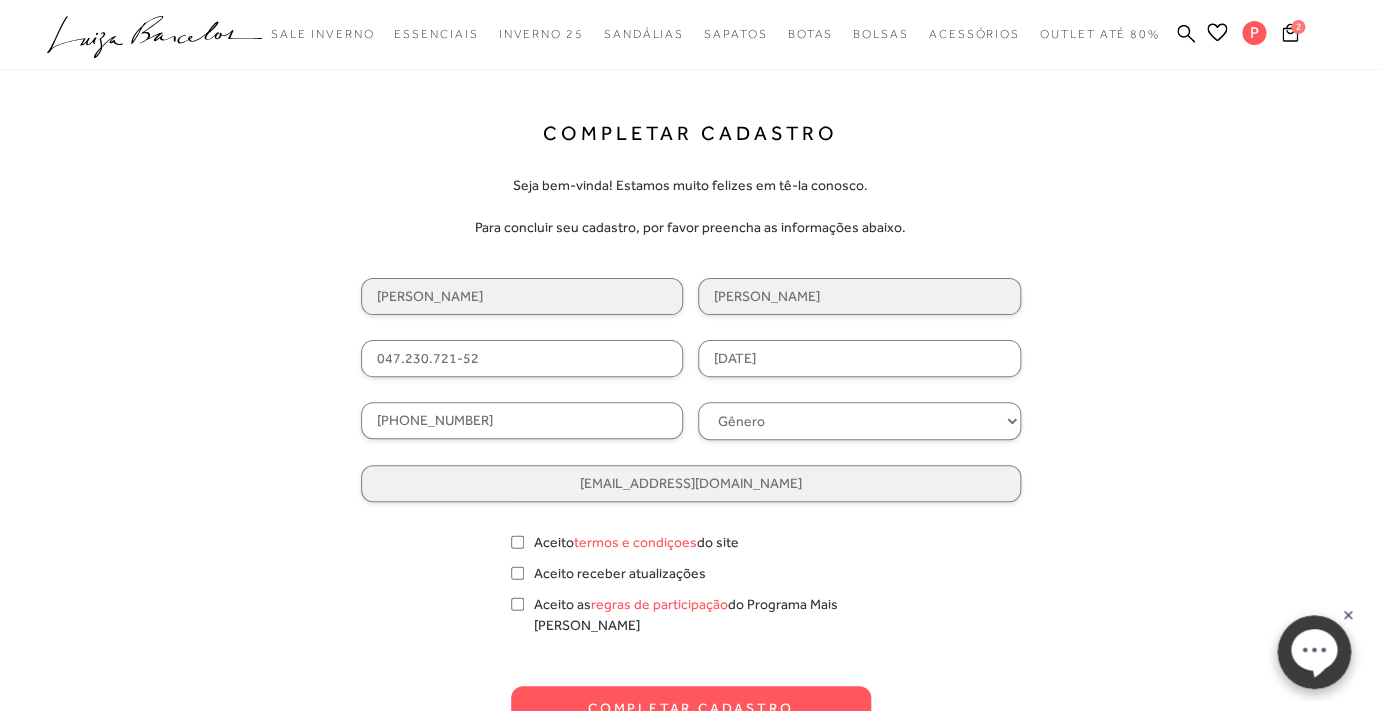 click on "Aceito  termos e condiçoes  do site" at bounding box center (636, 542) 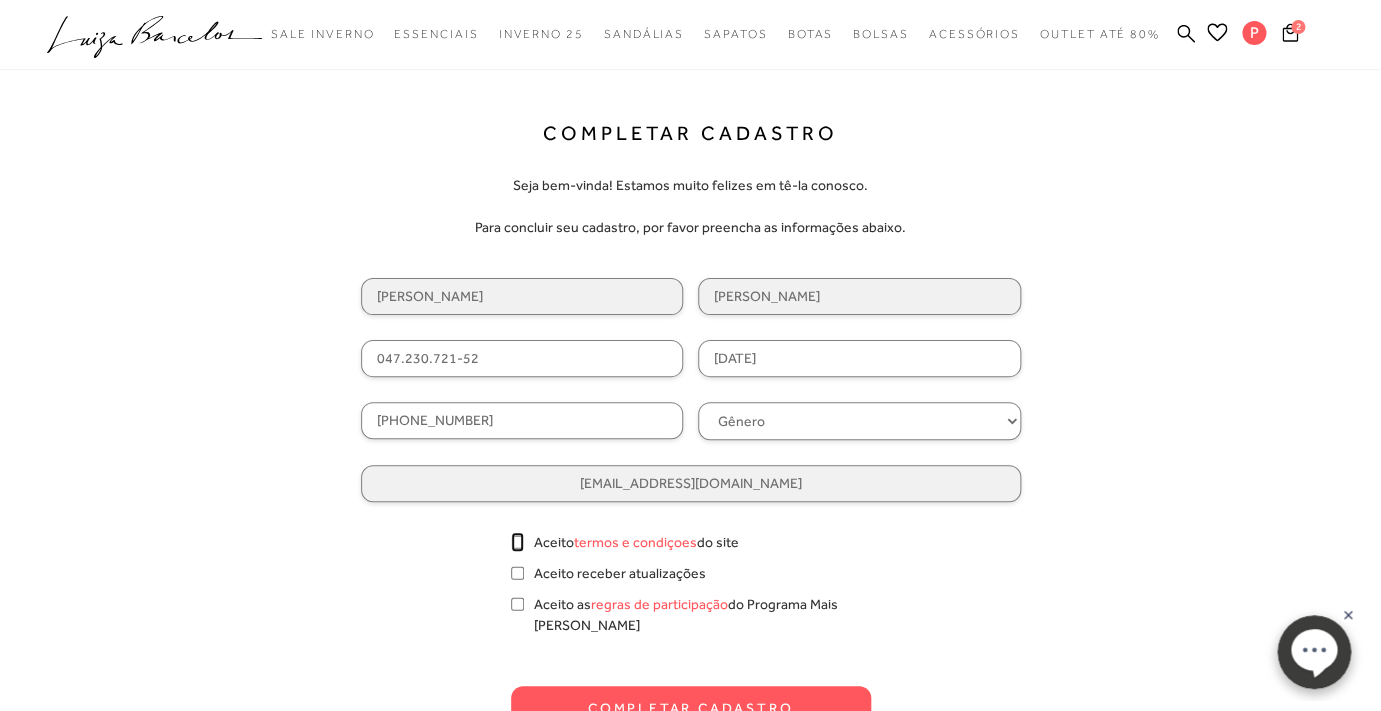 click on "Aceito  termos e condiçoes  do site" at bounding box center (517, 542) 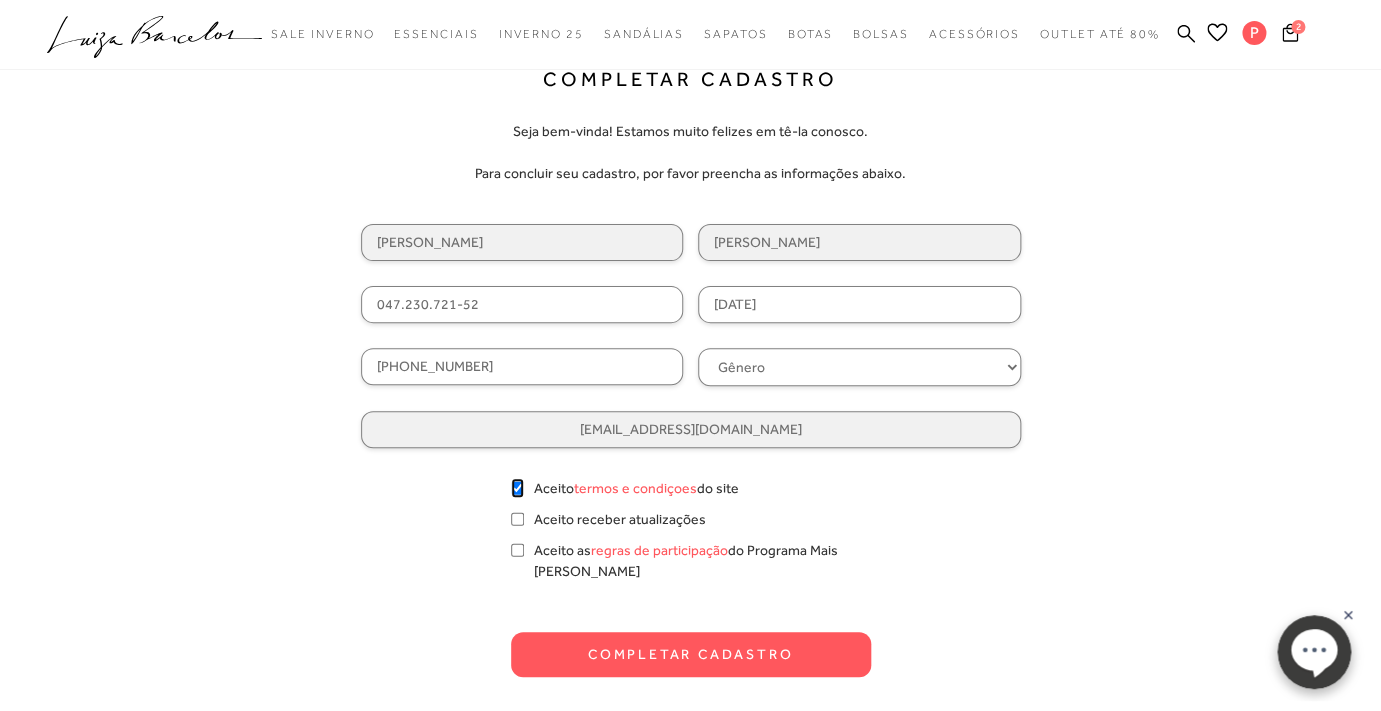 scroll, scrollTop: 66, scrollLeft: 0, axis: vertical 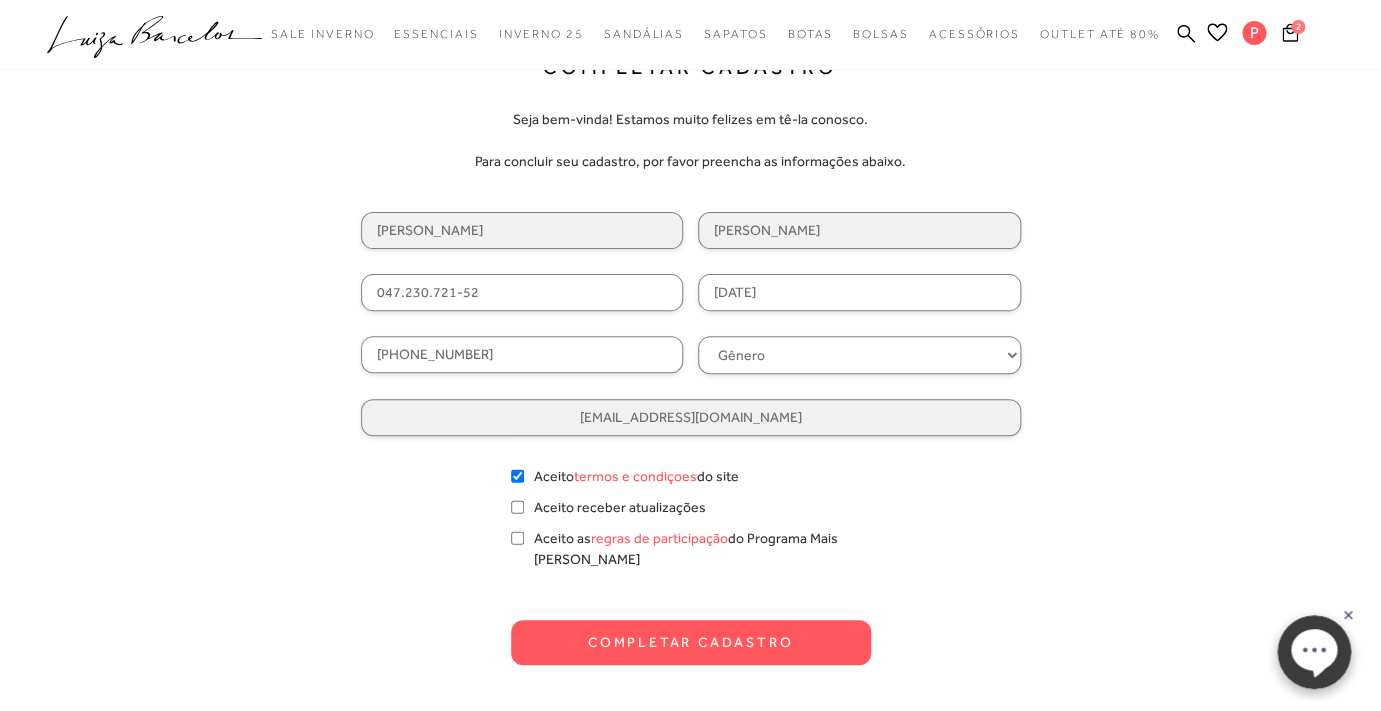 click on "Completar Cadastro" at bounding box center (691, 642) 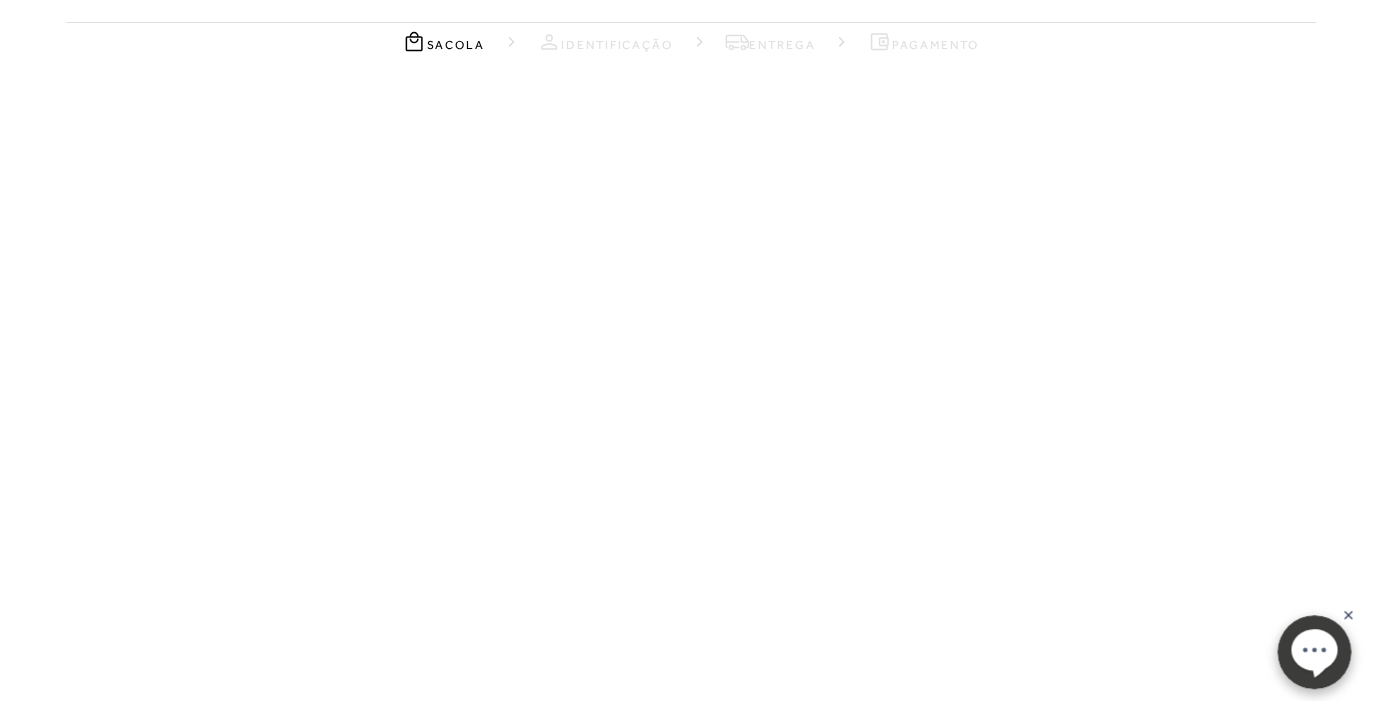 scroll, scrollTop: 0, scrollLeft: 0, axis: both 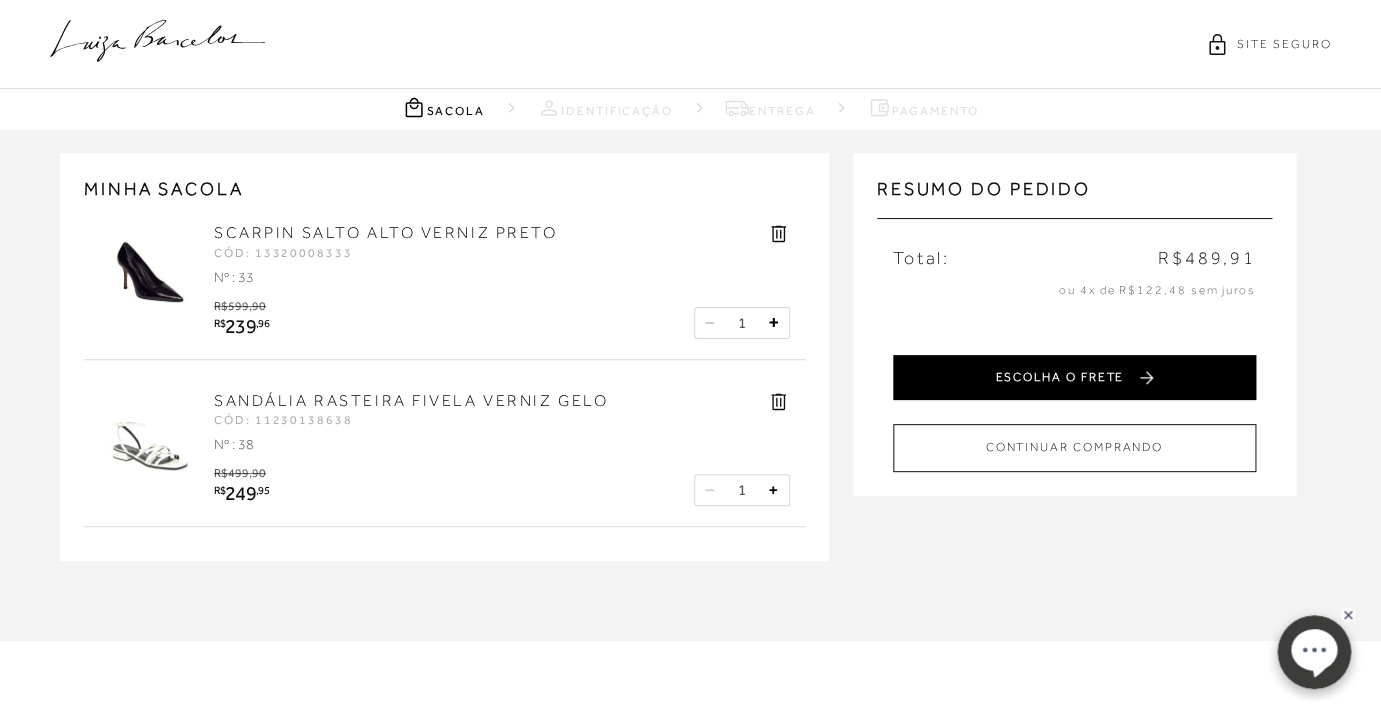 click on "ESCOLHA O FRETE" at bounding box center [1074, 377] 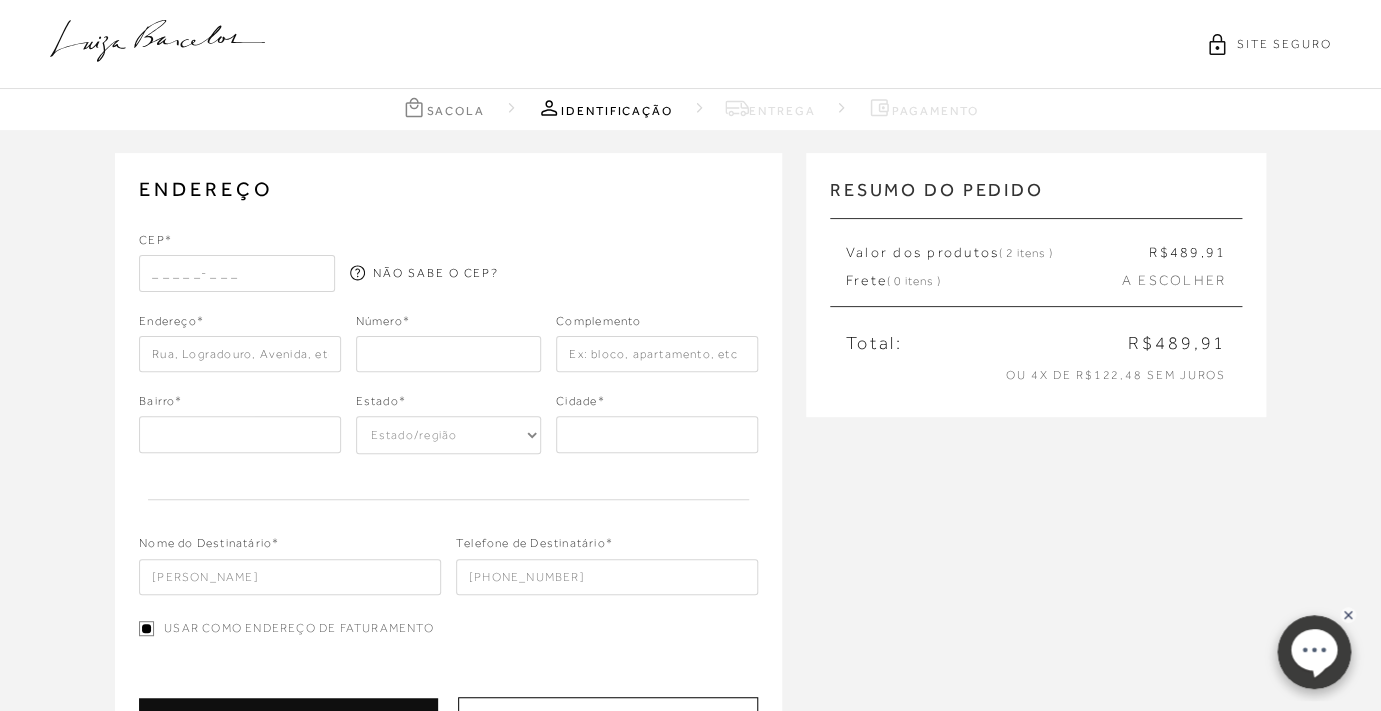 click at bounding box center (237, 273) 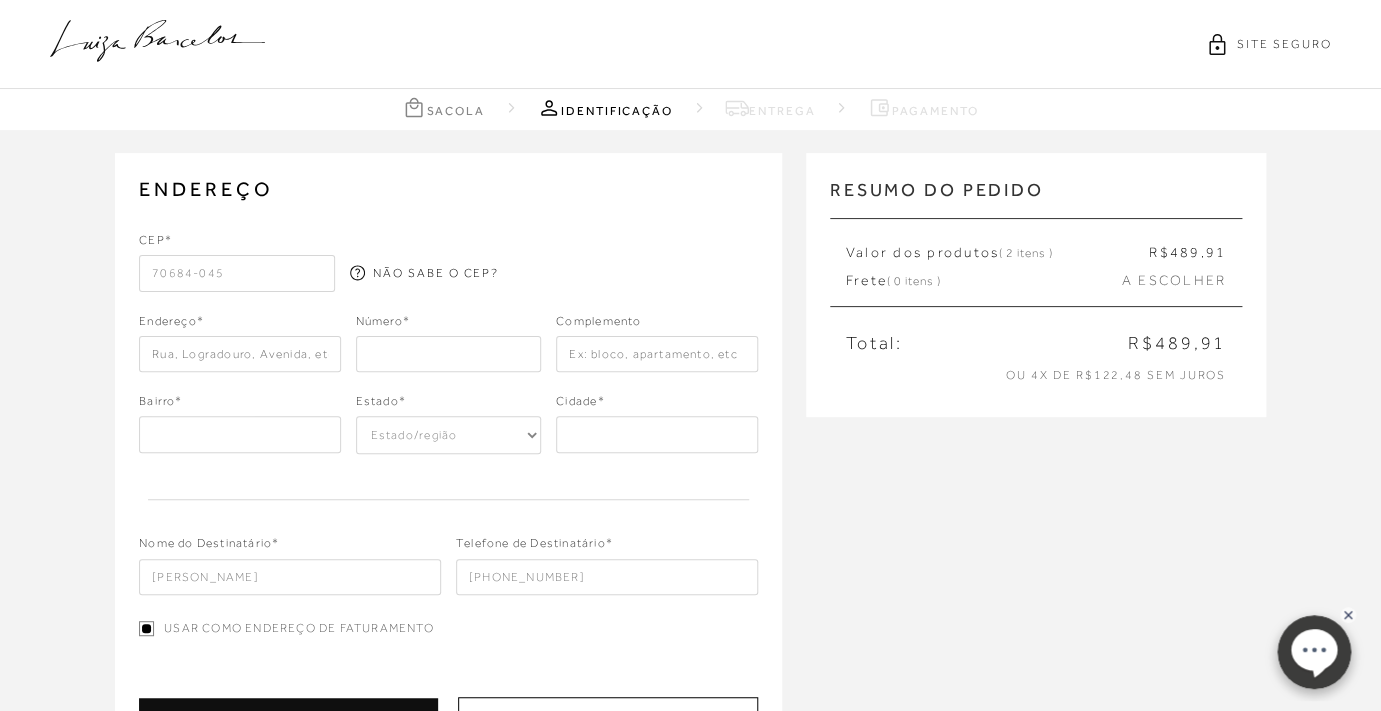 type on "70684-045" 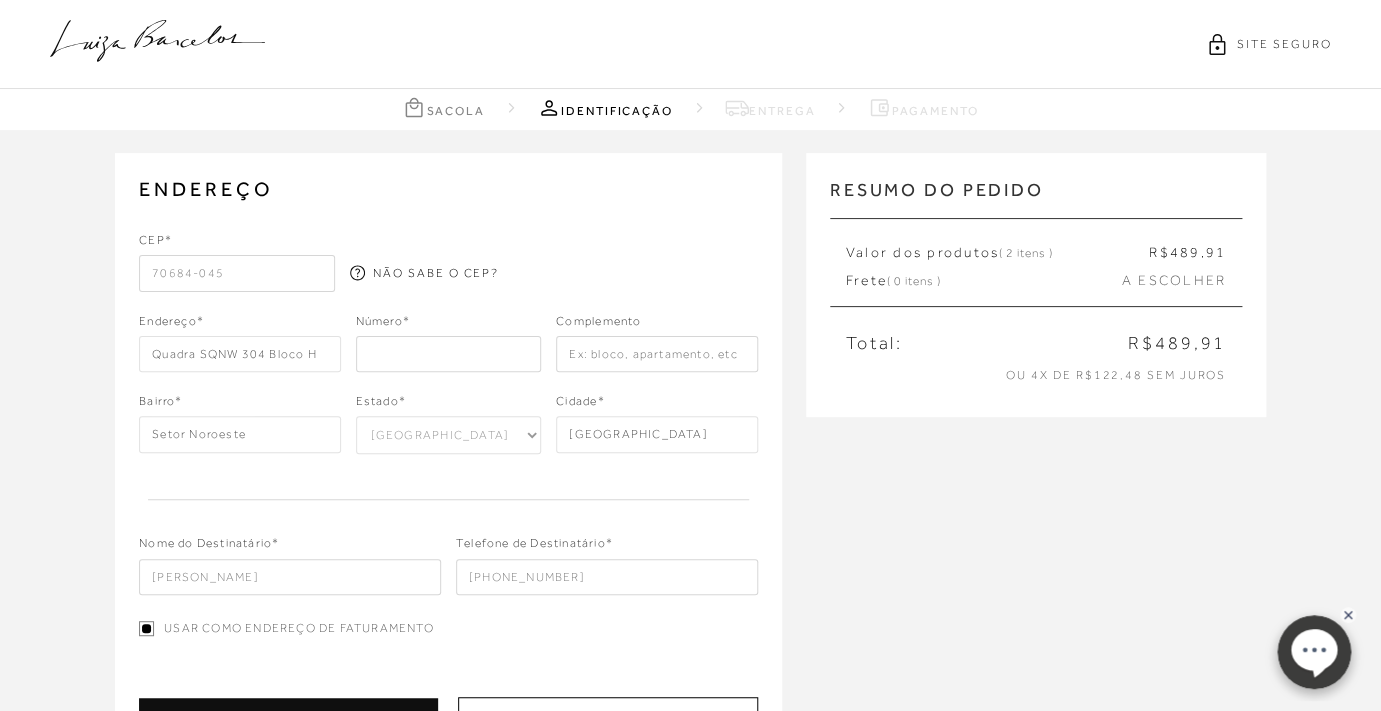 click at bounding box center [449, 354] 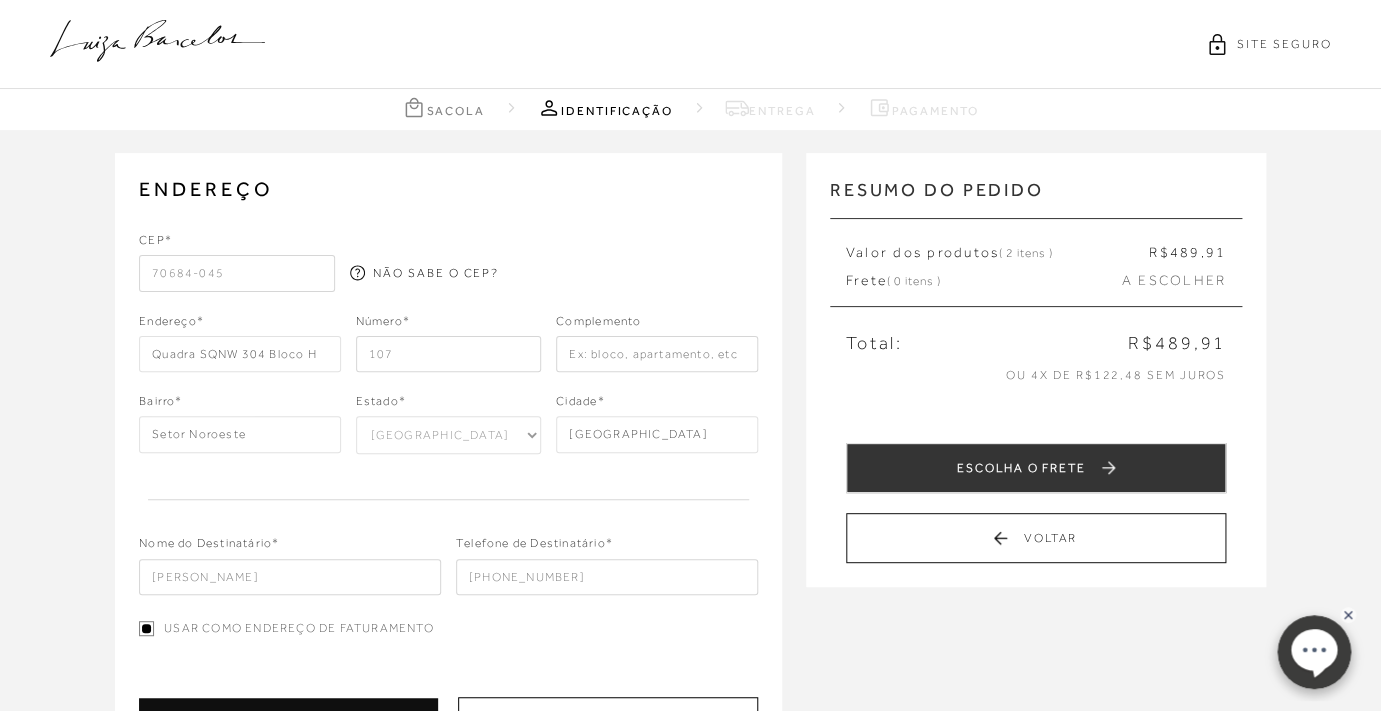 type on "107" 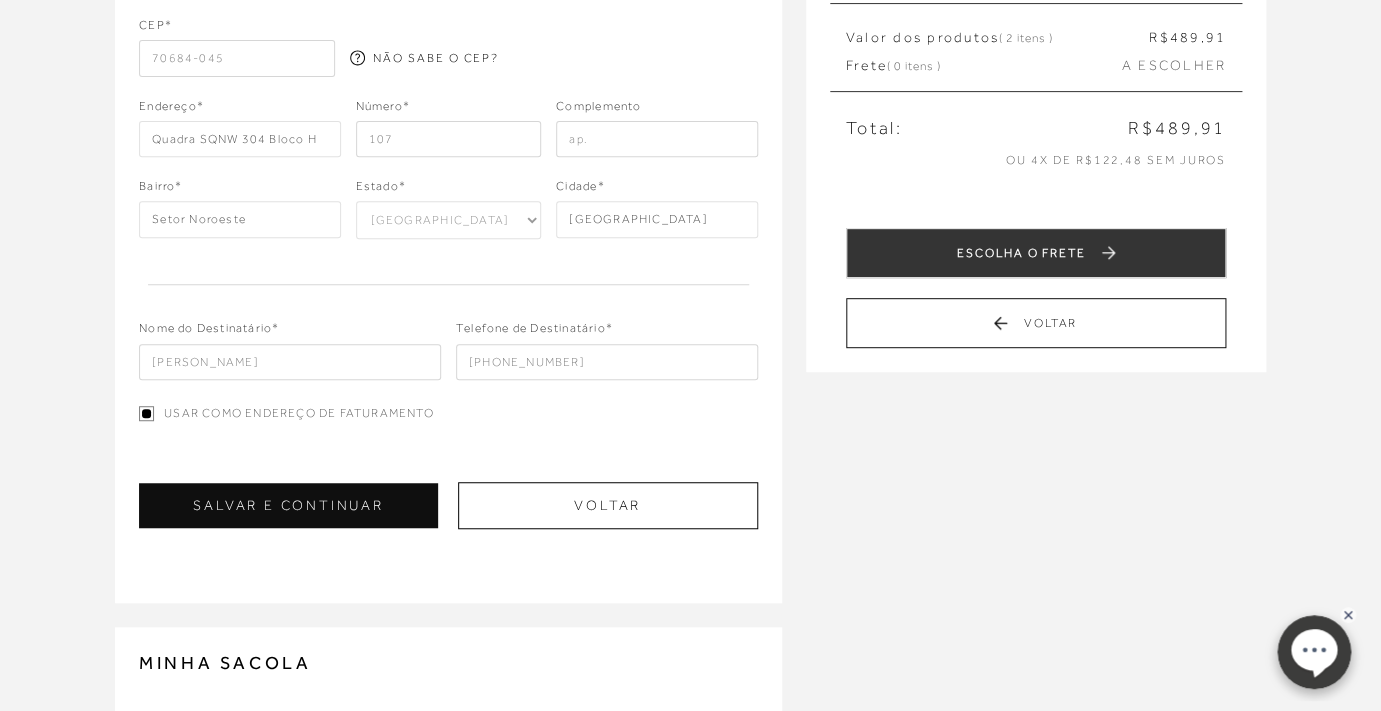 scroll, scrollTop: 216, scrollLeft: 0, axis: vertical 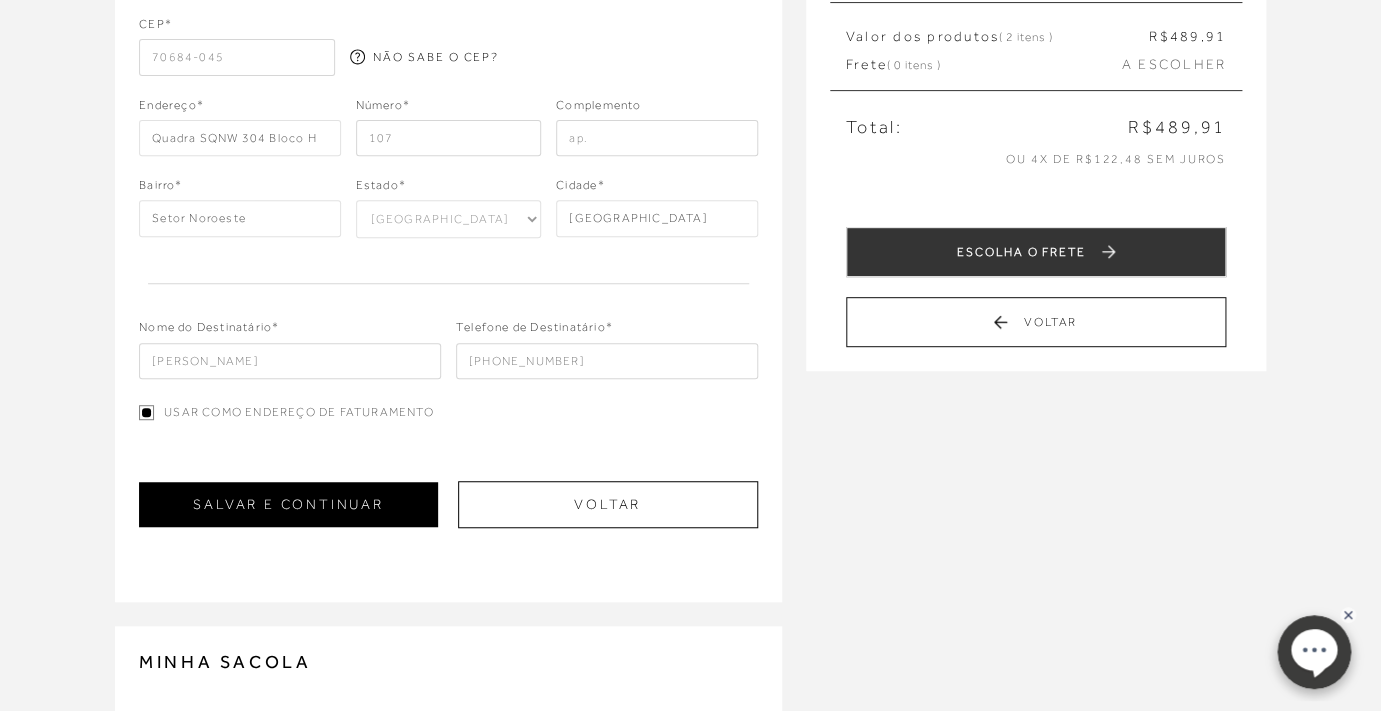 type on "ap" 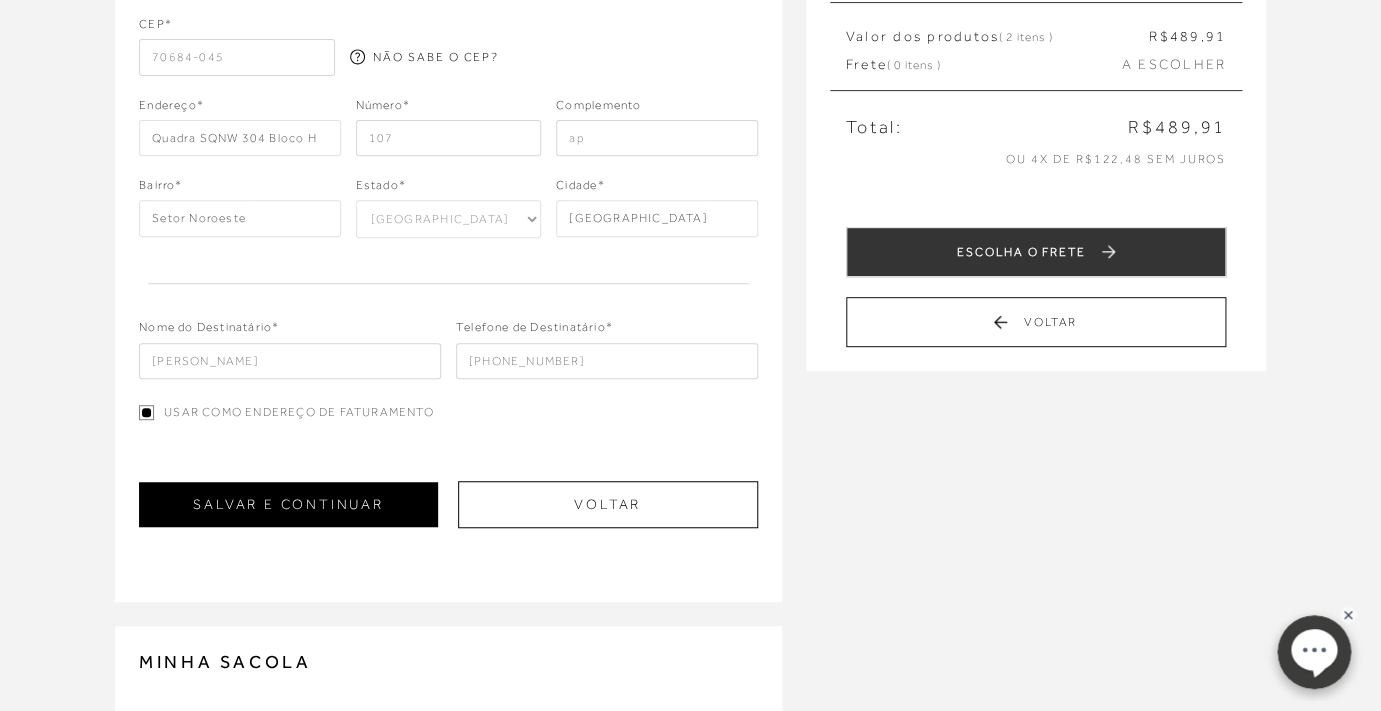 click on "SALVAR E CONTINUAR" at bounding box center (288, 504) 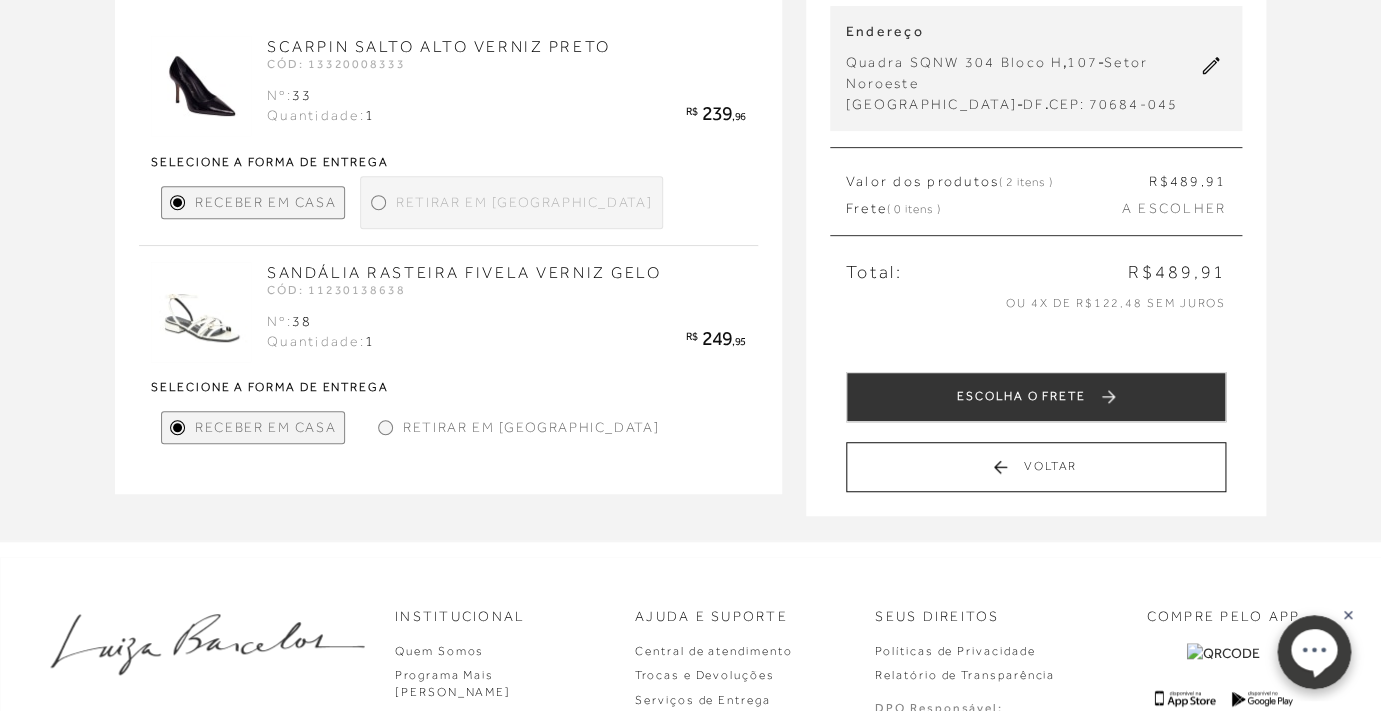 scroll, scrollTop: 223, scrollLeft: 0, axis: vertical 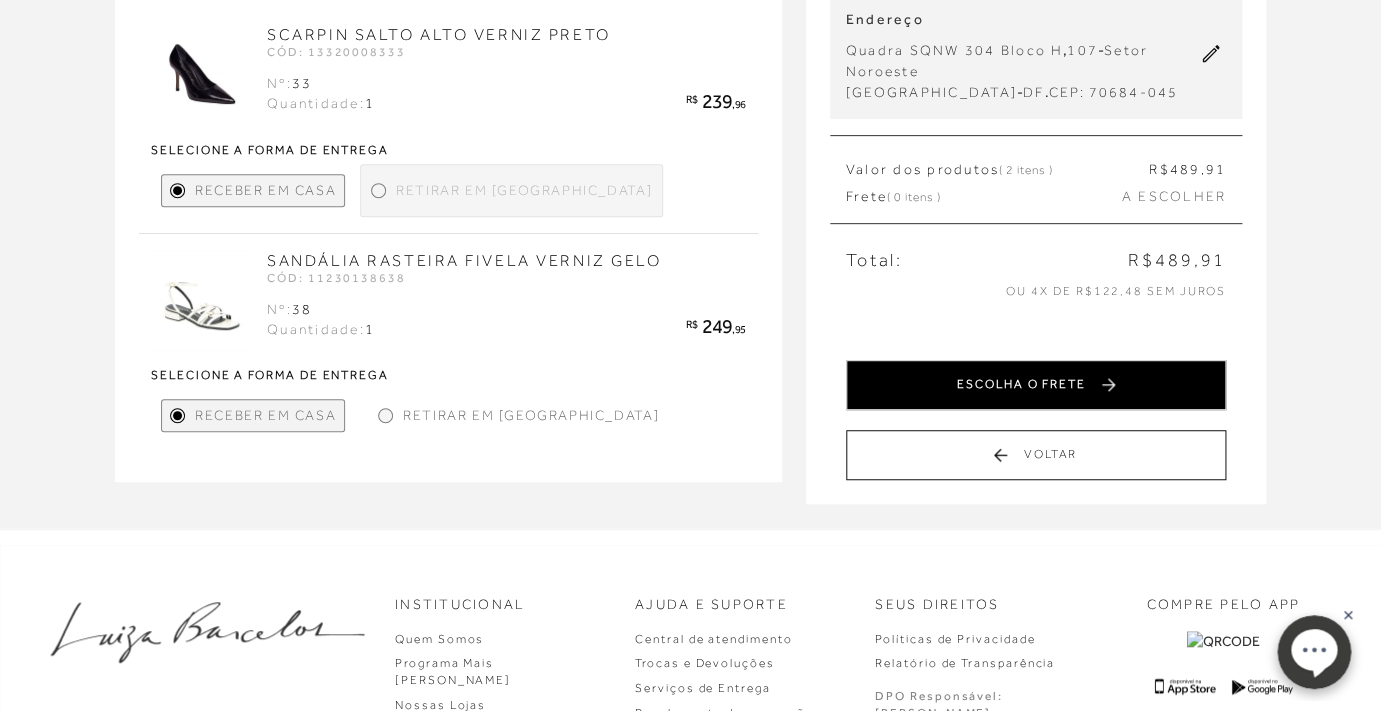 click on "ESCOLHA O FRETE" at bounding box center [1036, 385] 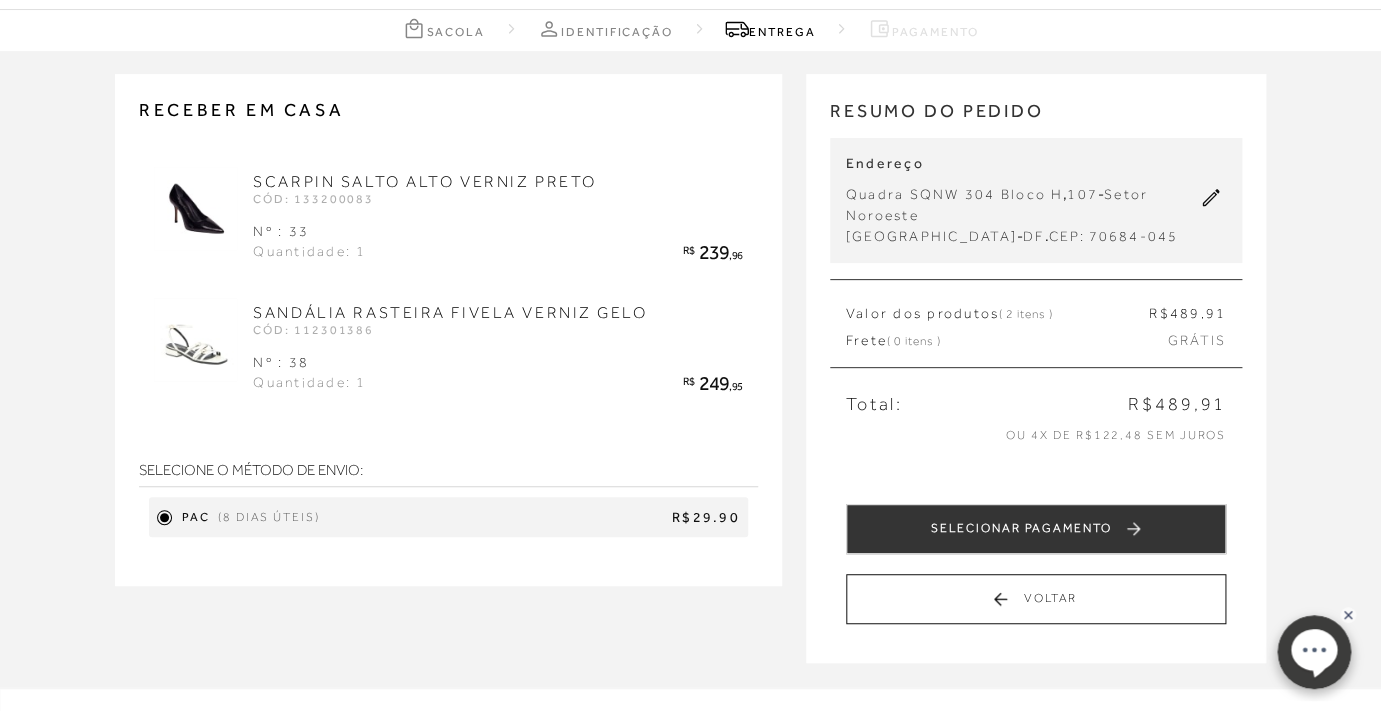 scroll, scrollTop: 81, scrollLeft: 0, axis: vertical 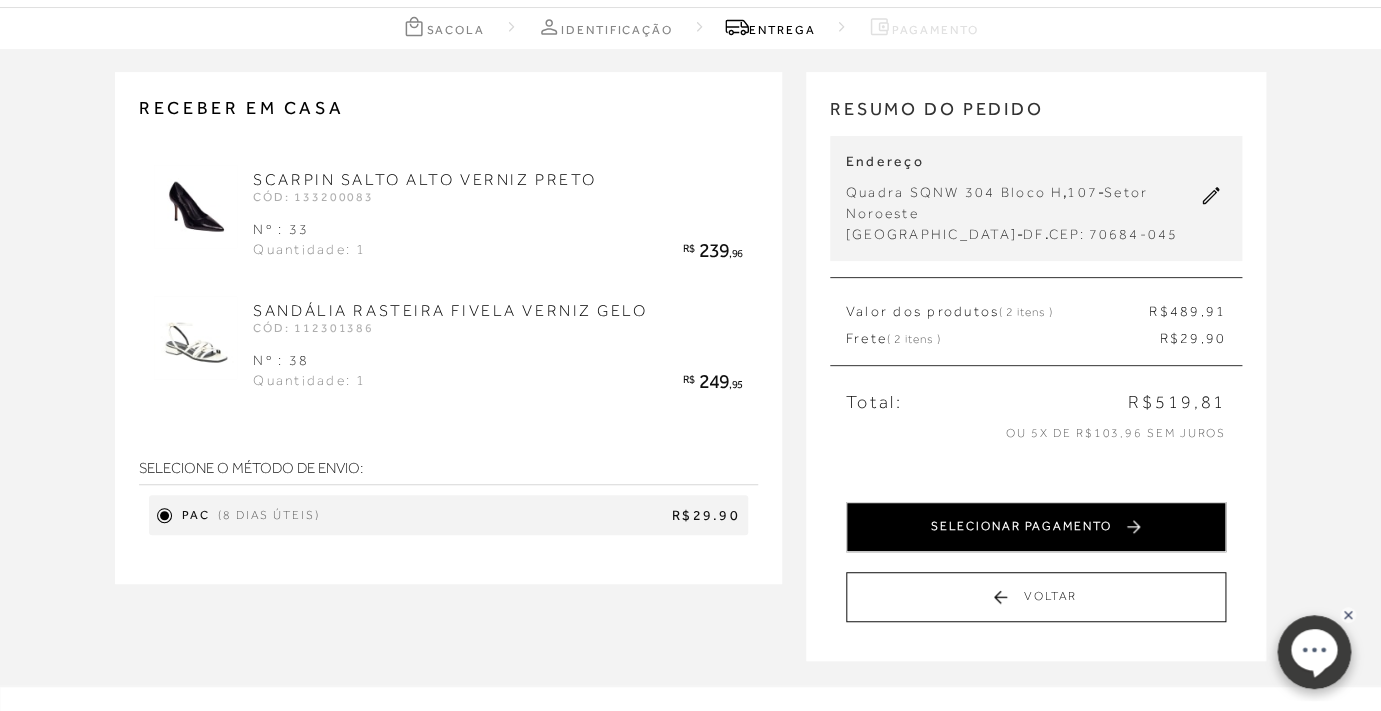 click on "SELECIONAR PAGAMENTO" at bounding box center (1036, 527) 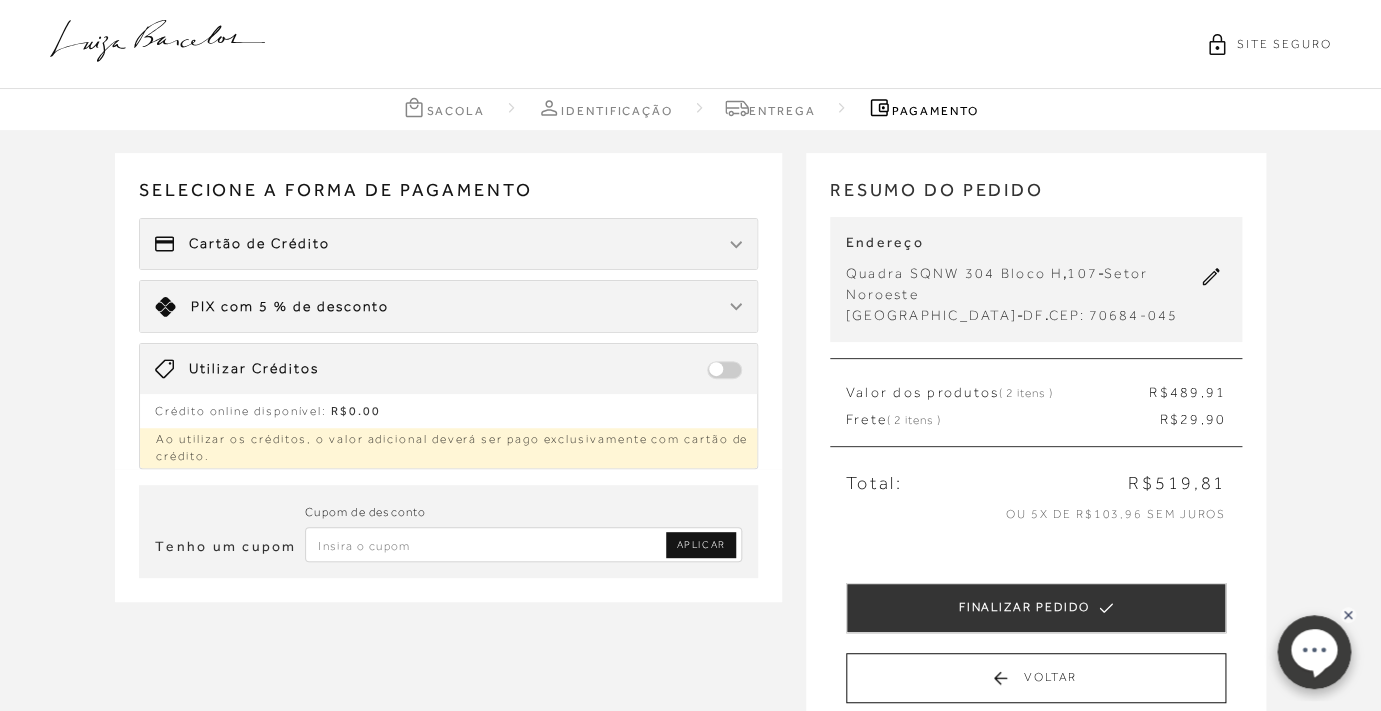 click on "Cartão de Crédito" at bounding box center [448, 244] 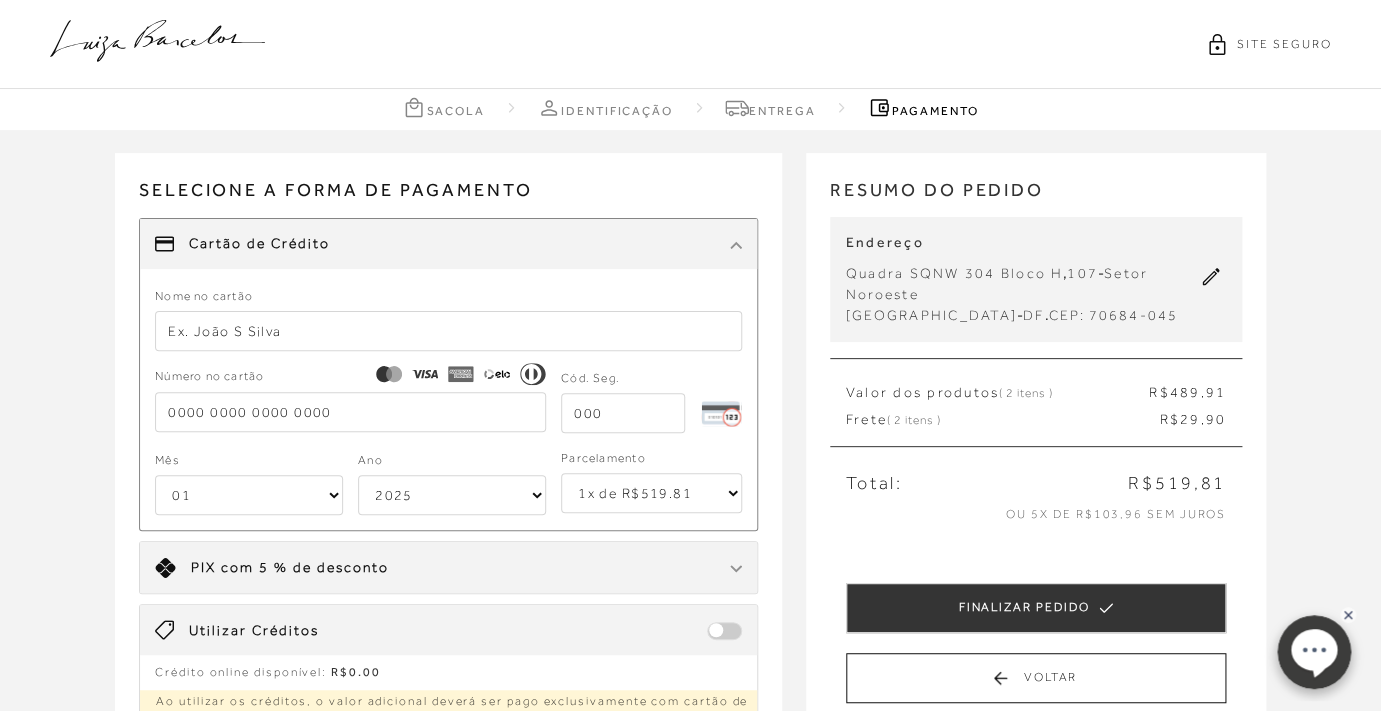 click at bounding box center [448, 331] 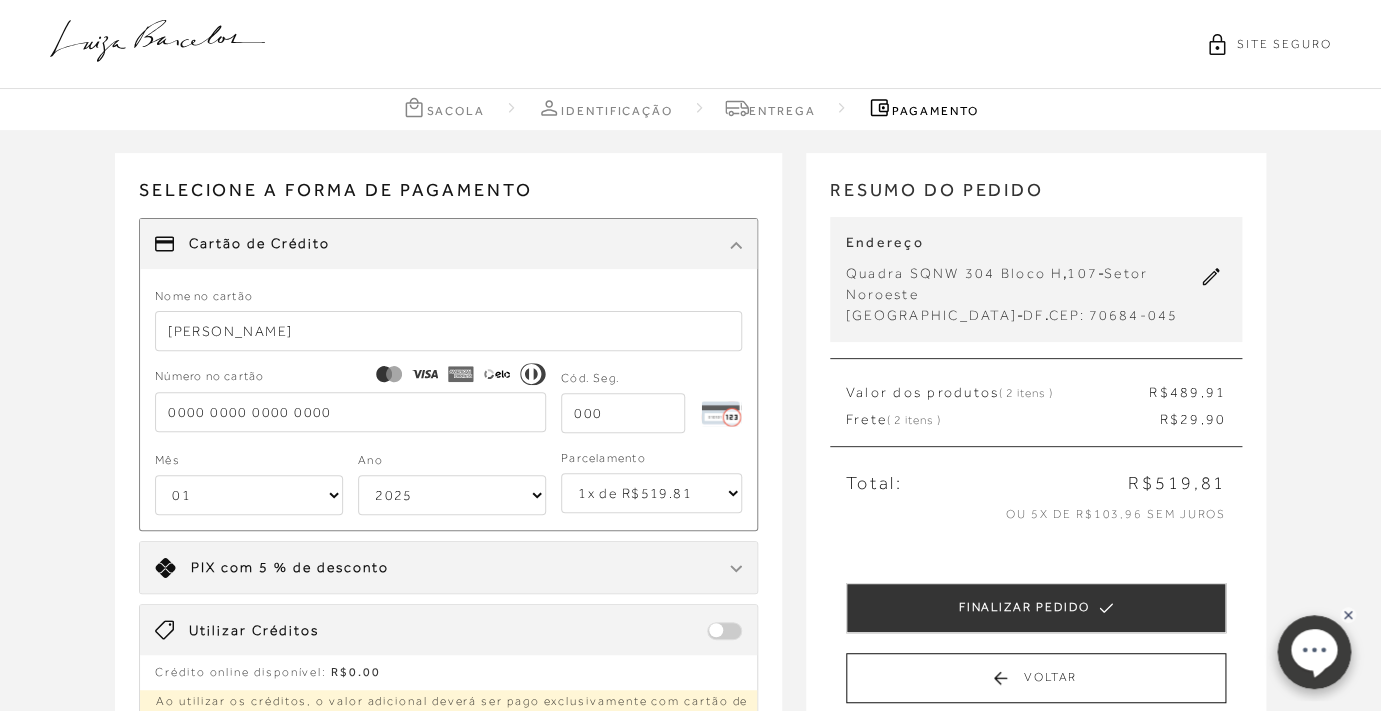 type on "Paula Cabral Vilela" 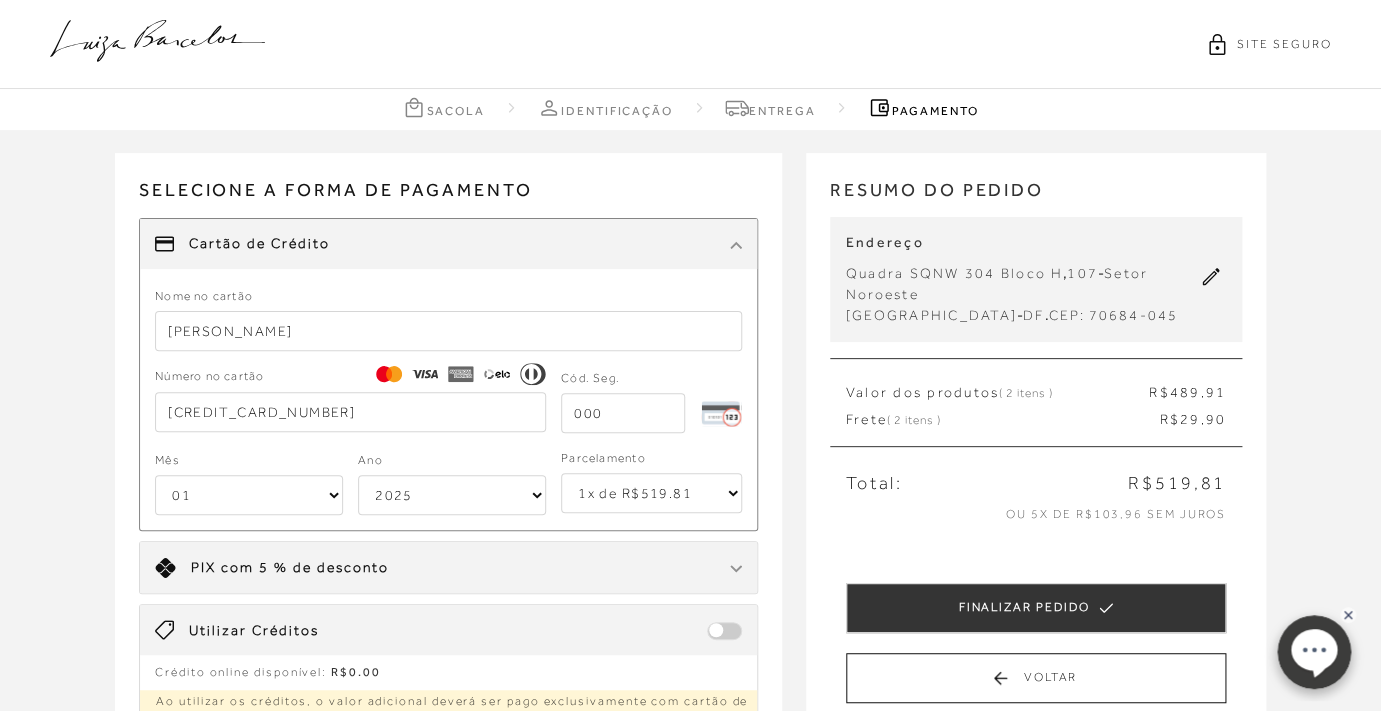 type on "5214 3302 4030 3034" 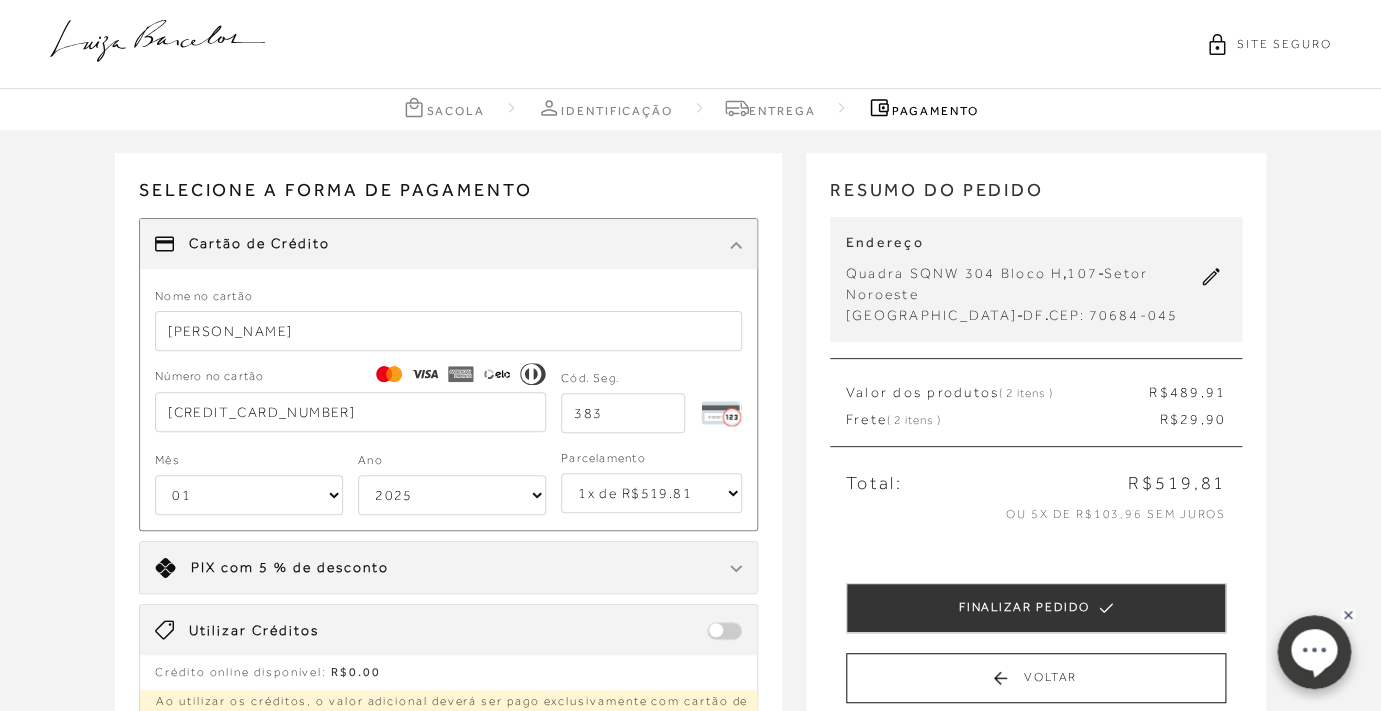 type on "383" 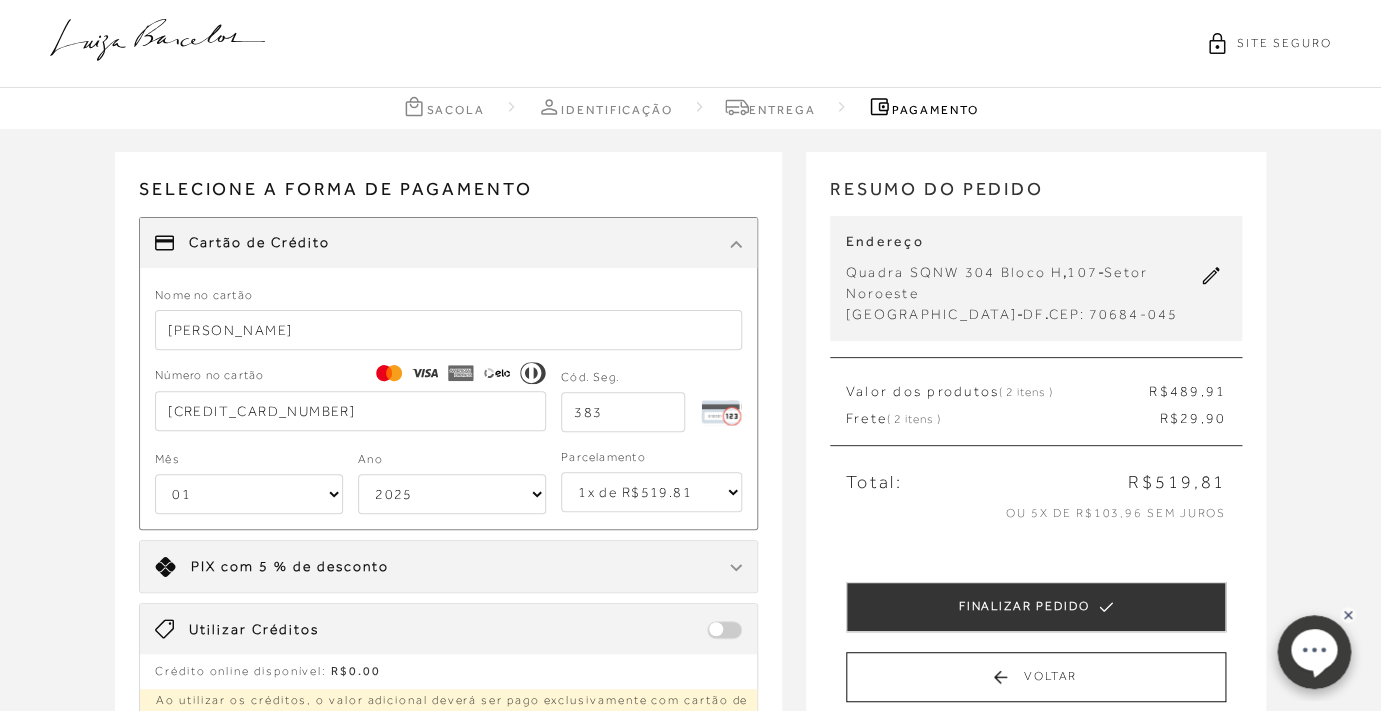 scroll, scrollTop: 0, scrollLeft: 0, axis: both 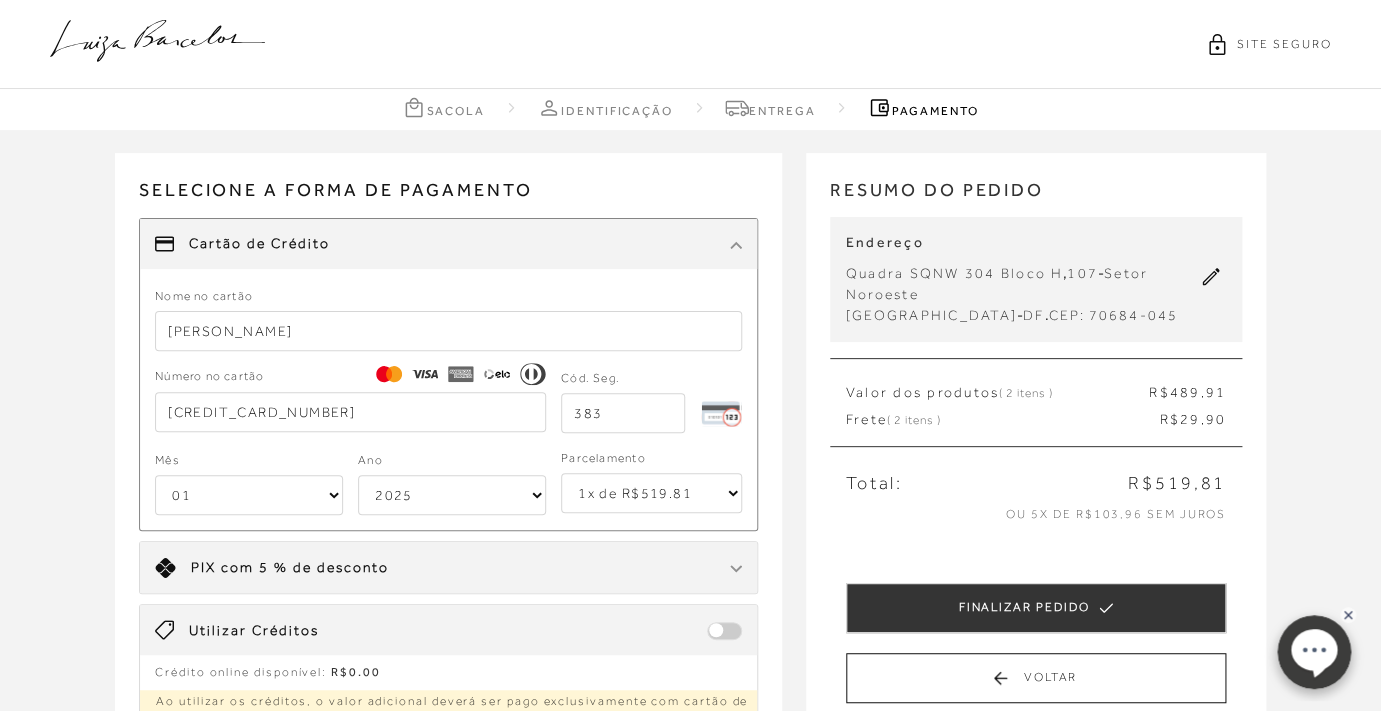 select on "09" 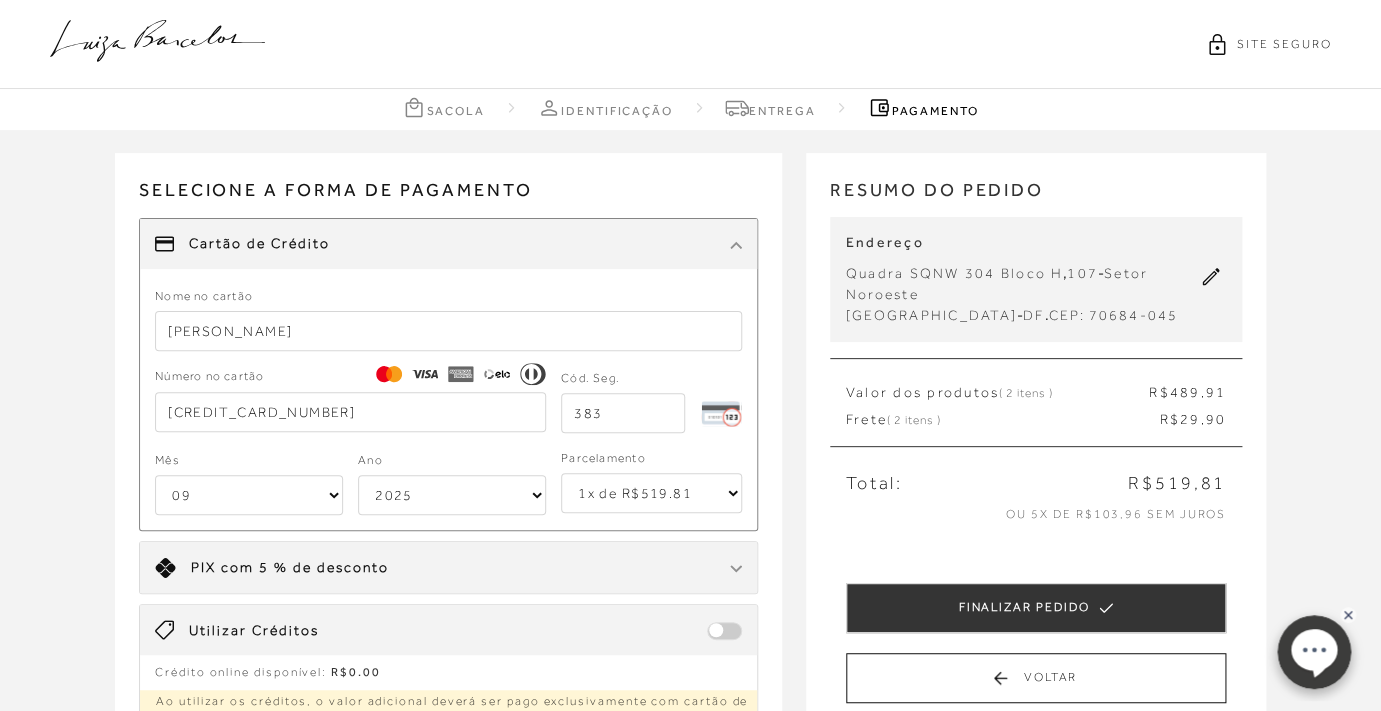 click on "09" at bounding box center (0, 0) 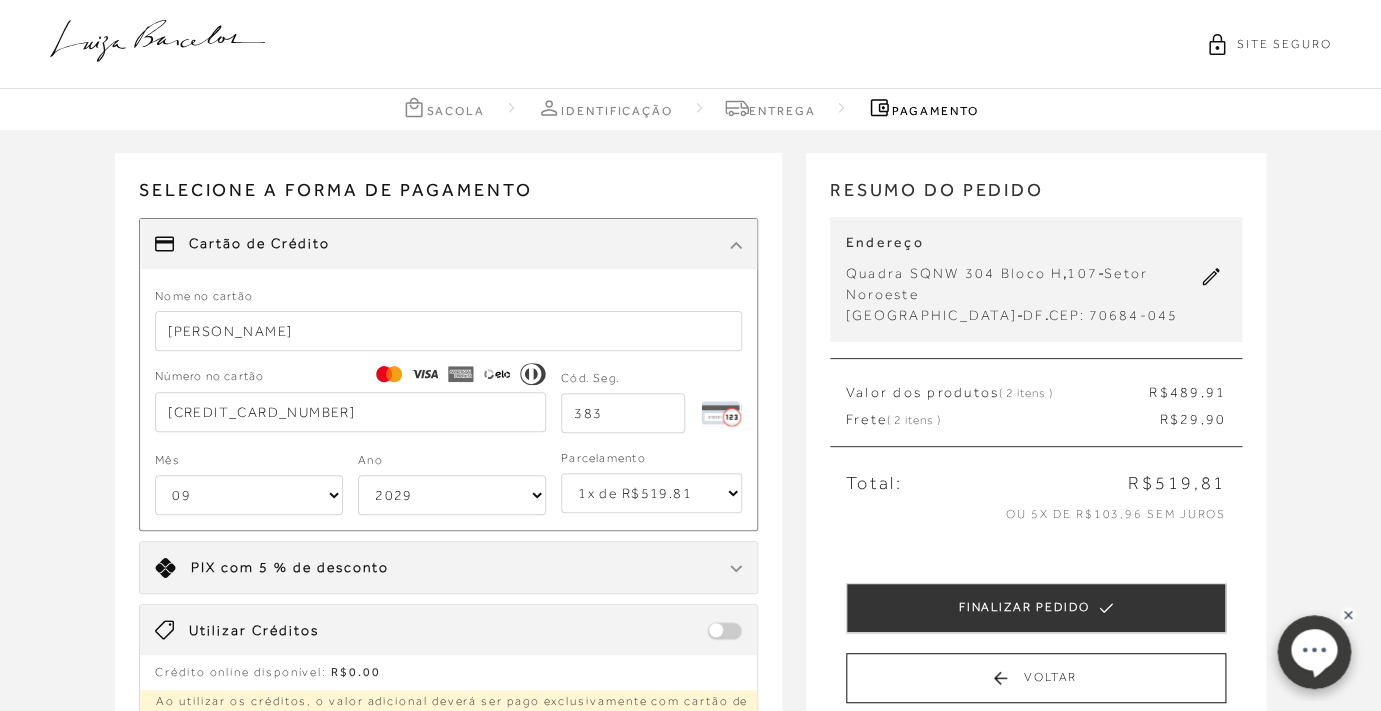 click on "2029" at bounding box center (0, 0) 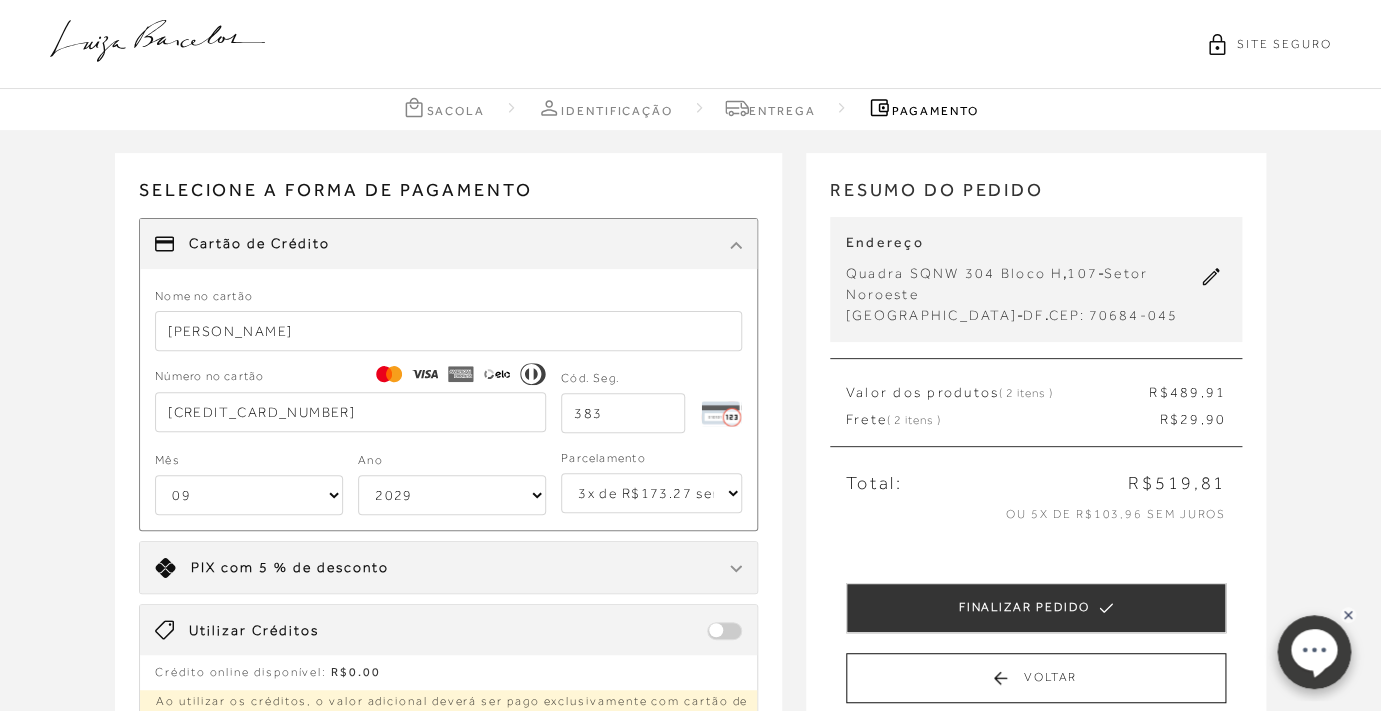 click on "3x de R$173.27 sem juros" at bounding box center [0, 0] 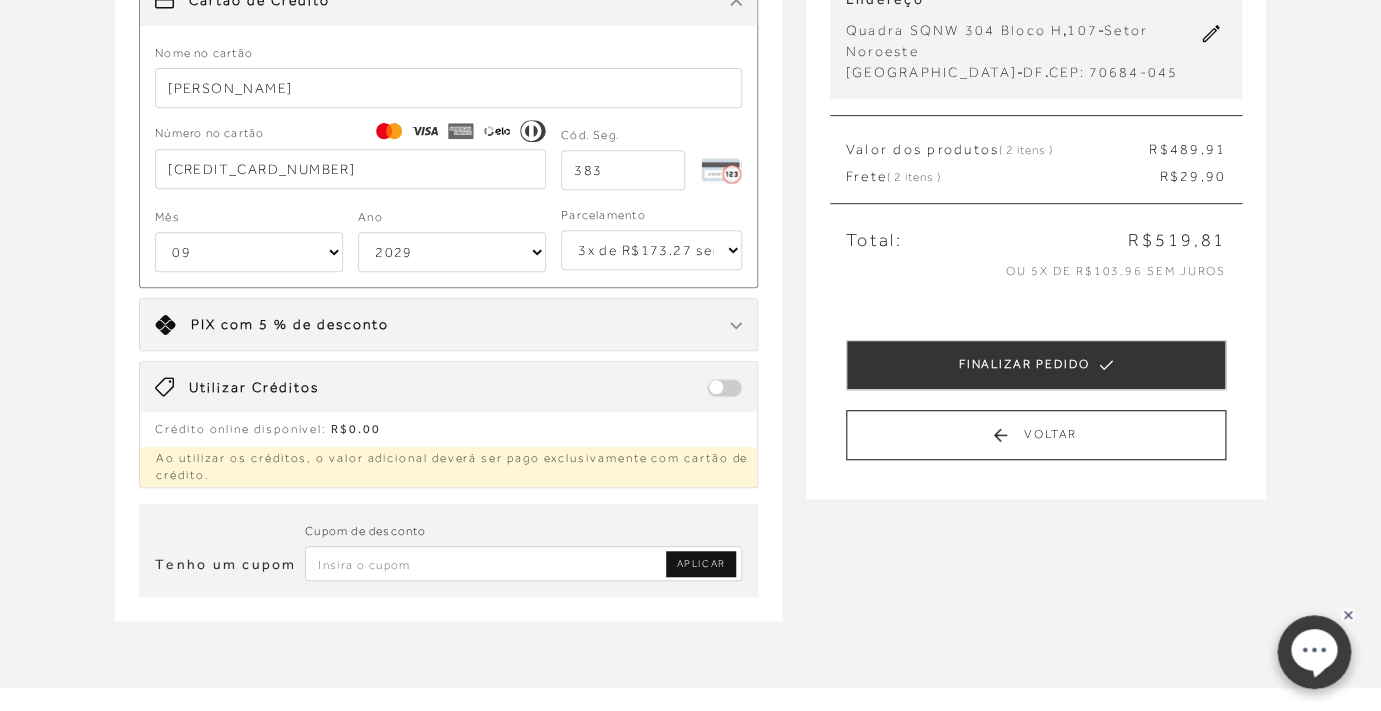 scroll, scrollTop: 257, scrollLeft: 0, axis: vertical 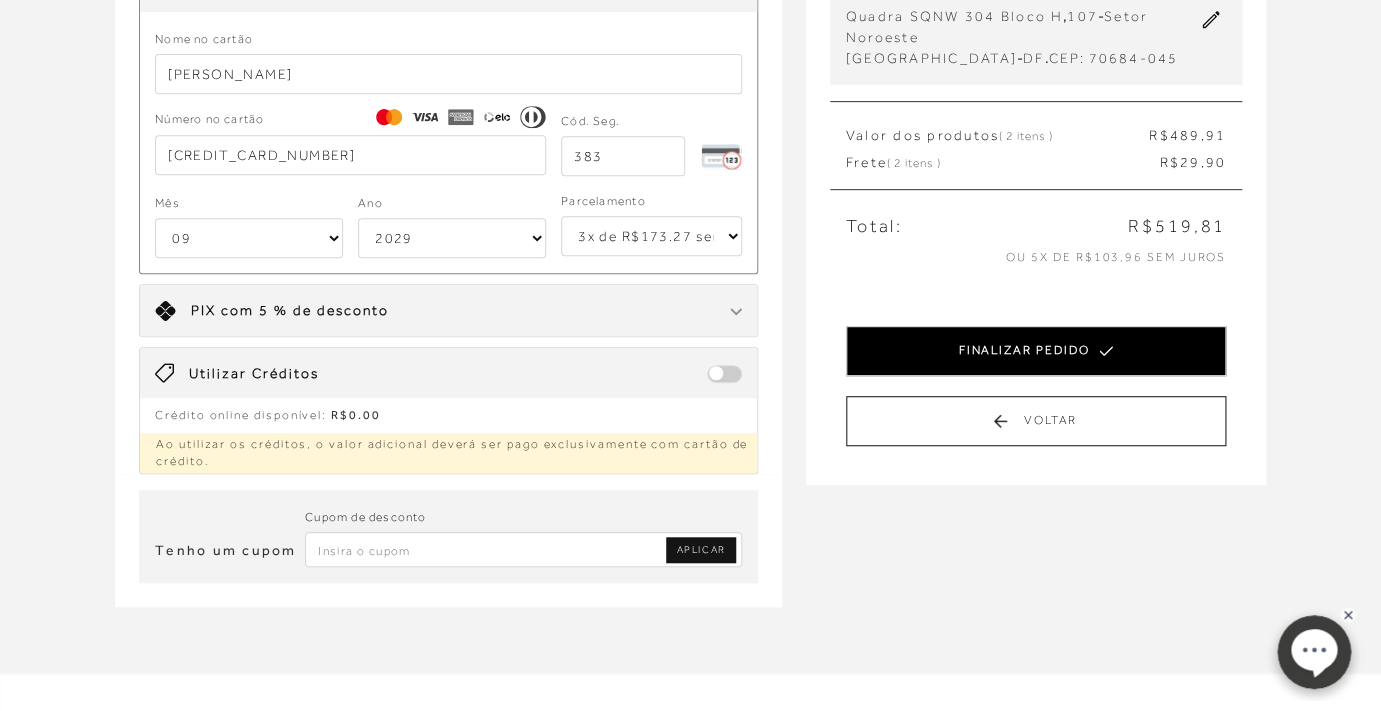 click on "FINALIZAR PEDIDO" at bounding box center (1036, 351) 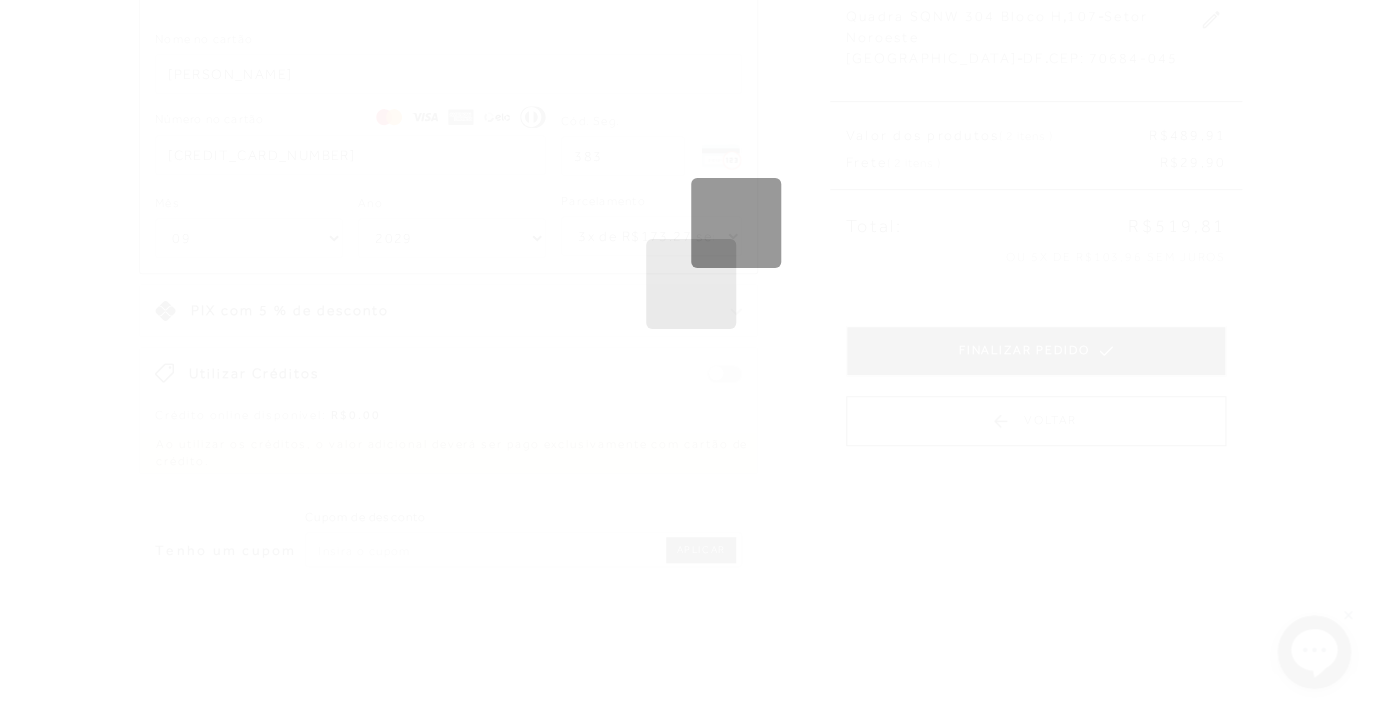 scroll, scrollTop: 0, scrollLeft: 0, axis: both 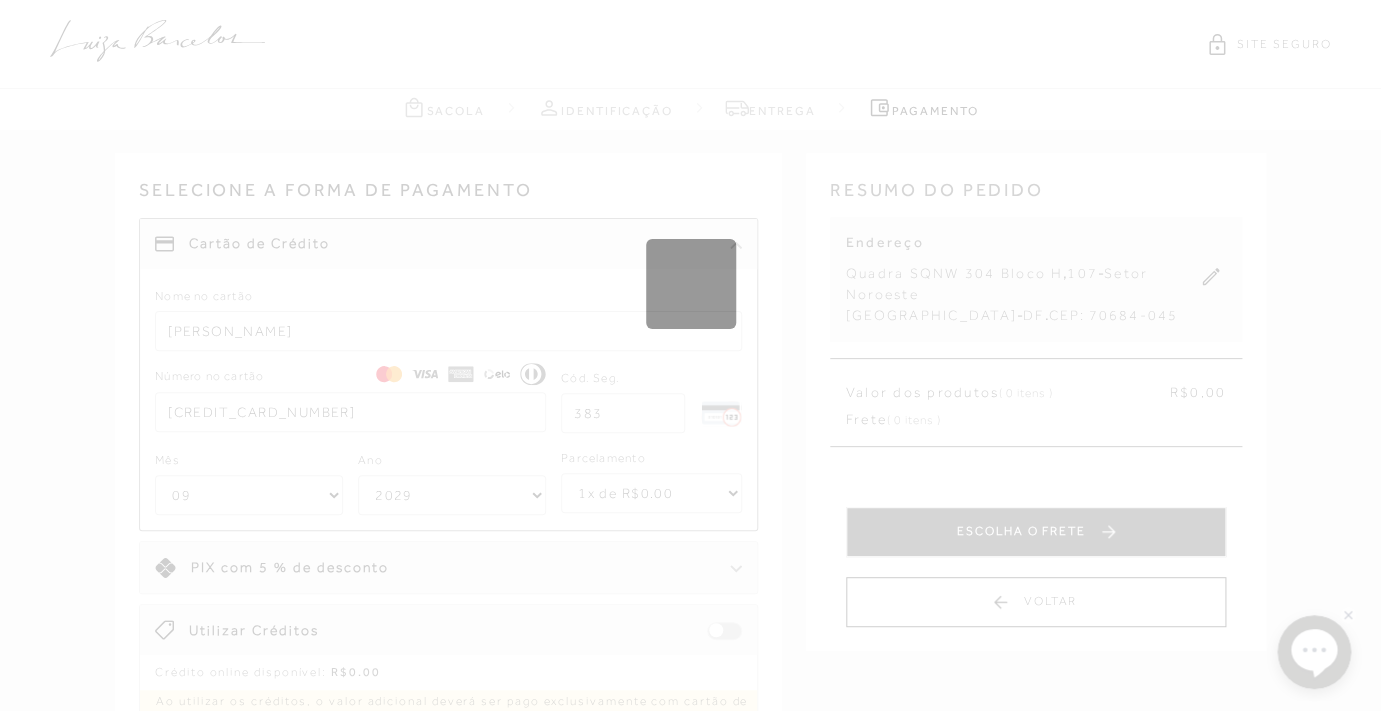 type 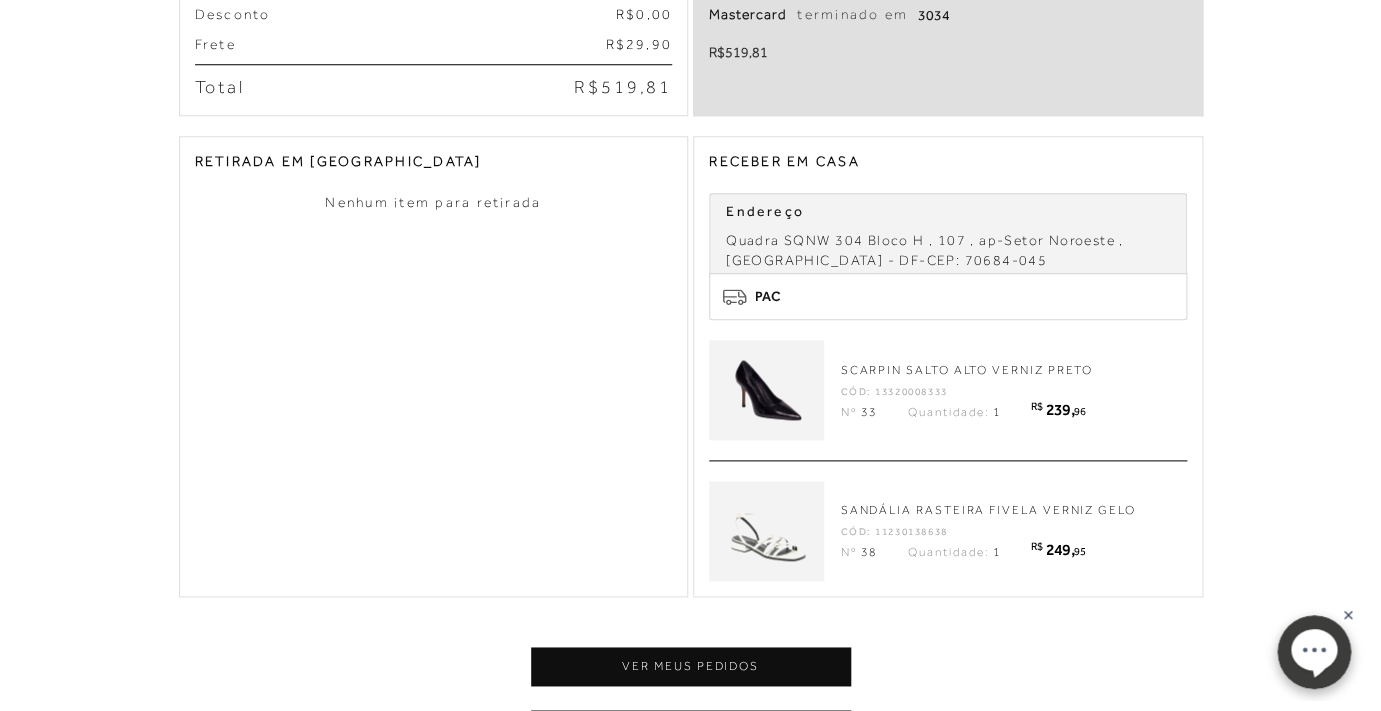 scroll, scrollTop: 621, scrollLeft: 0, axis: vertical 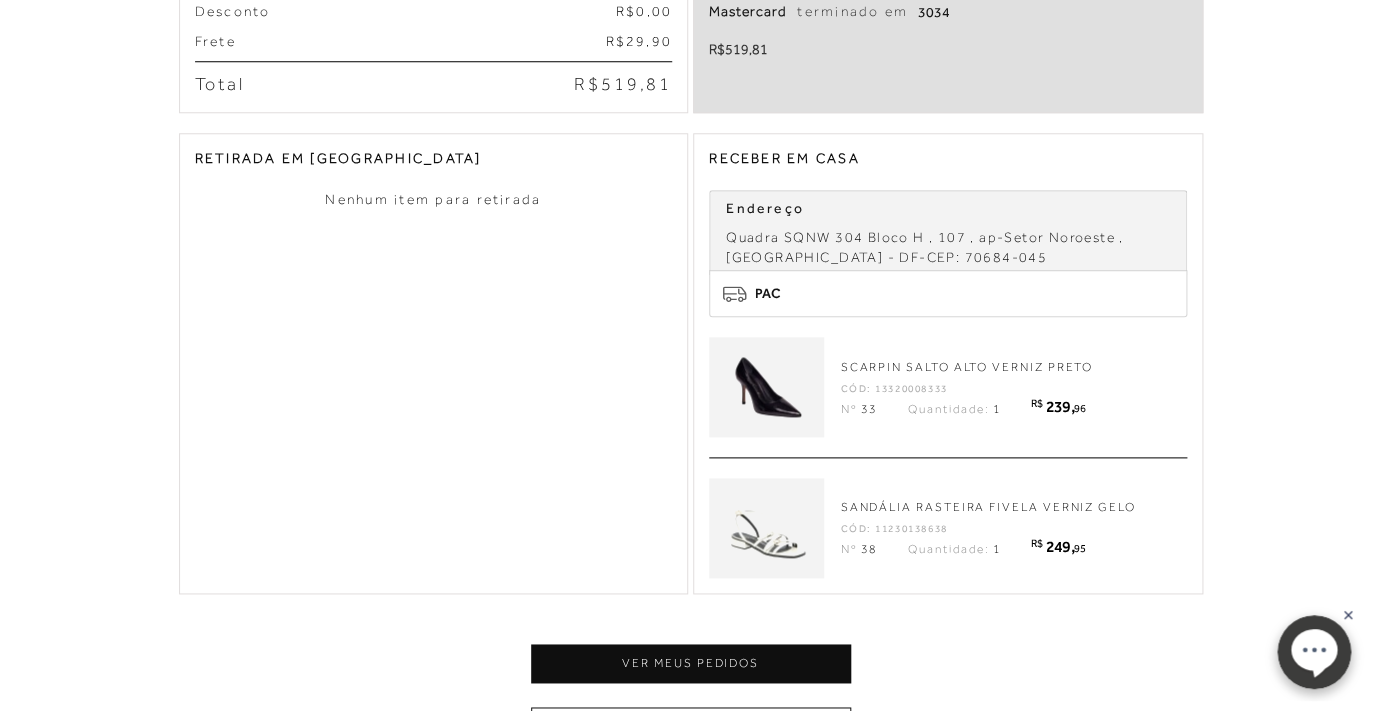 click at bounding box center [767, 387] 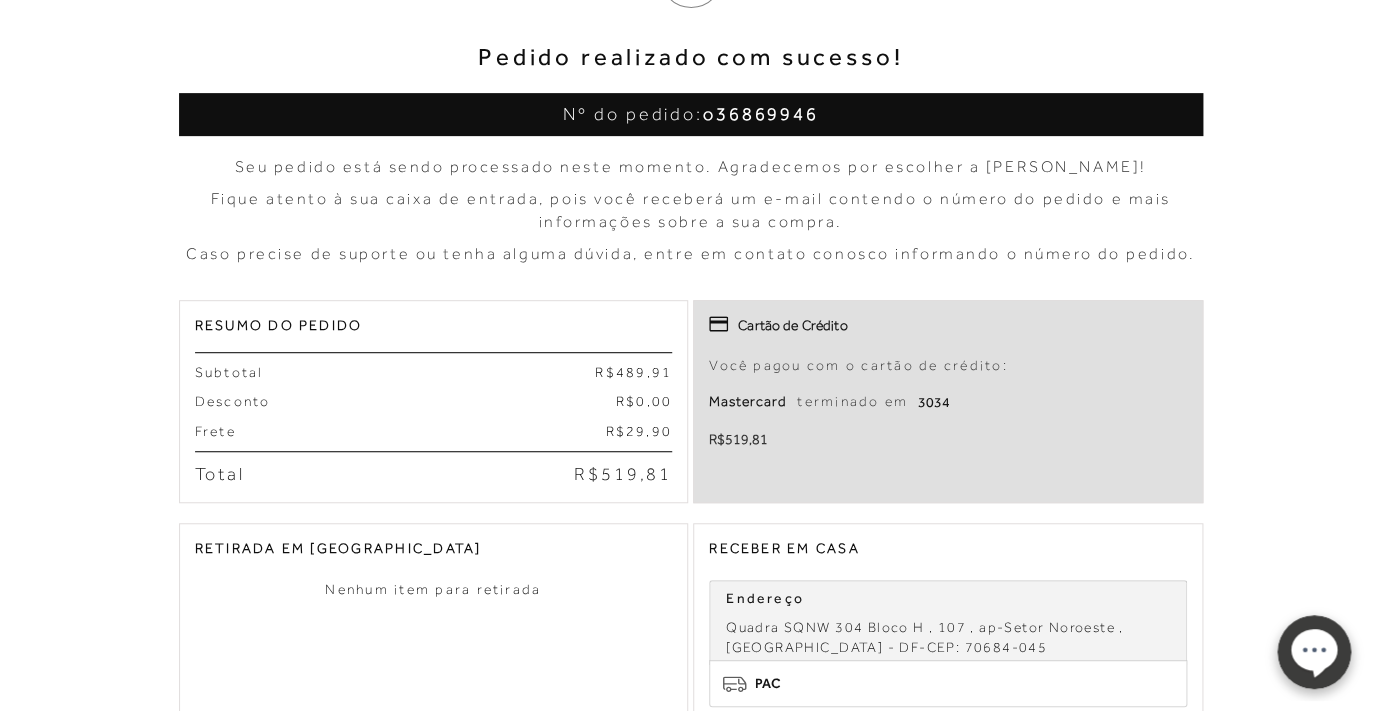 scroll, scrollTop: 0, scrollLeft: 0, axis: both 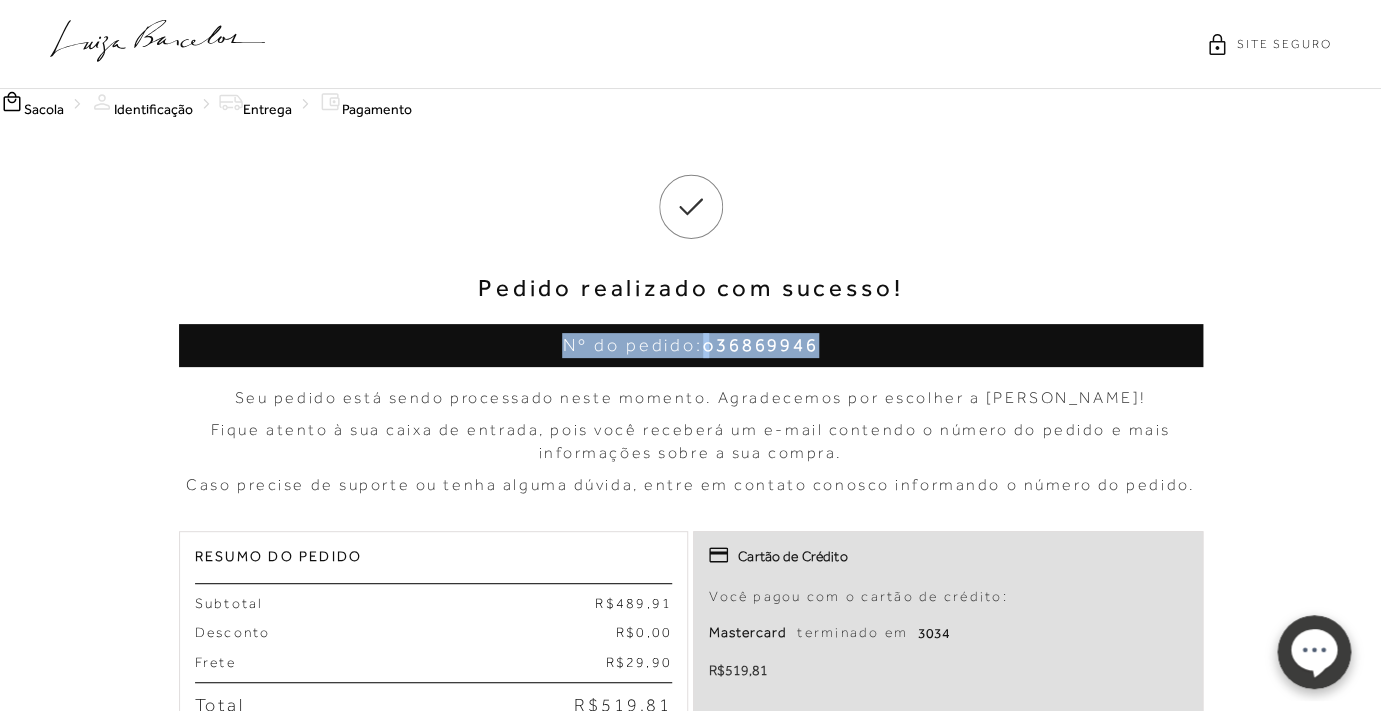 drag, startPoint x: 563, startPoint y: 348, endPoint x: 835, endPoint y: 345, distance: 272.01654 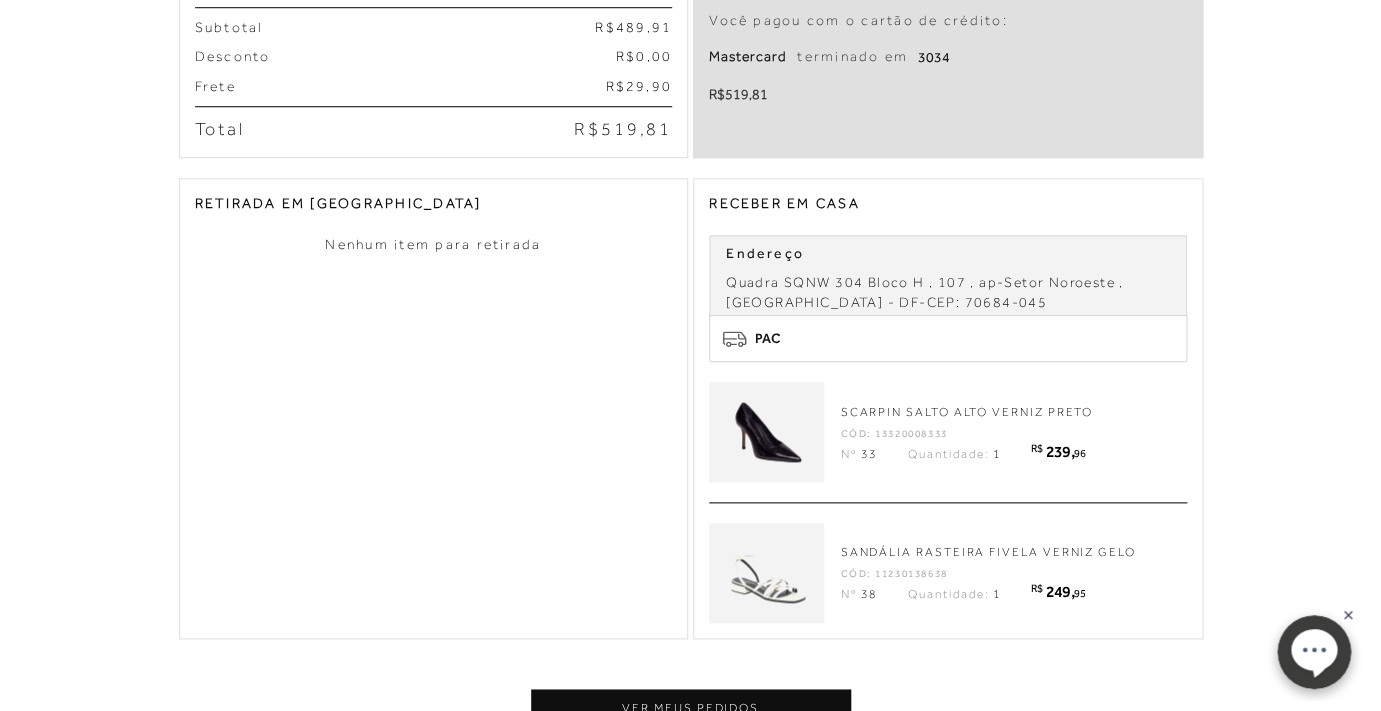 scroll, scrollTop: 572, scrollLeft: 0, axis: vertical 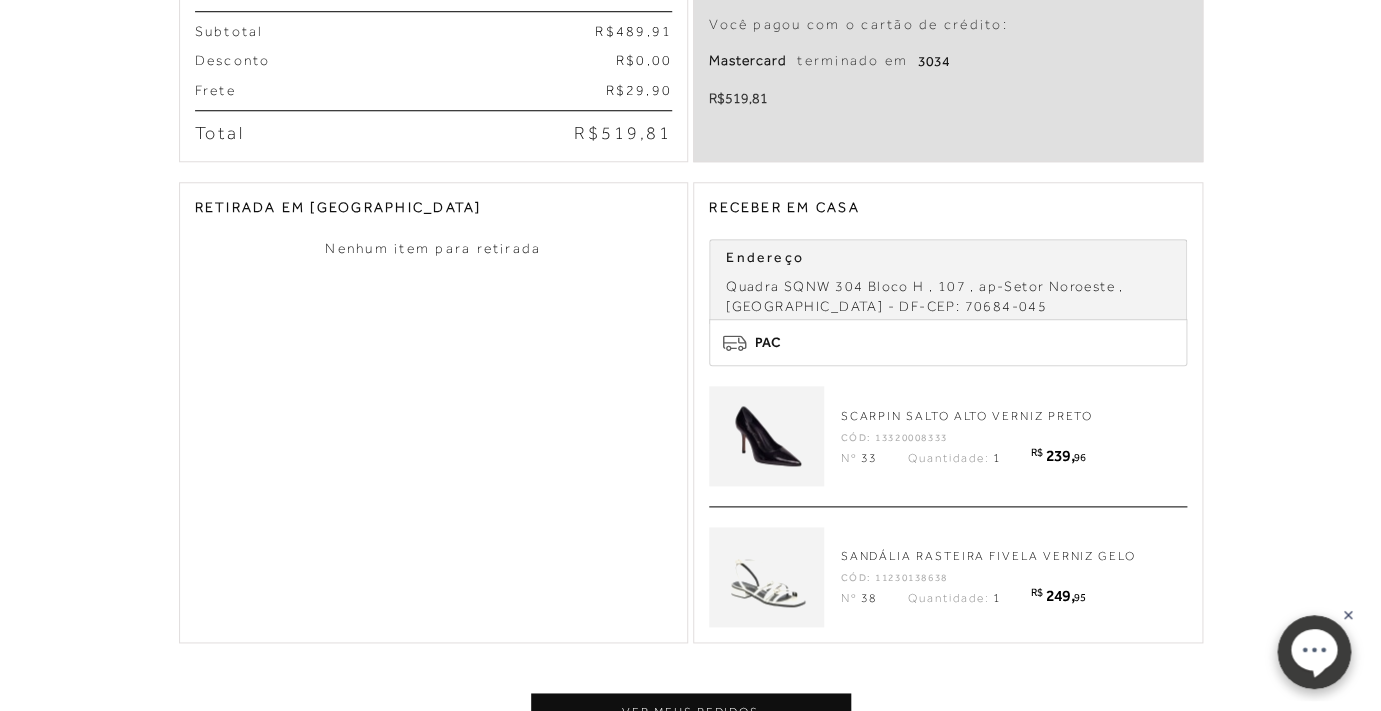 click at bounding box center [767, 436] 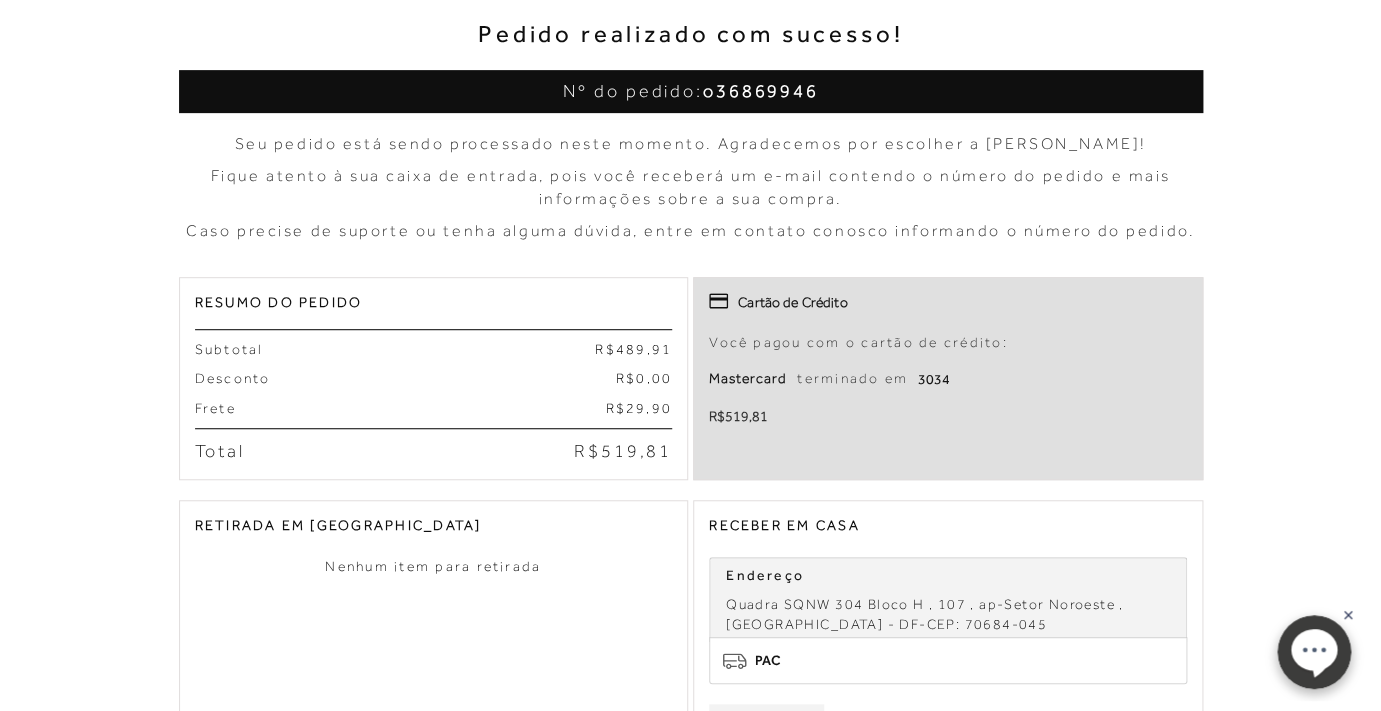 scroll, scrollTop: 0, scrollLeft: 0, axis: both 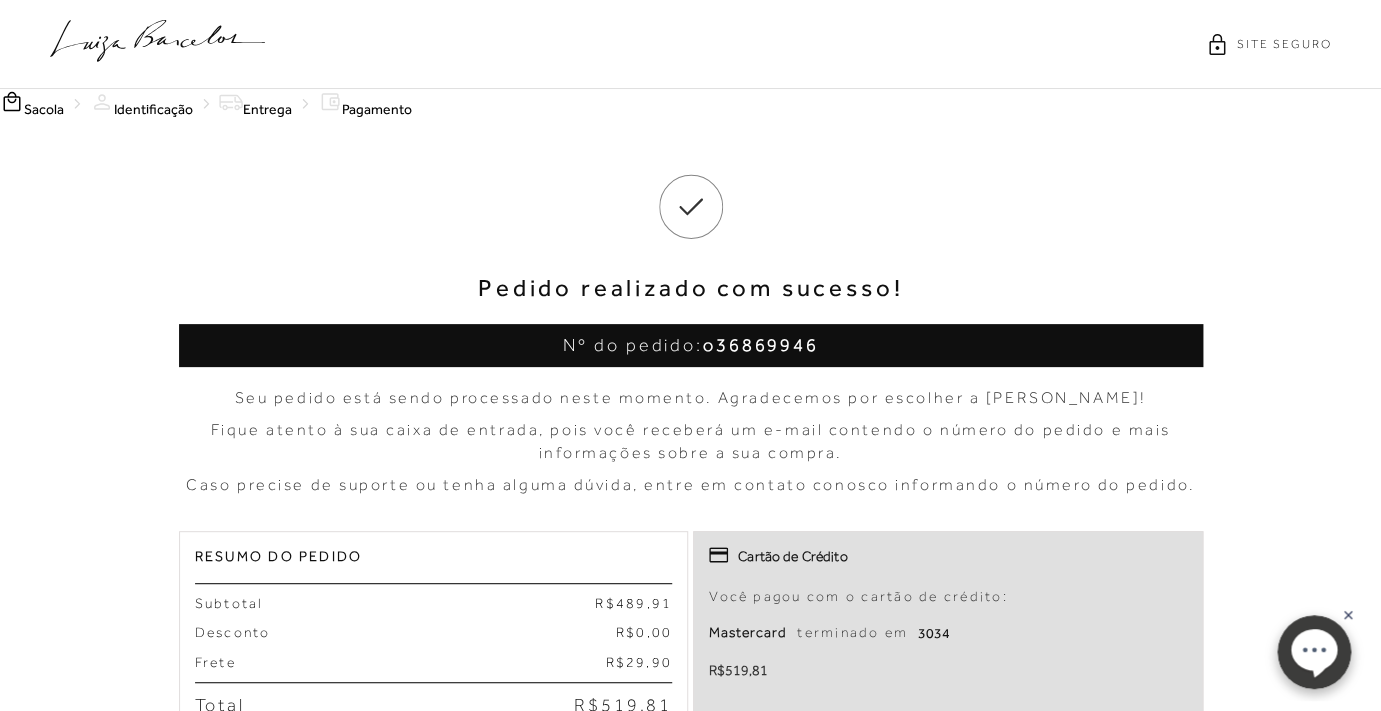 click 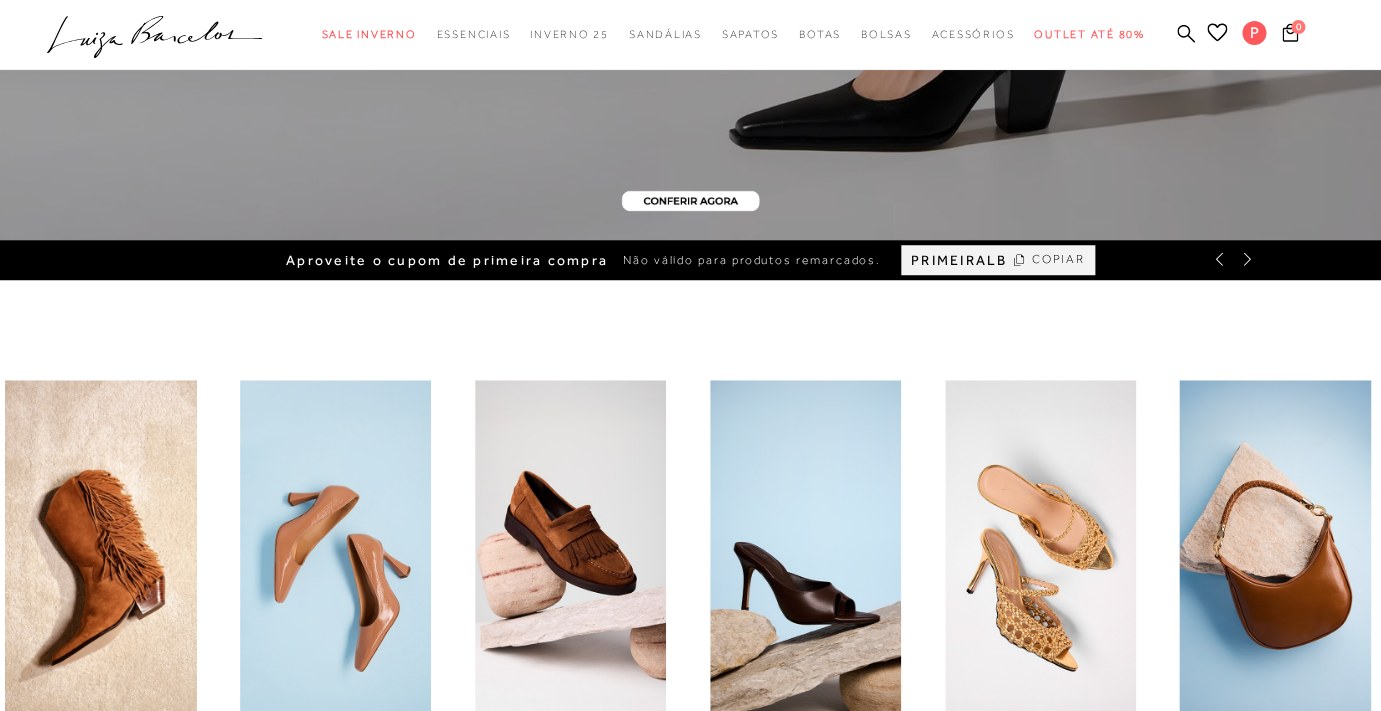 scroll, scrollTop: 415, scrollLeft: 0, axis: vertical 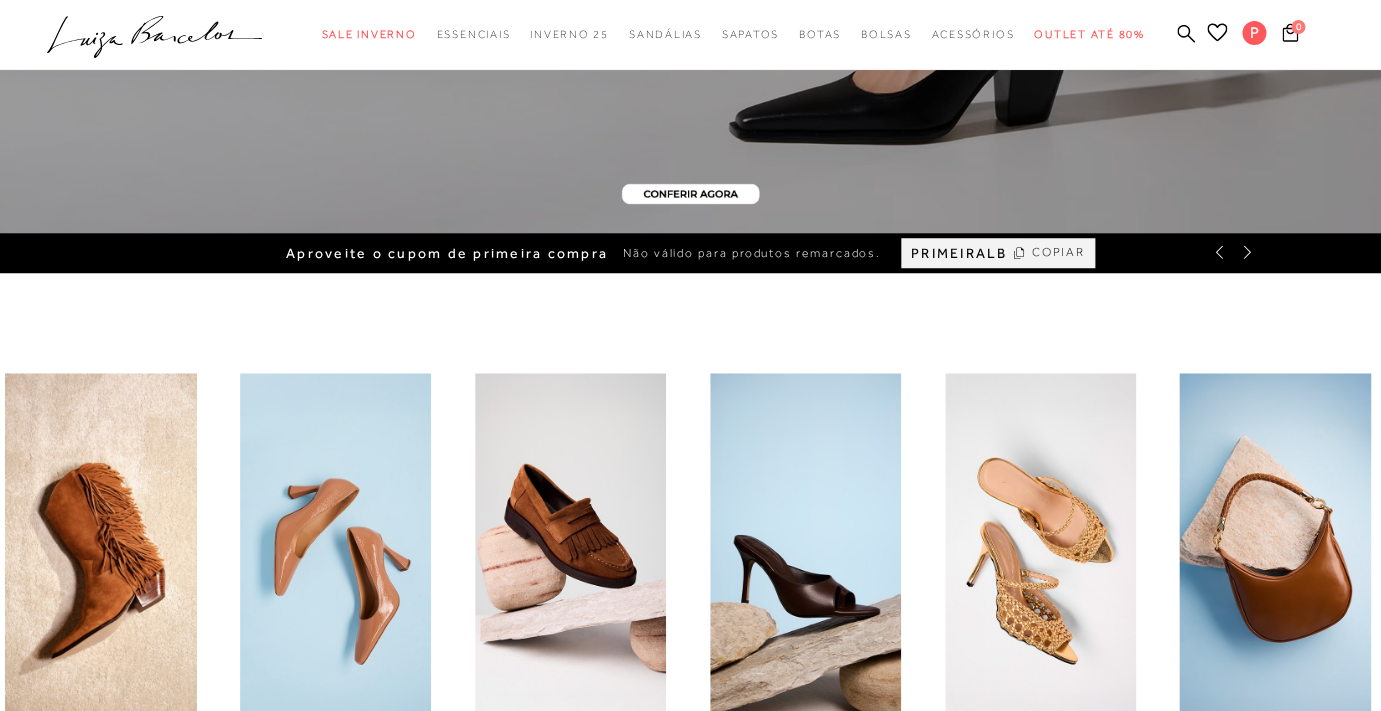 click on "COPIAR" at bounding box center (1058, 252) 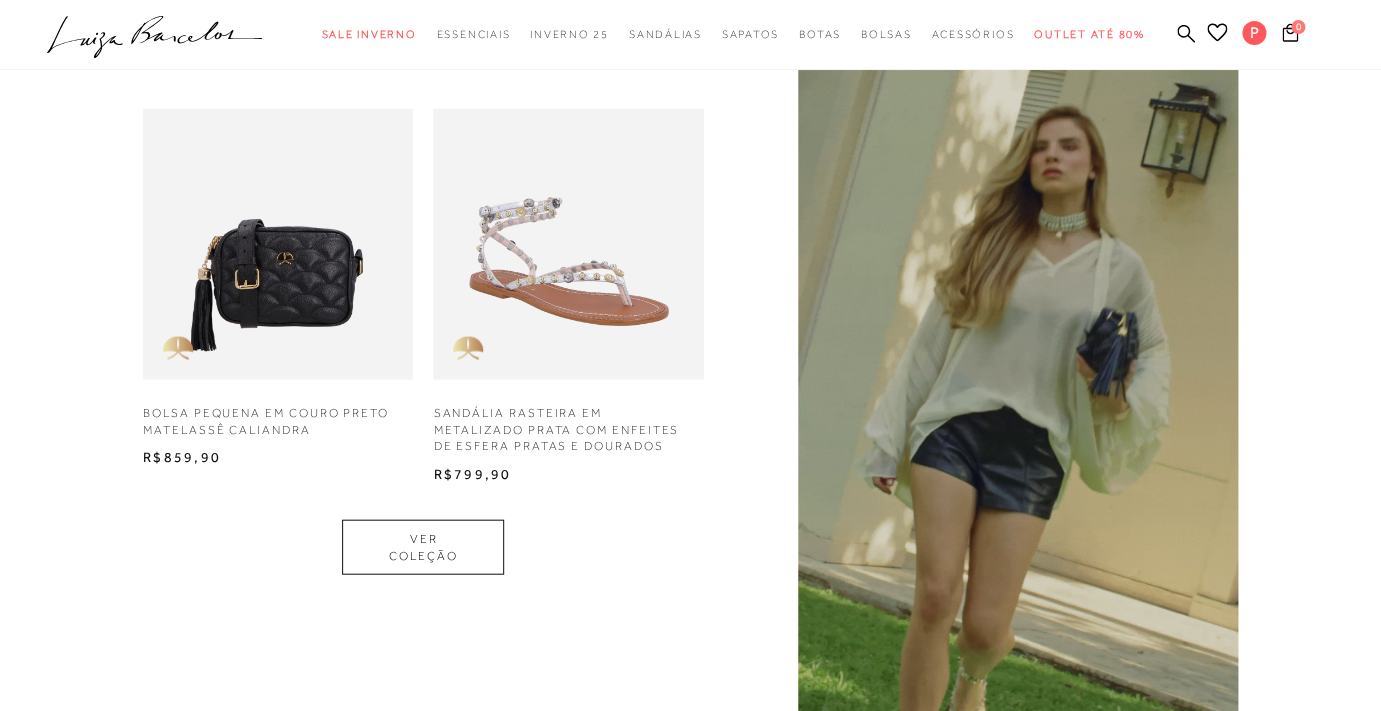 scroll, scrollTop: 0, scrollLeft: 0, axis: both 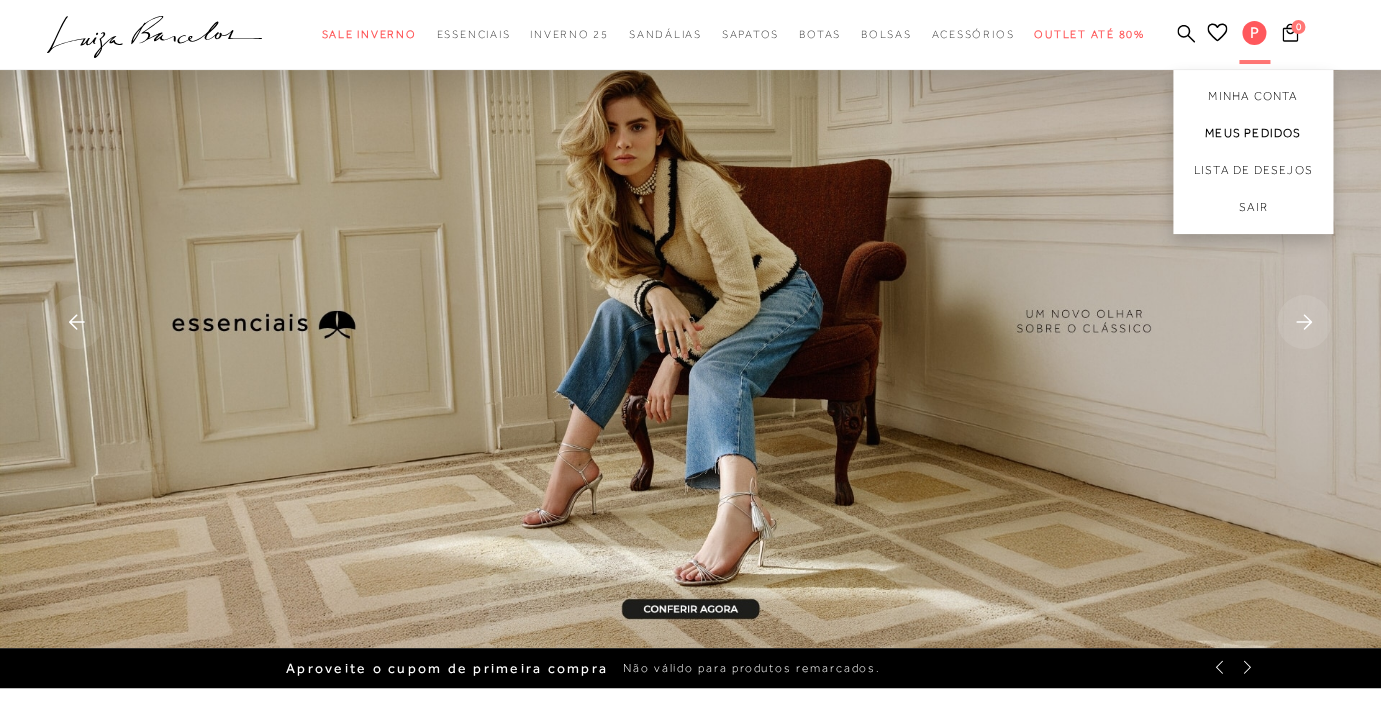 click on "Meus Pedidos" at bounding box center (1253, 133) 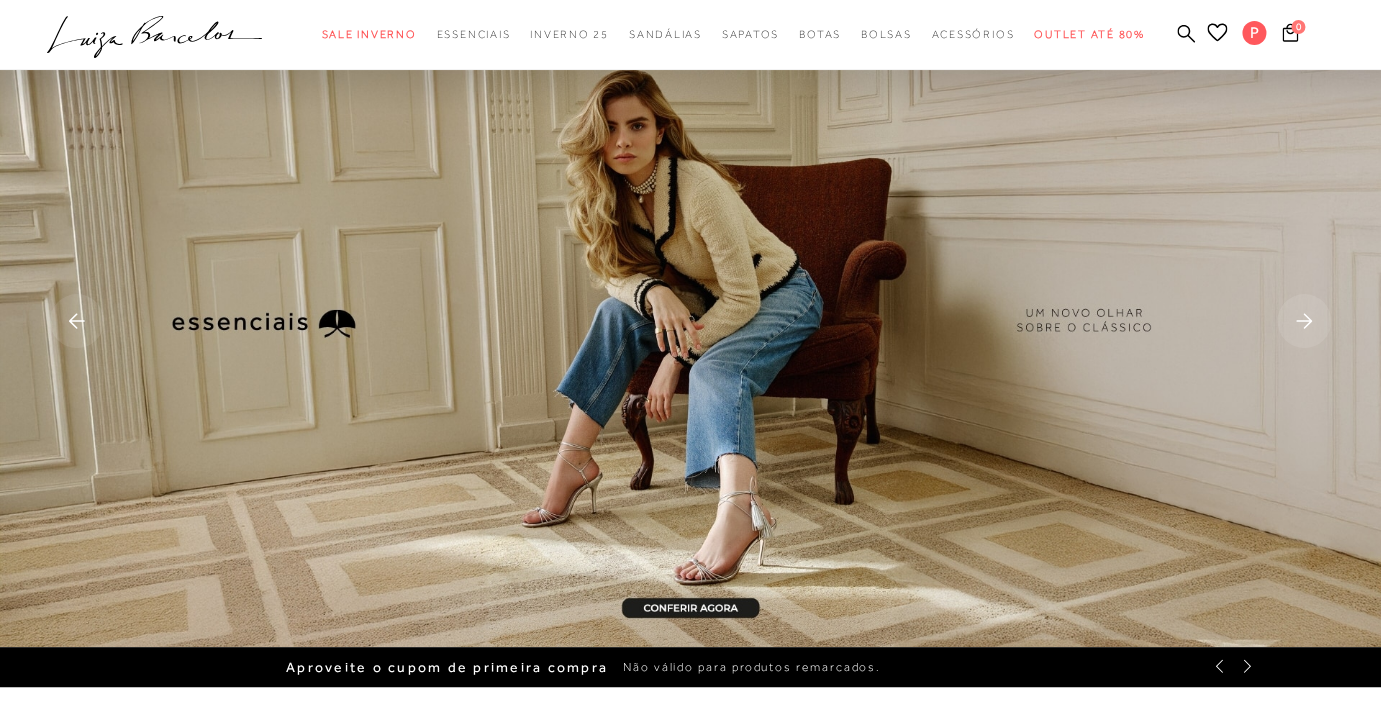 scroll, scrollTop: 3, scrollLeft: 0, axis: vertical 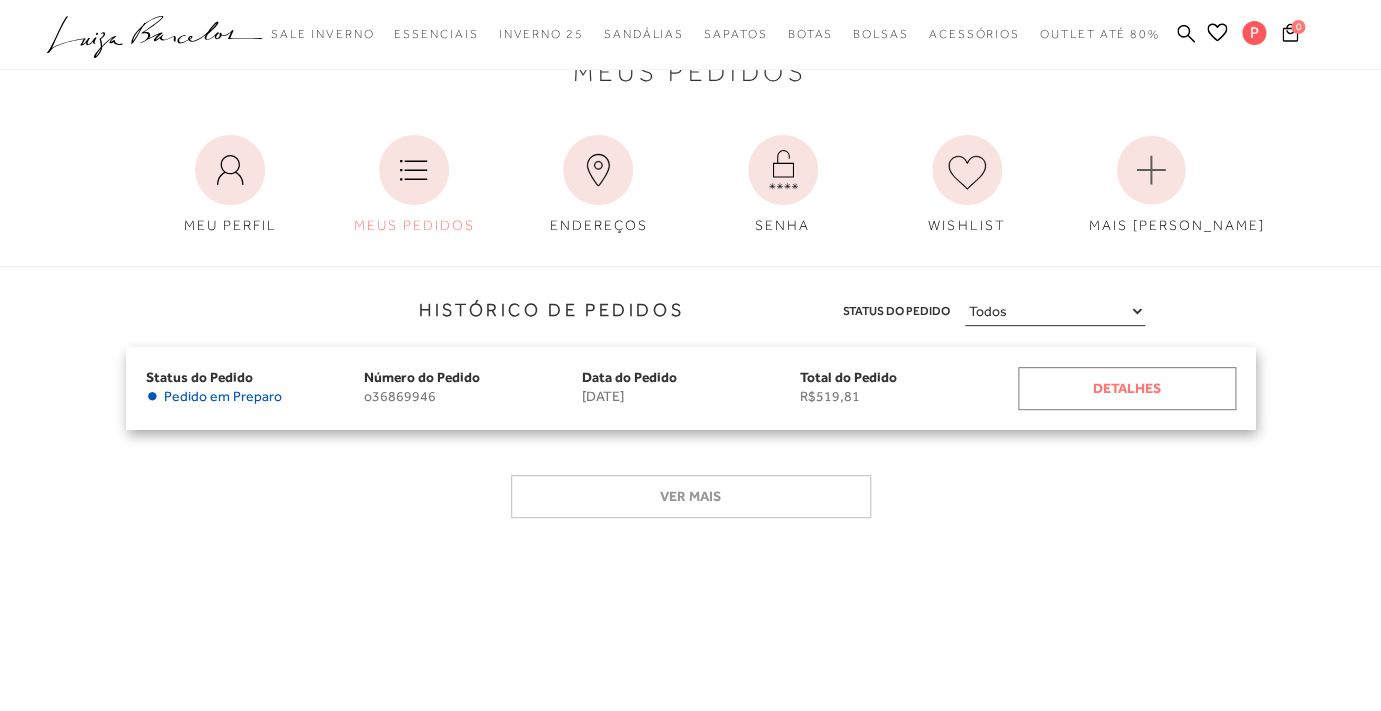 click on "Detalhes" at bounding box center [1127, 388] 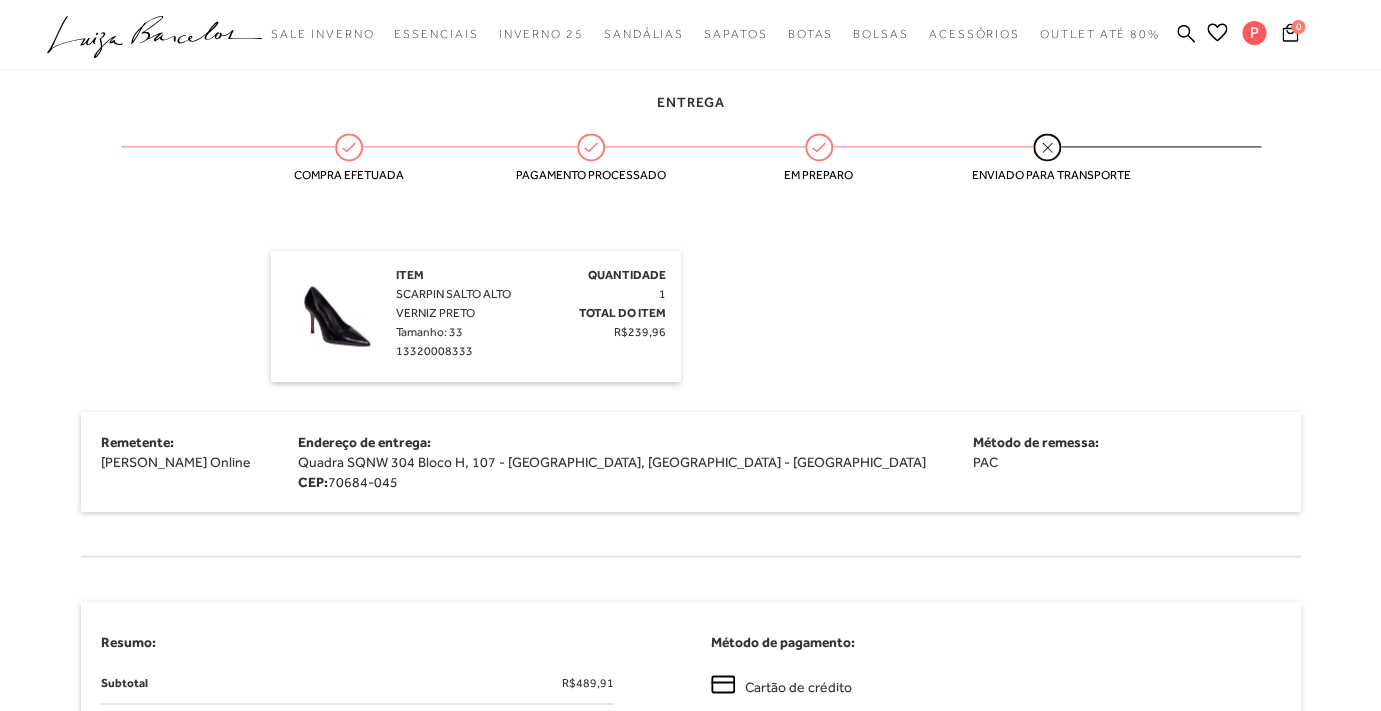 scroll, scrollTop: 1011, scrollLeft: 0, axis: vertical 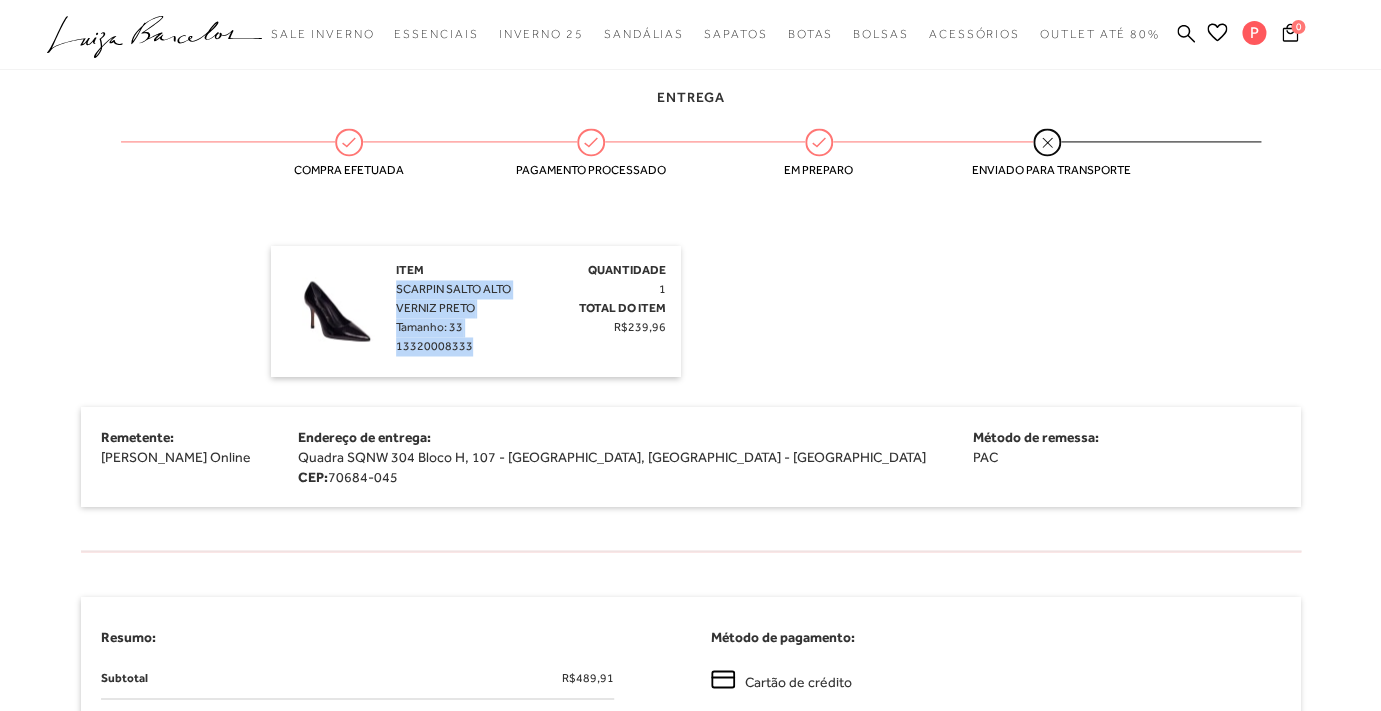 drag, startPoint x: 467, startPoint y: 348, endPoint x: 403, endPoint y: 293, distance: 84.38602 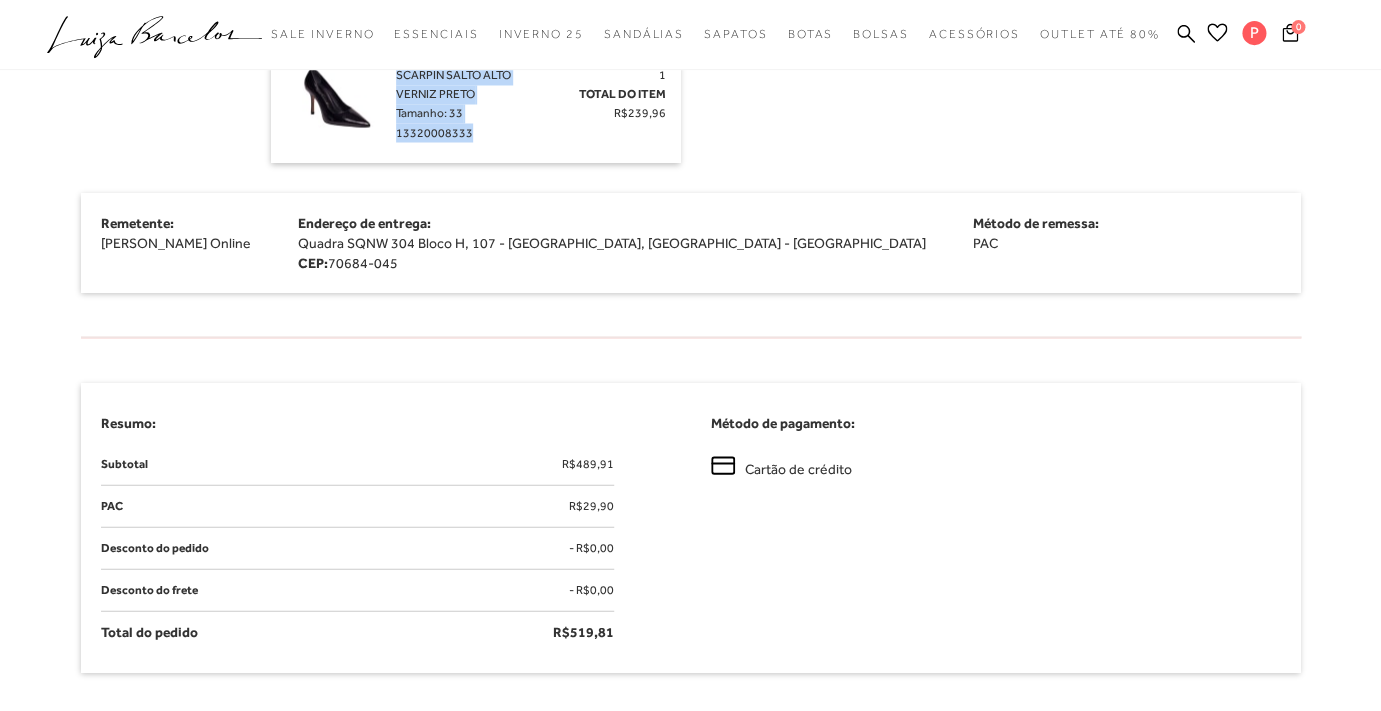 scroll, scrollTop: 1260, scrollLeft: 0, axis: vertical 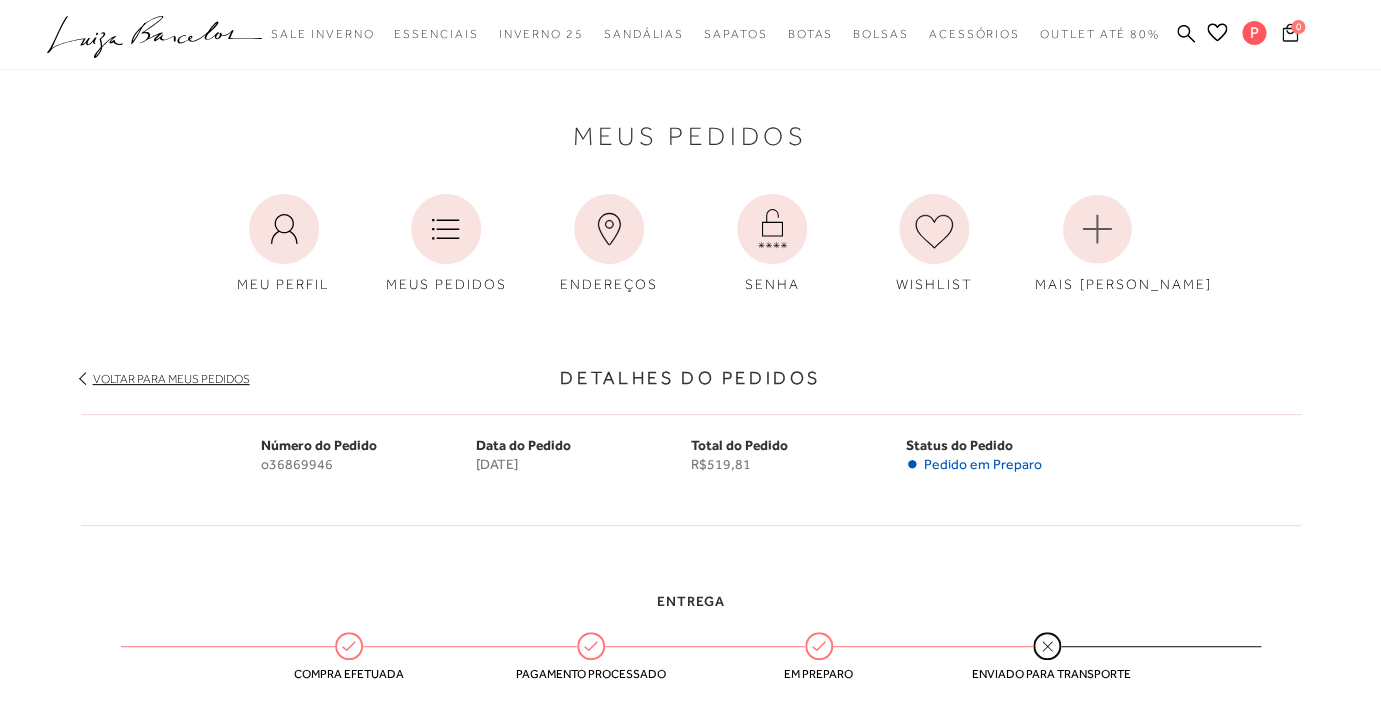 click on "0" at bounding box center (1298, 27) 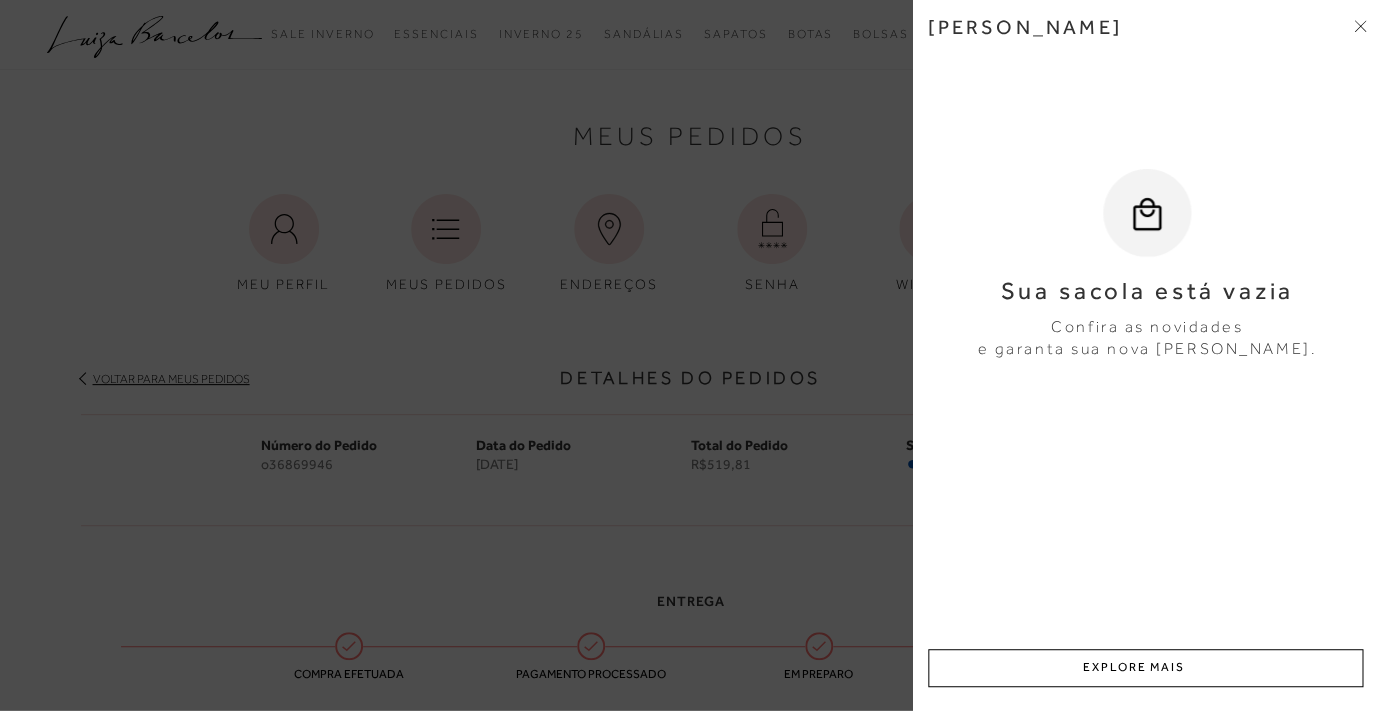 click at bounding box center [1360, 27] 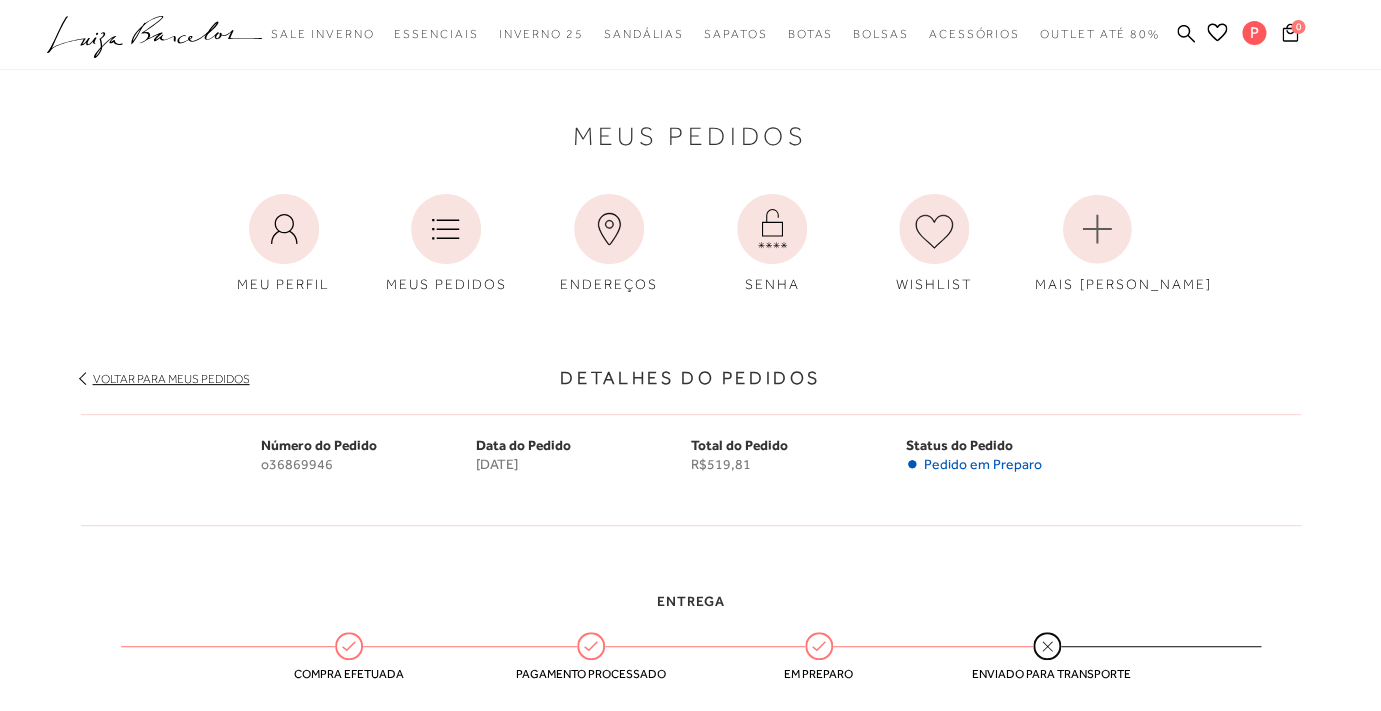 click on ".a{fill-rule:evenodd;}" 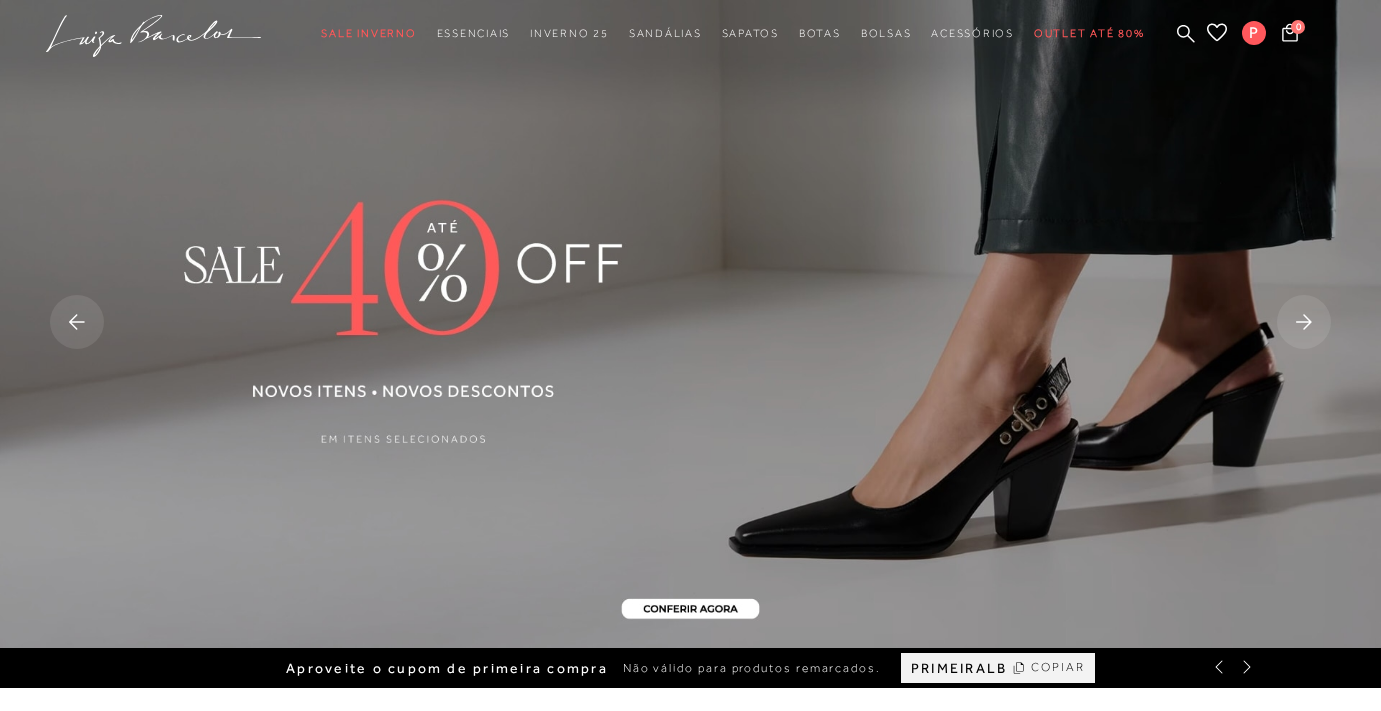 scroll, scrollTop: 0, scrollLeft: 0, axis: both 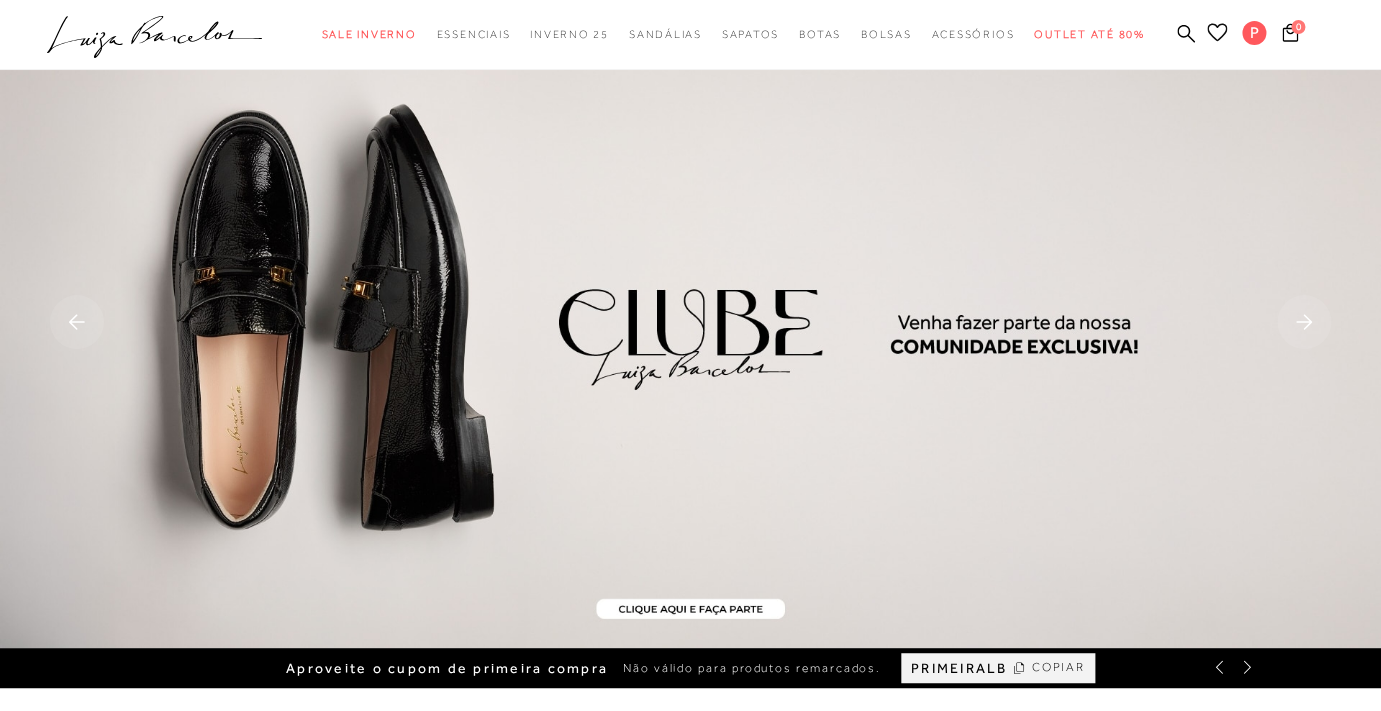 click 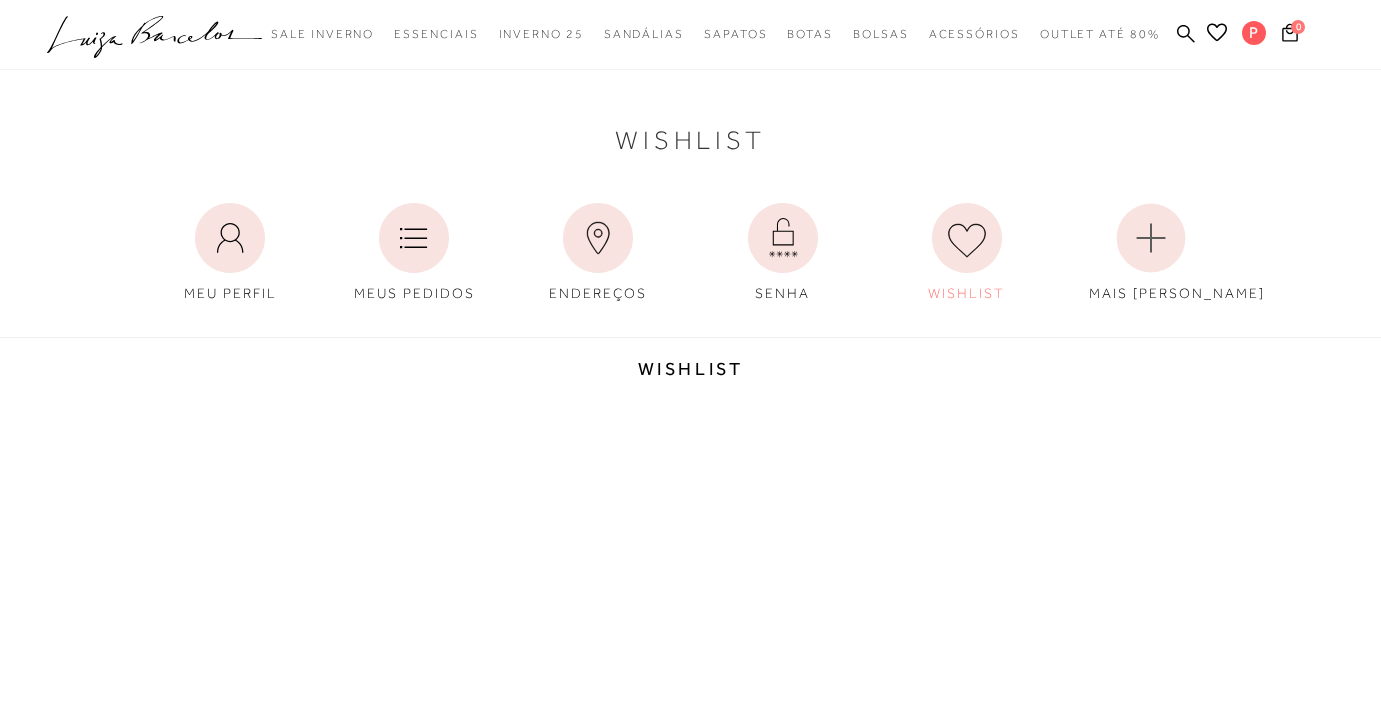 scroll, scrollTop: 0, scrollLeft: 0, axis: both 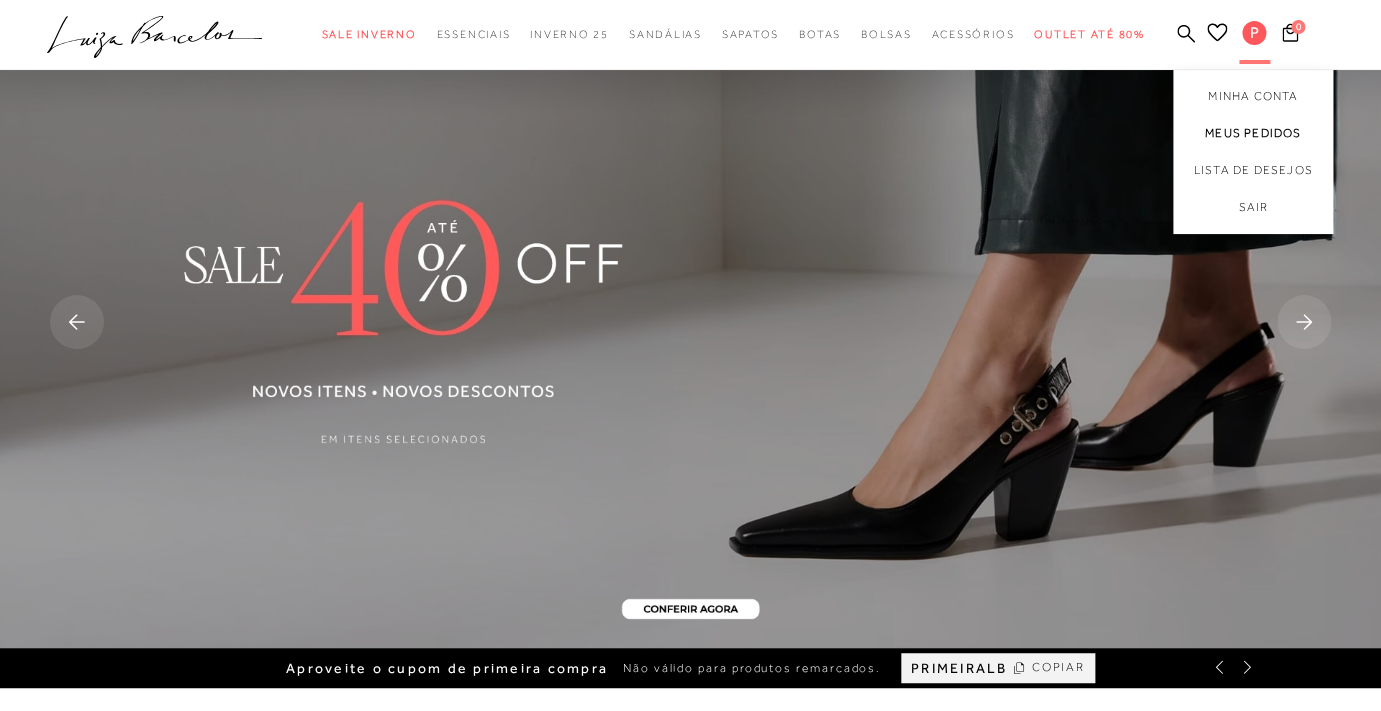 click on "Meus Pedidos" at bounding box center [1253, 133] 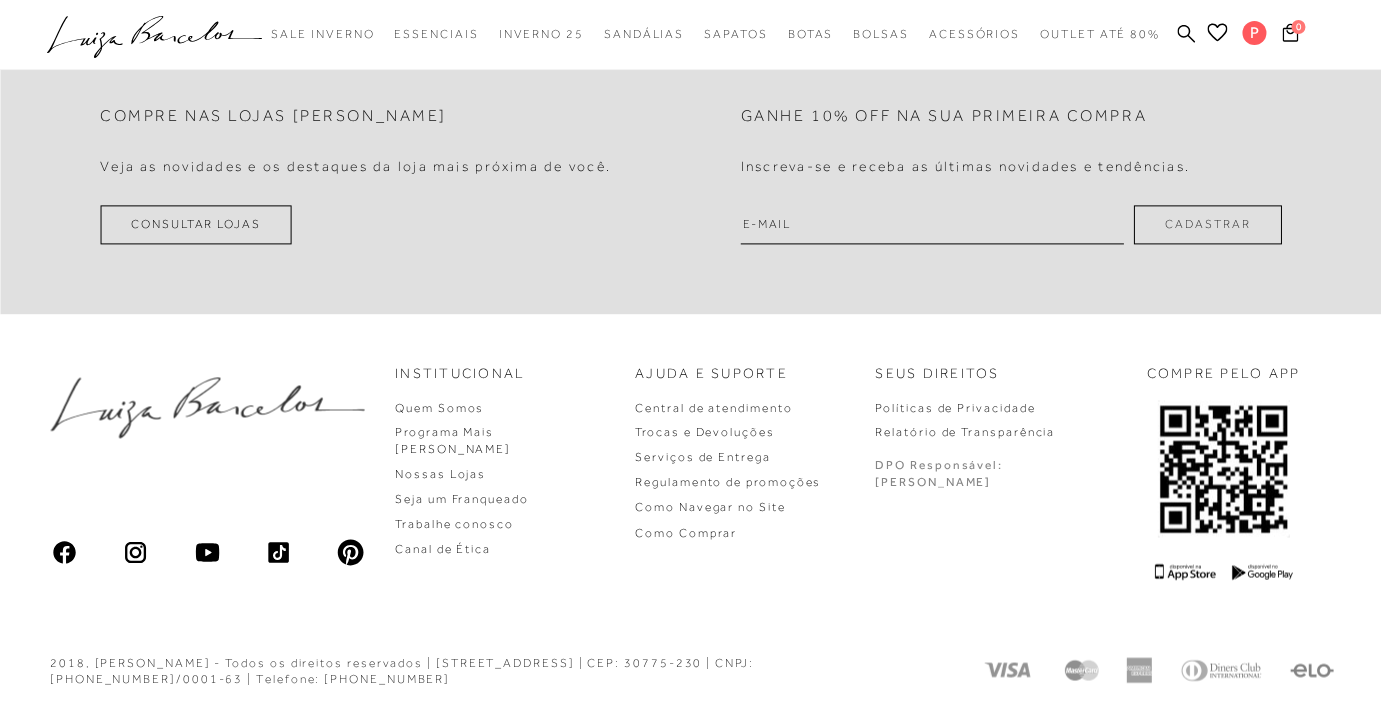 scroll, scrollTop: 843, scrollLeft: 0, axis: vertical 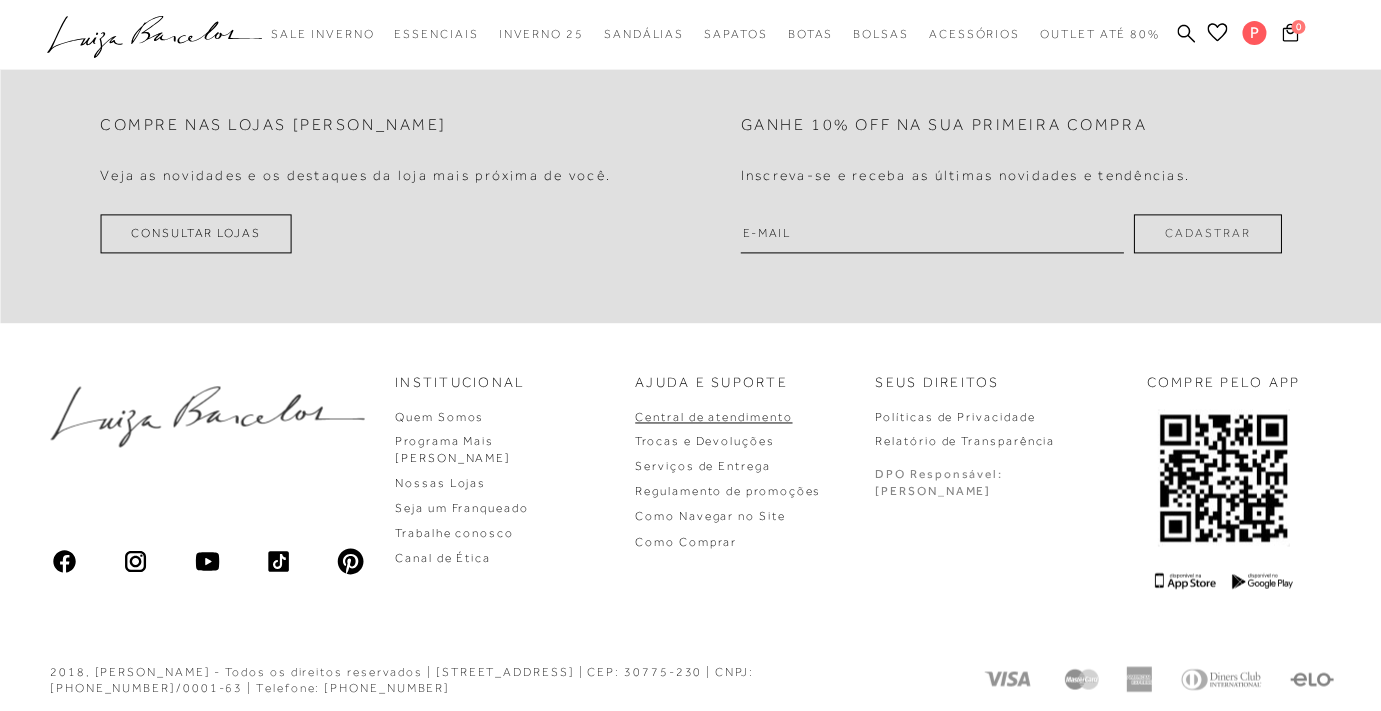 click on "Central de atendimento" at bounding box center (713, 417) 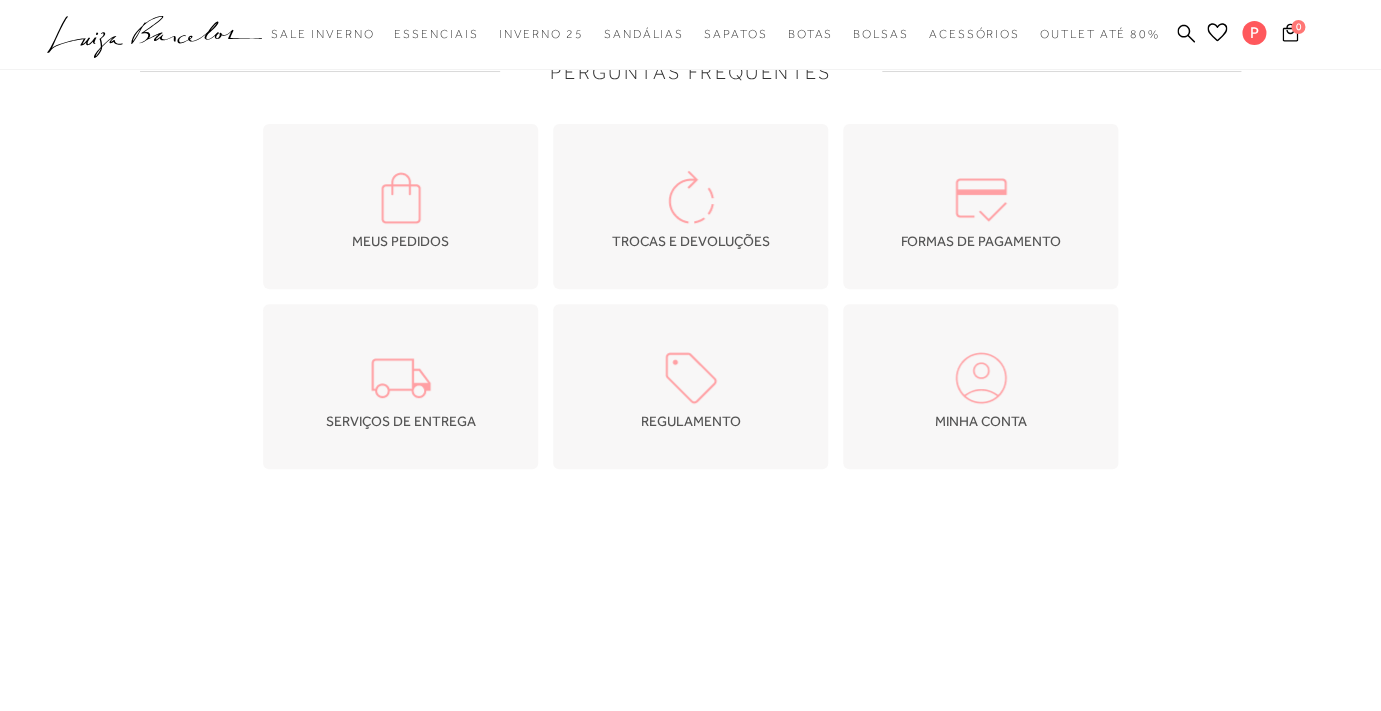 scroll, scrollTop: 0, scrollLeft: 0, axis: both 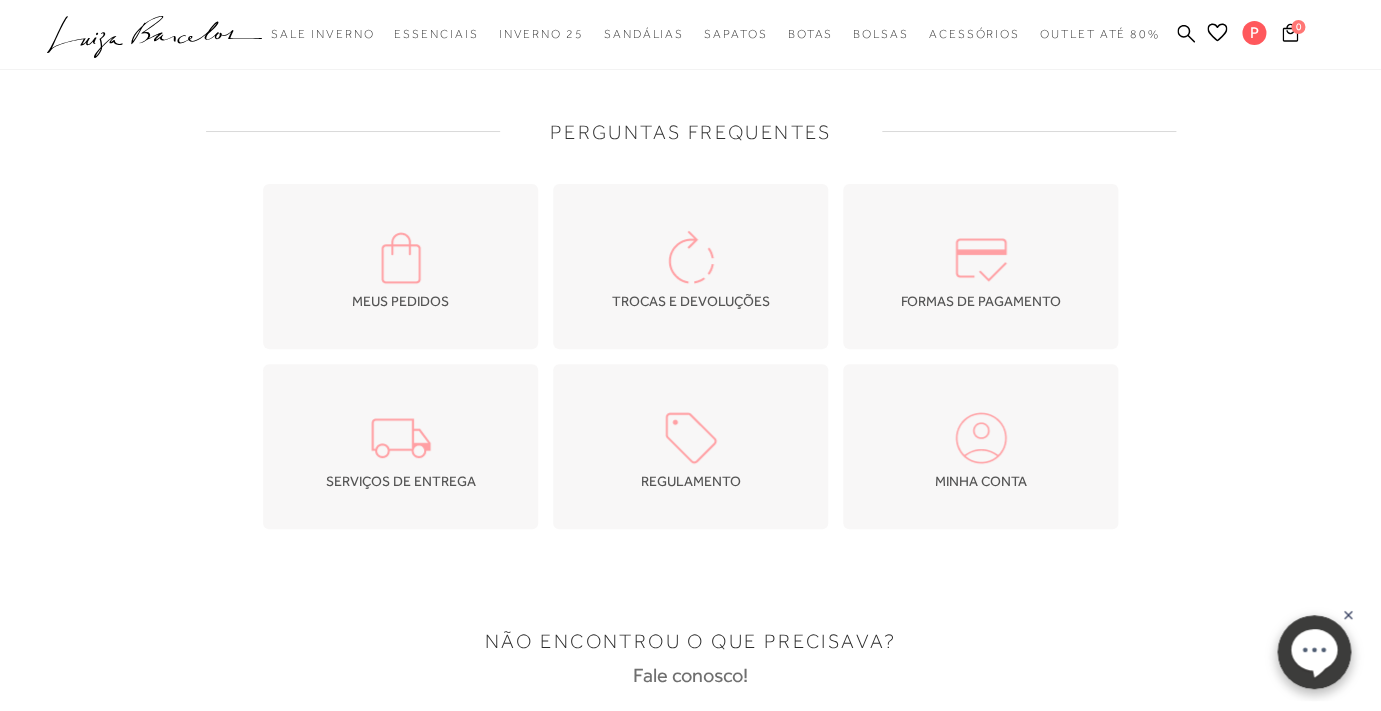 click 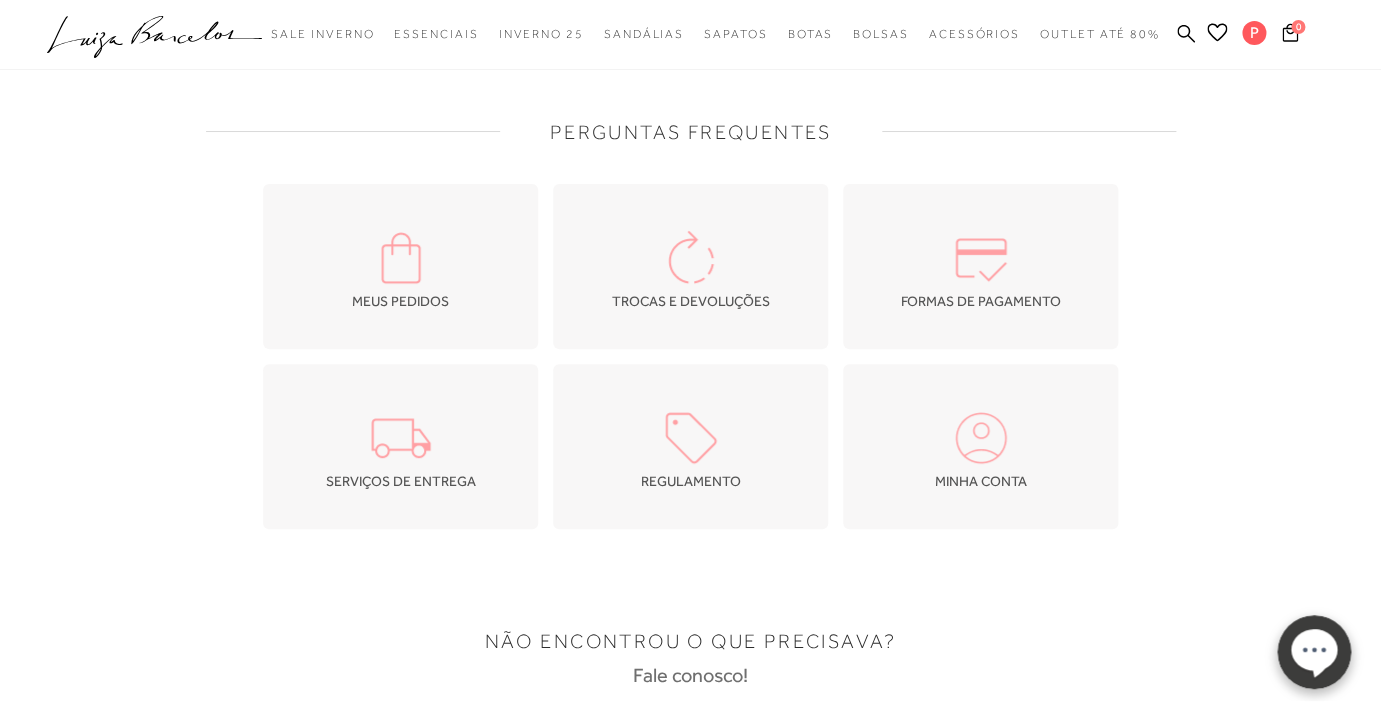 click on "MEUS PEDIDOS
TROCAS E DEVOLUÇÕES
FORMAS DE PAGAMENTO
SERVIÇOS DE ENTREGA" at bounding box center (691, 356) 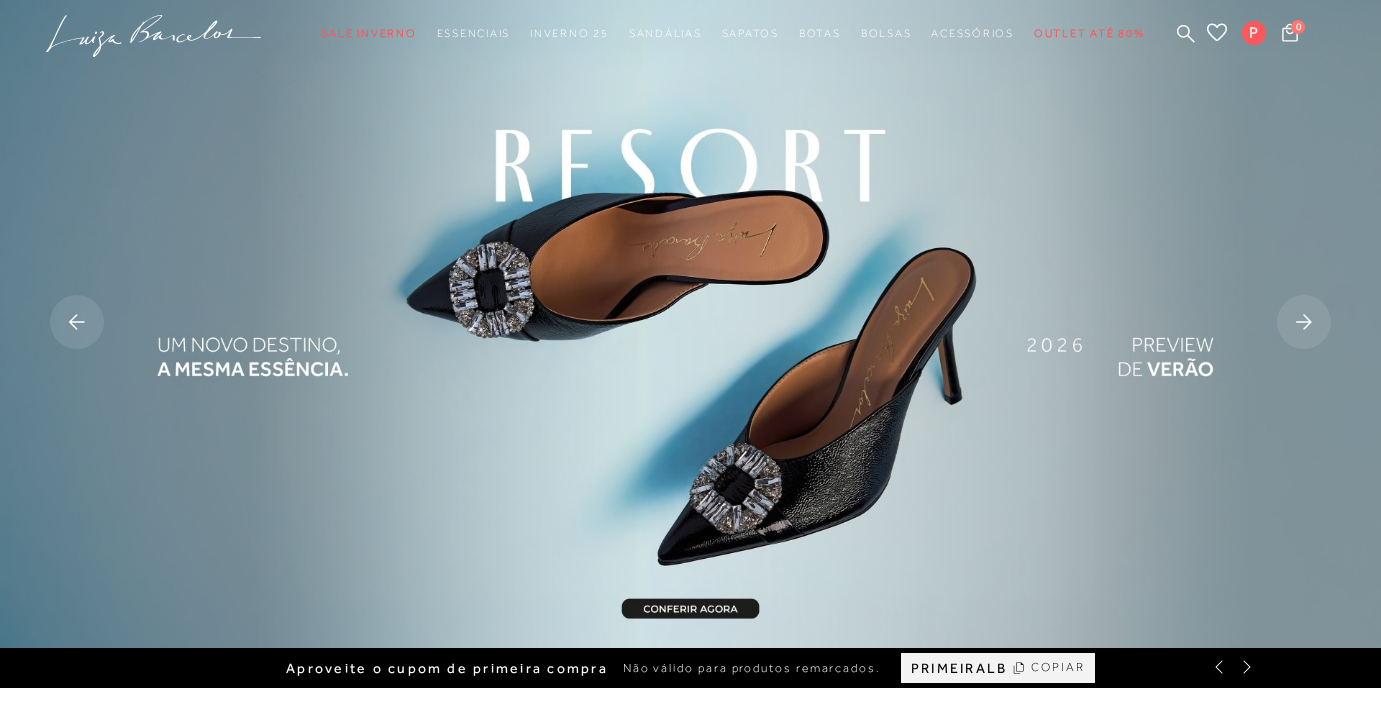 scroll, scrollTop: 0, scrollLeft: 0, axis: both 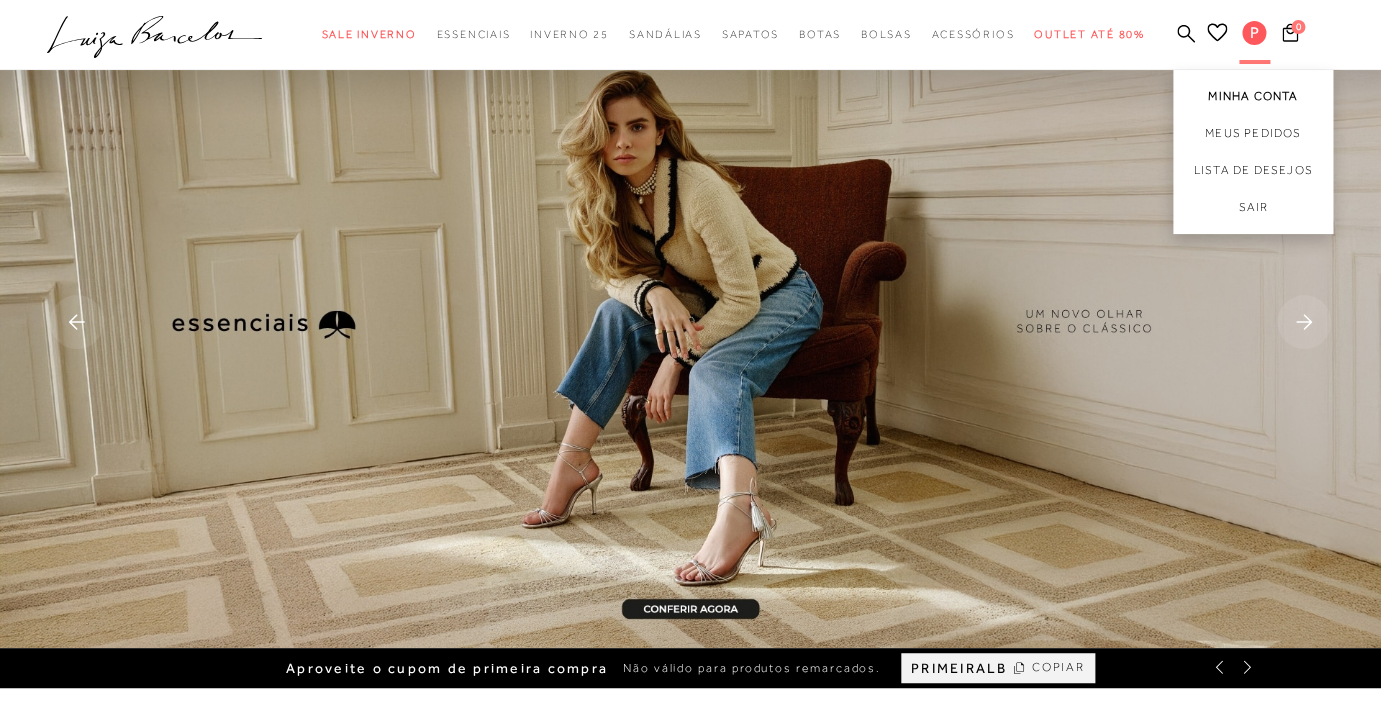 click on "Minha Conta" at bounding box center (1253, 92) 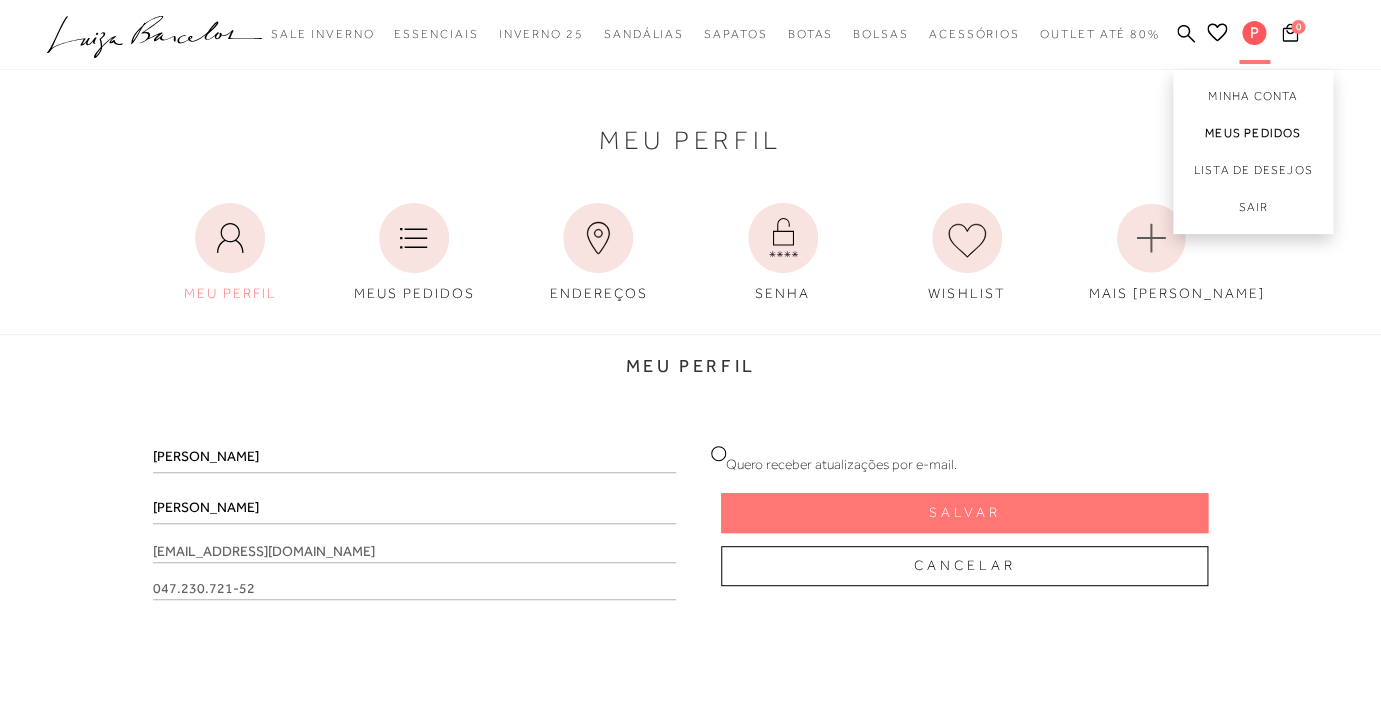 click on "Meus Pedidos" at bounding box center [1253, 133] 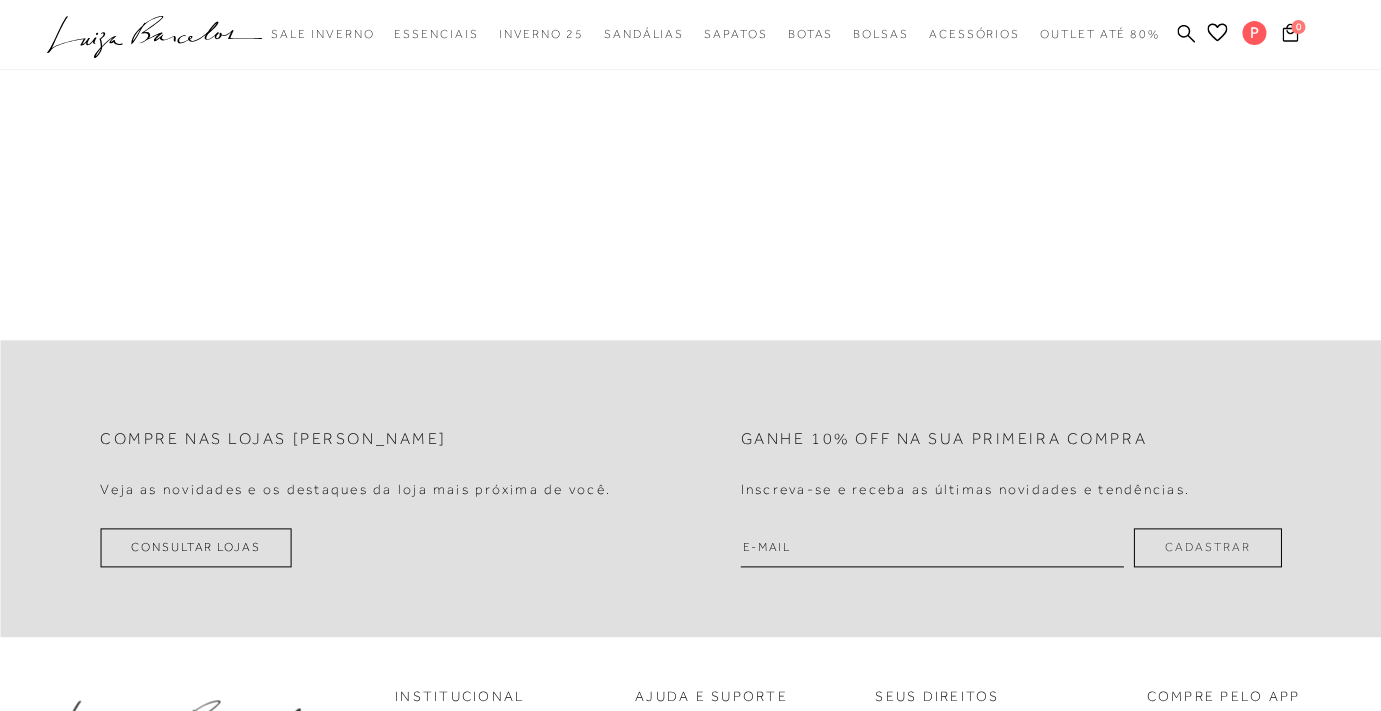 scroll, scrollTop: 0, scrollLeft: 0, axis: both 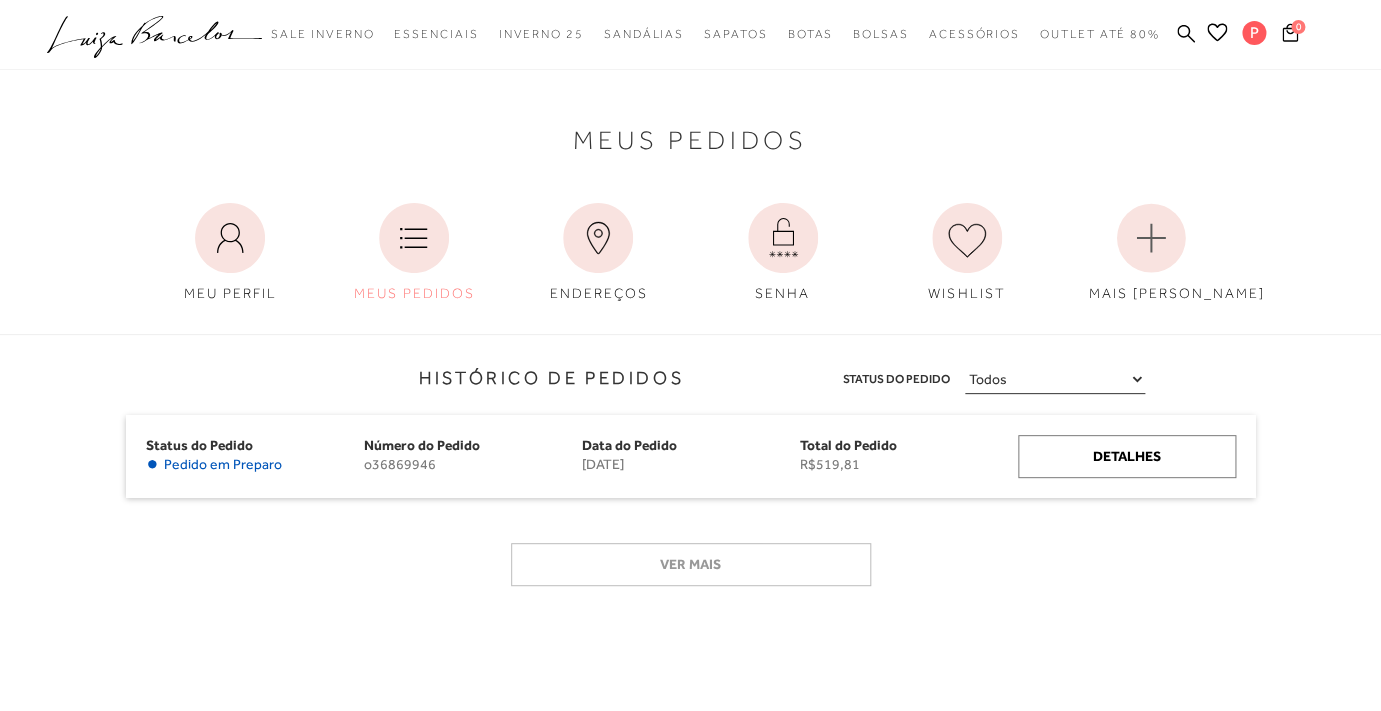 click on "MEU PERFIL
MEUS PEDIDOS
ENDEREÇOS" at bounding box center [690, 253] 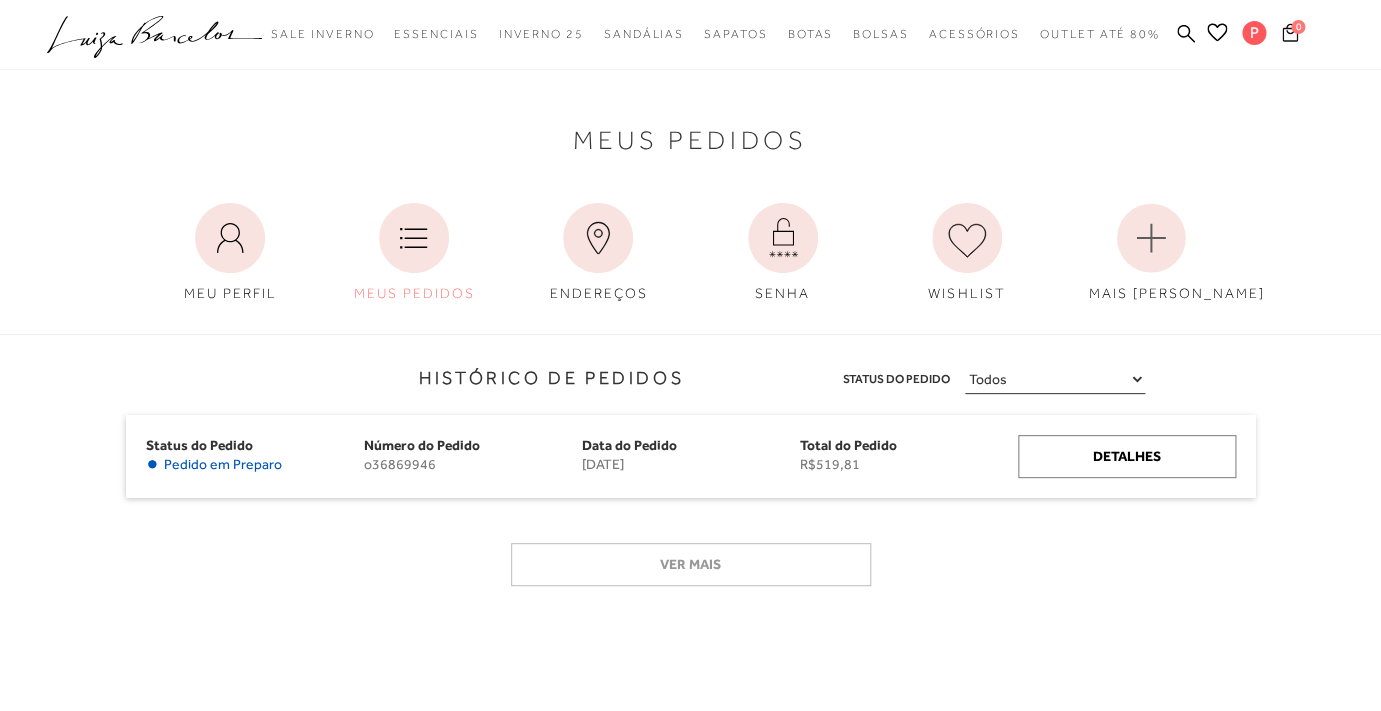 click 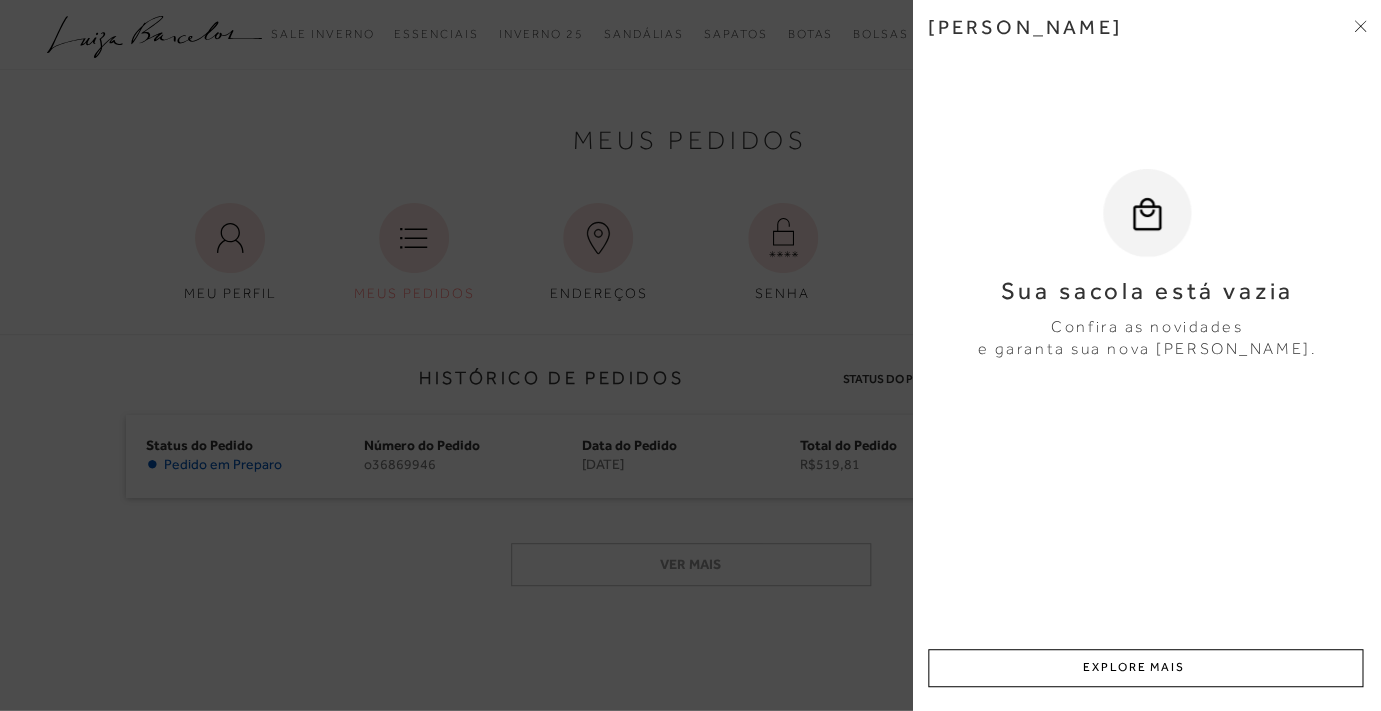 click 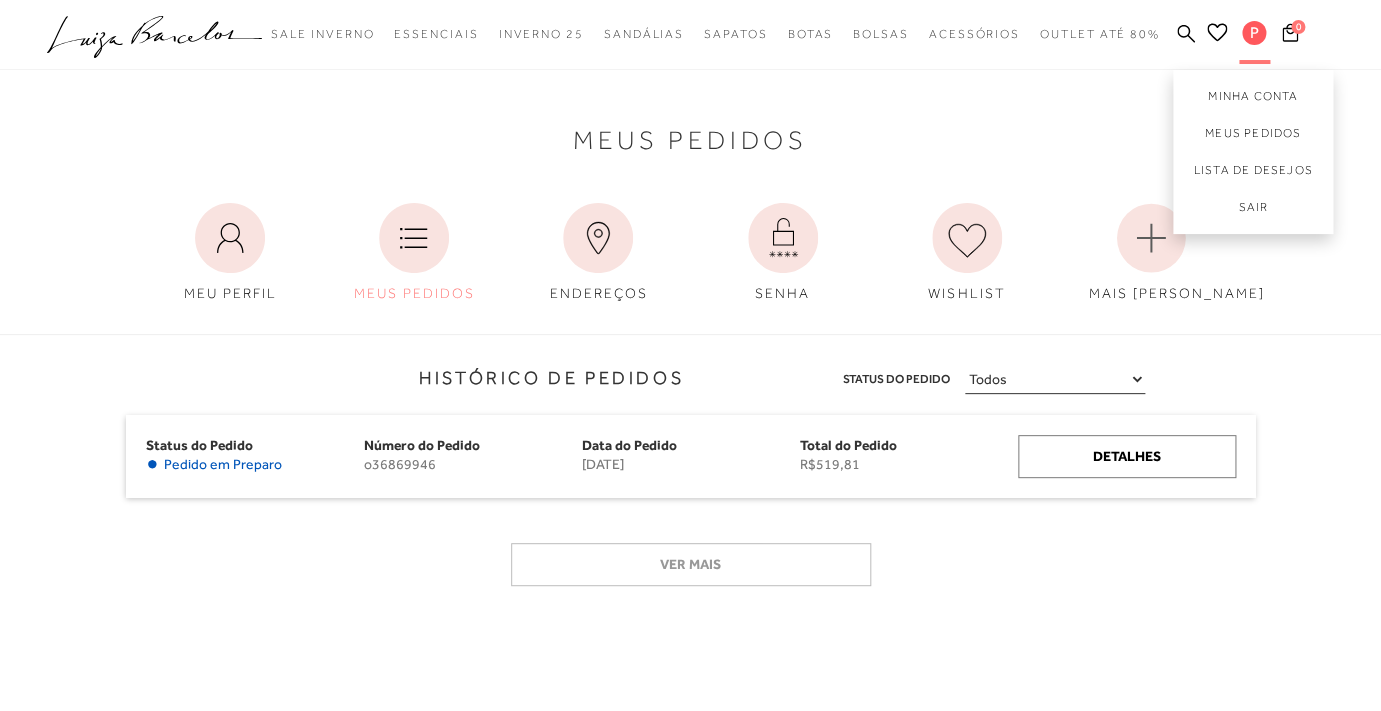 click on "P" at bounding box center [1254, 33] 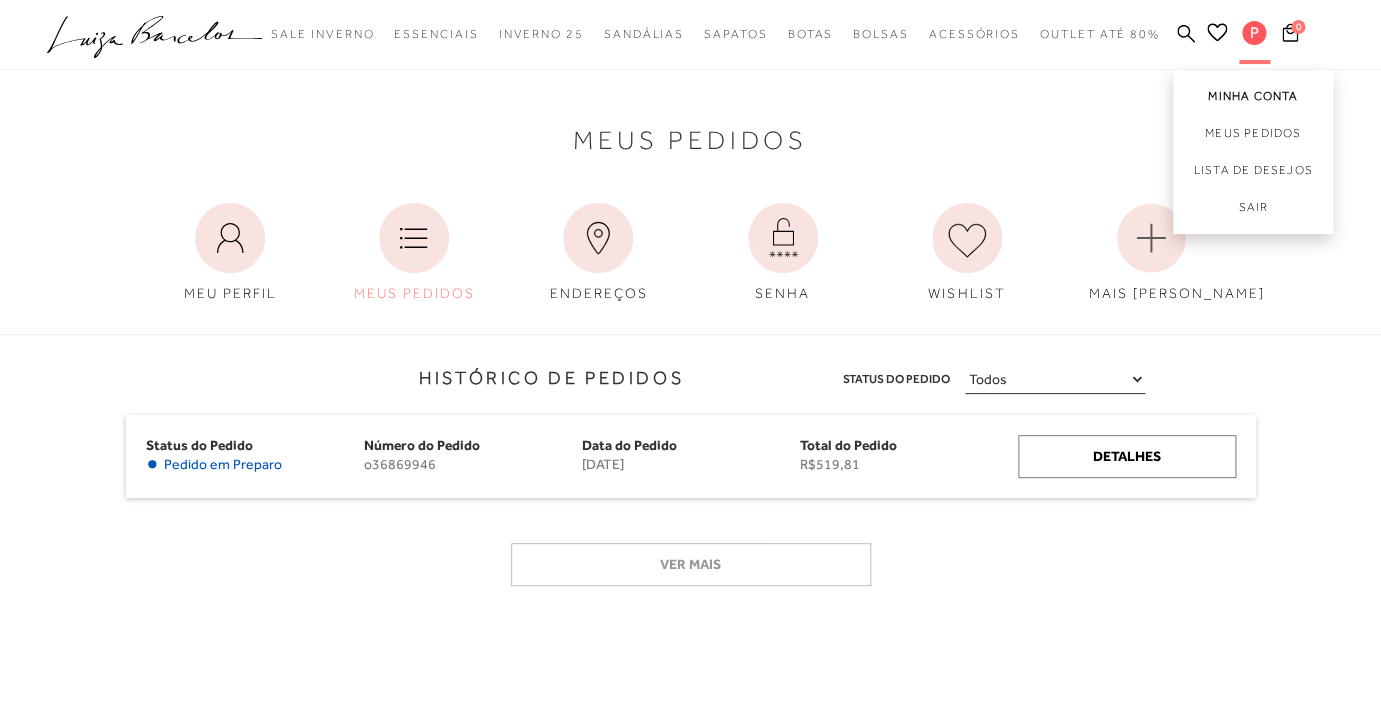 click on "Minha Conta" at bounding box center [1253, 92] 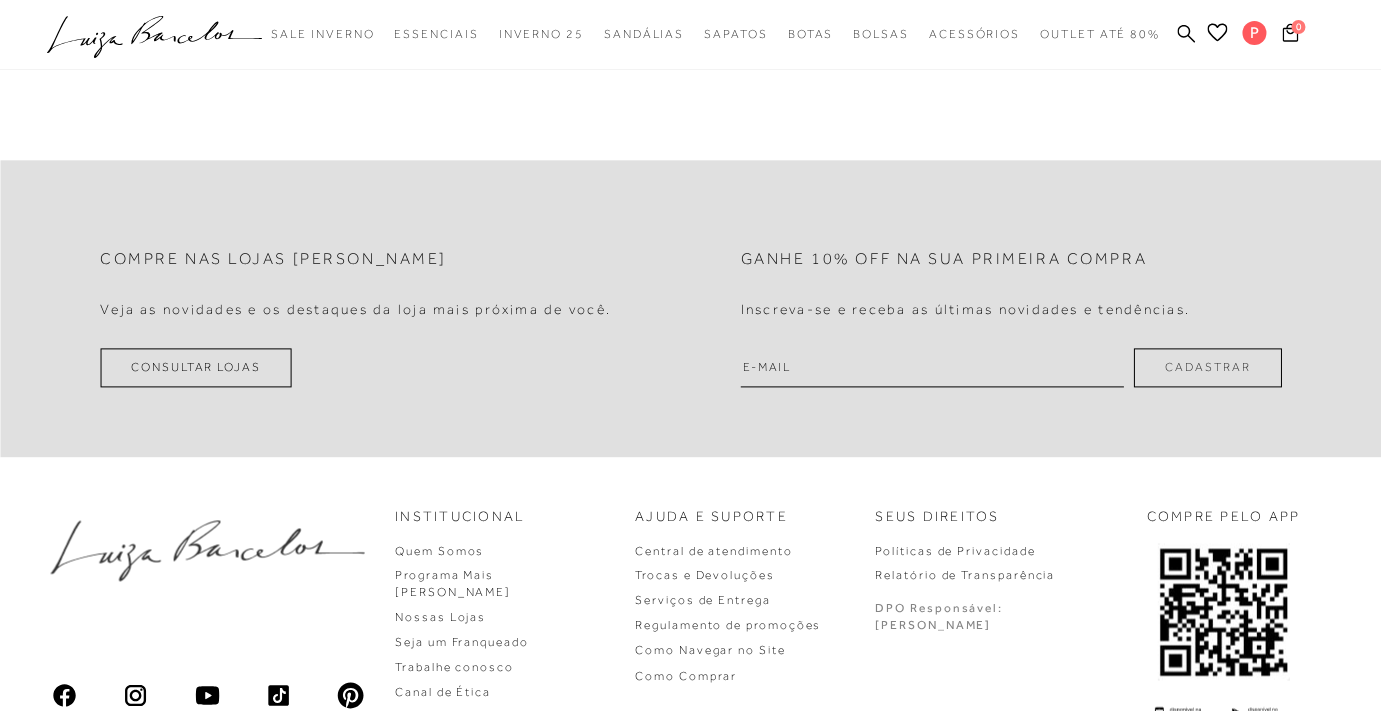 scroll, scrollTop: 852, scrollLeft: 0, axis: vertical 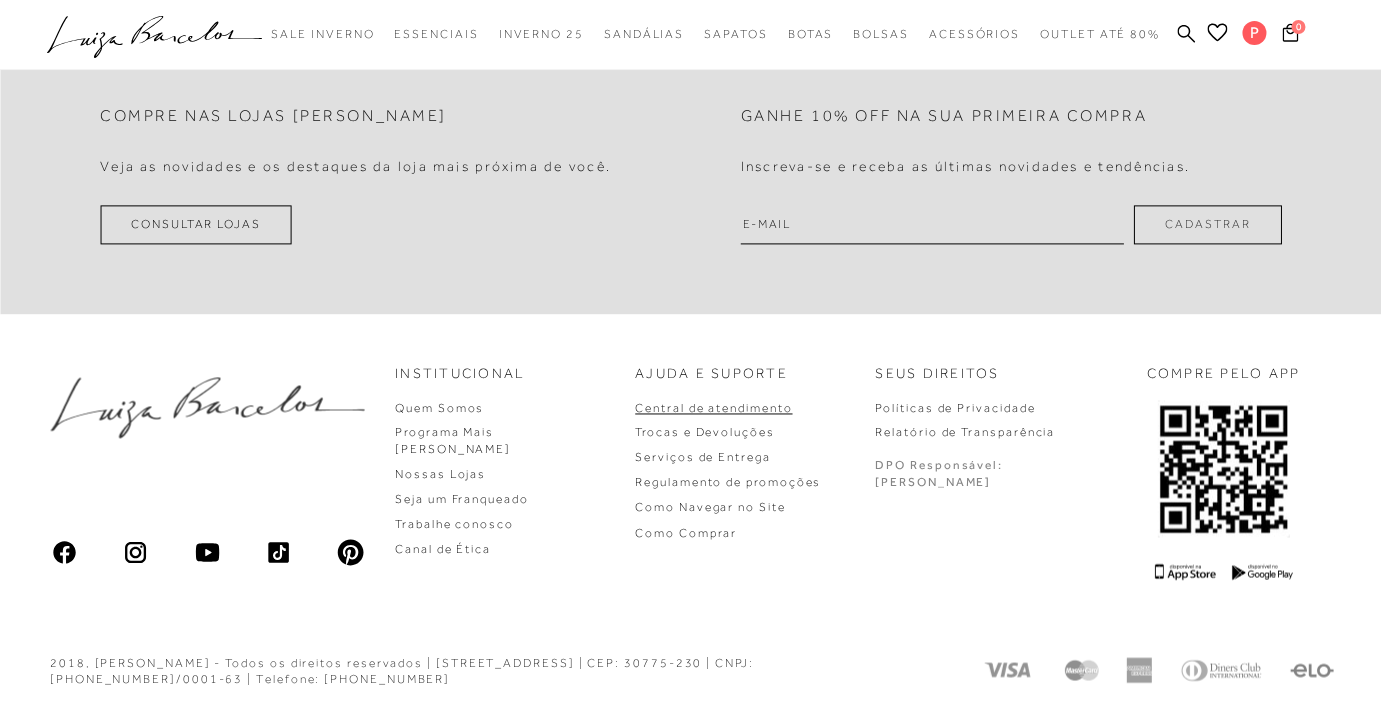 click on "Central de atendimento" at bounding box center [713, 408] 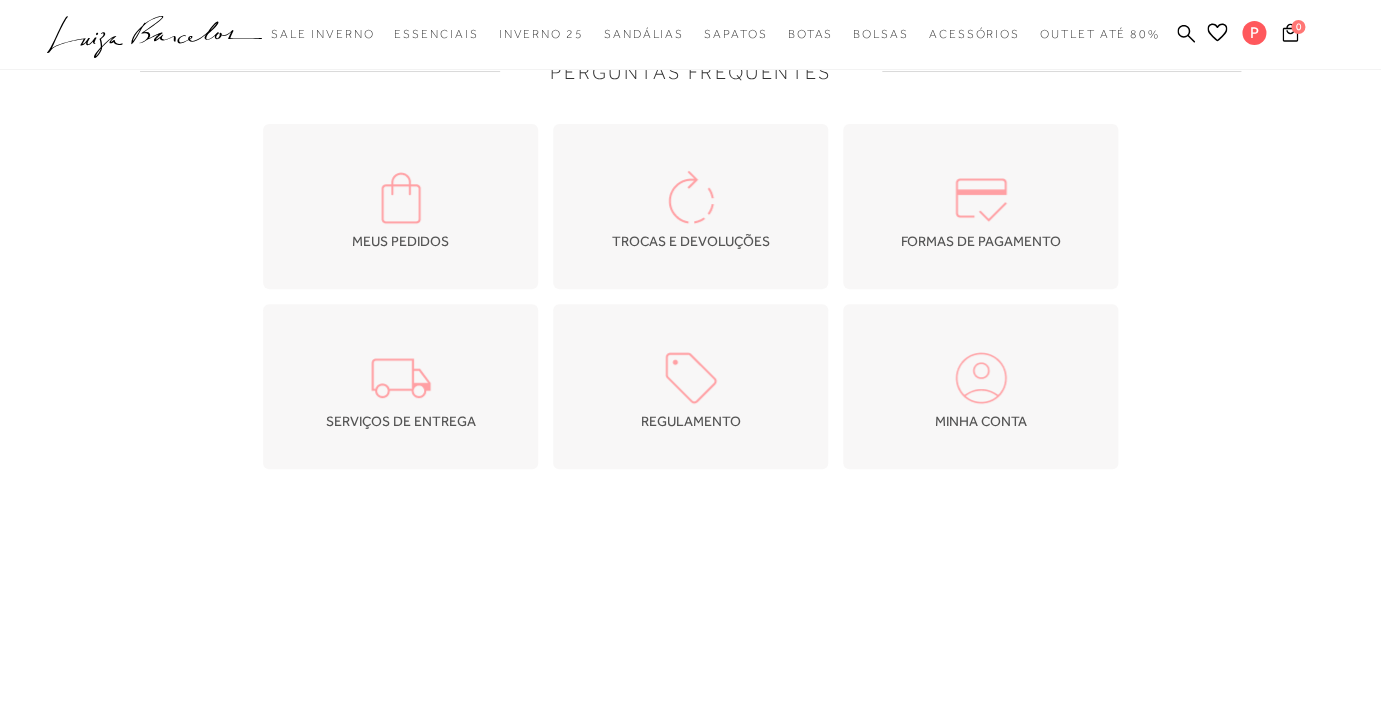 scroll, scrollTop: 0, scrollLeft: 0, axis: both 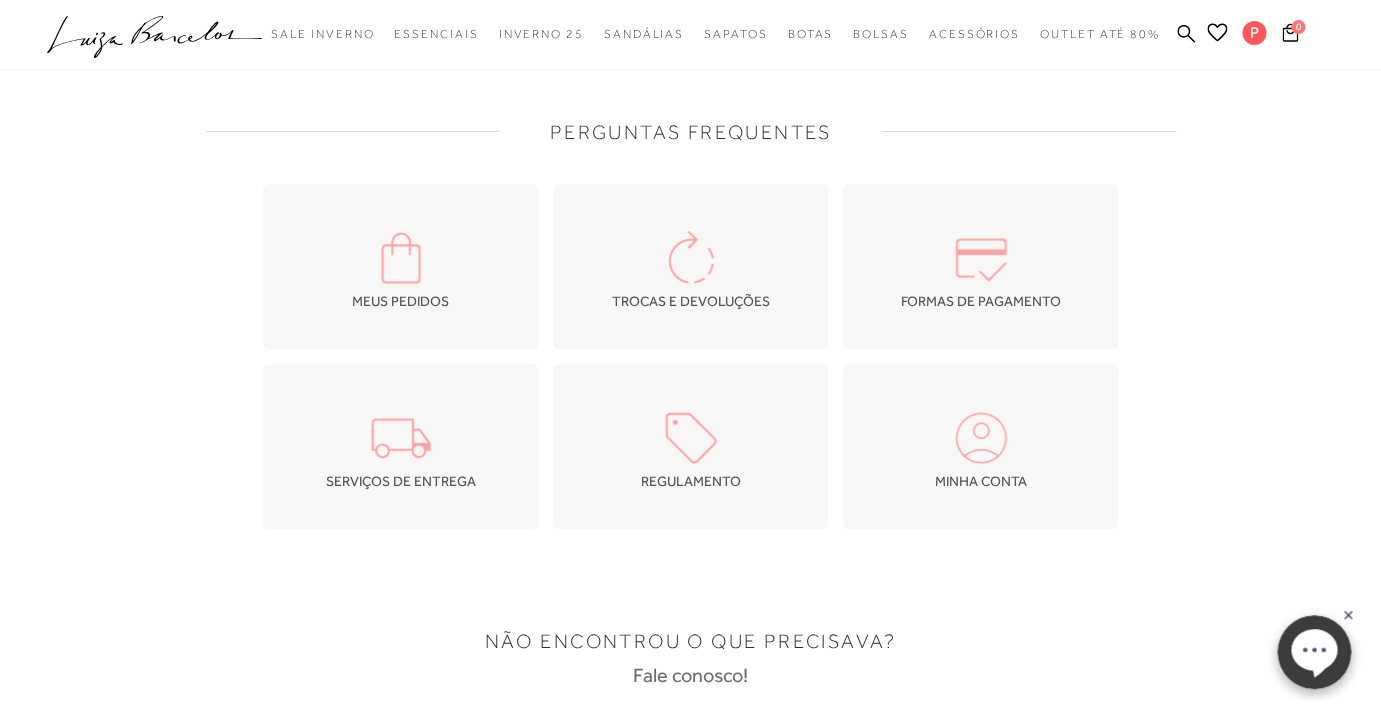 click 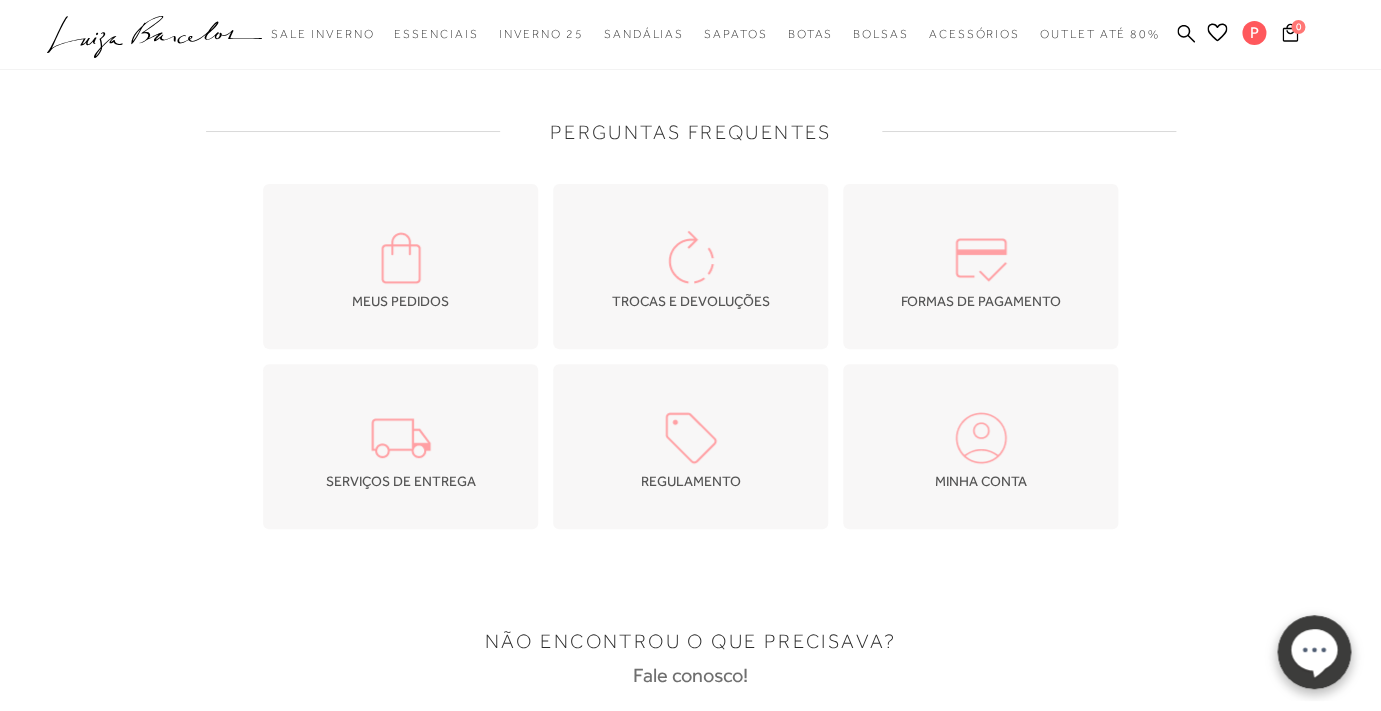 drag, startPoint x: 188, startPoint y: 220, endPoint x: 623, endPoint y: 8, distance: 483.91013 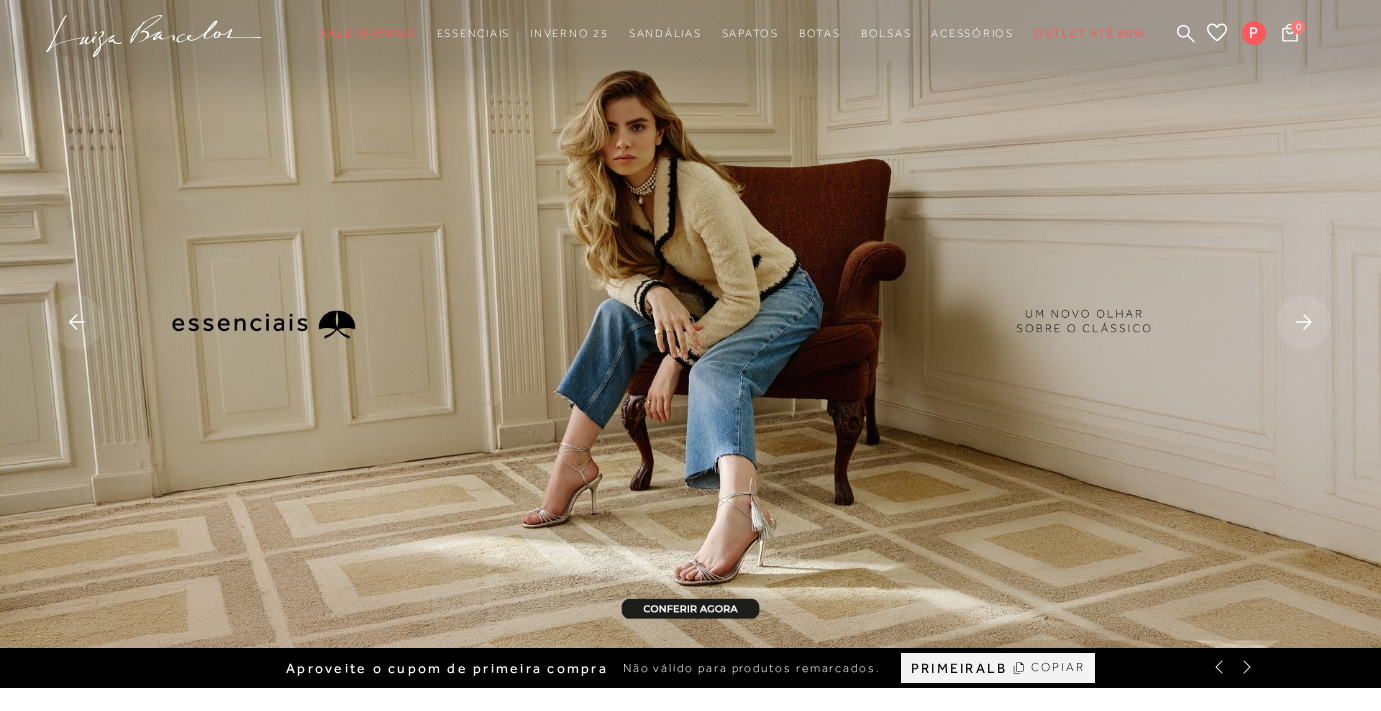 scroll, scrollTop: 0, scrollLeft: 0, axis: both 